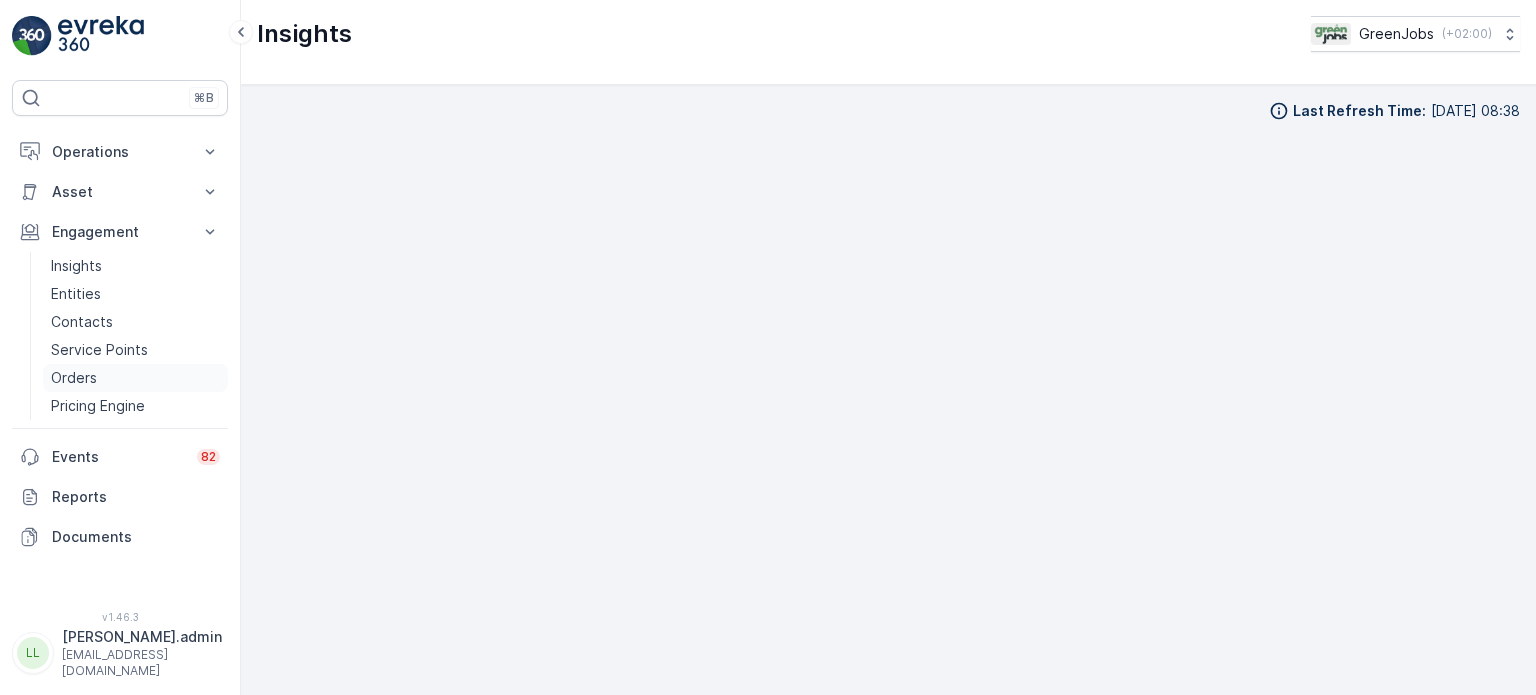 scroll, scrollTop: 0, scrollLeft: 0, axis: both 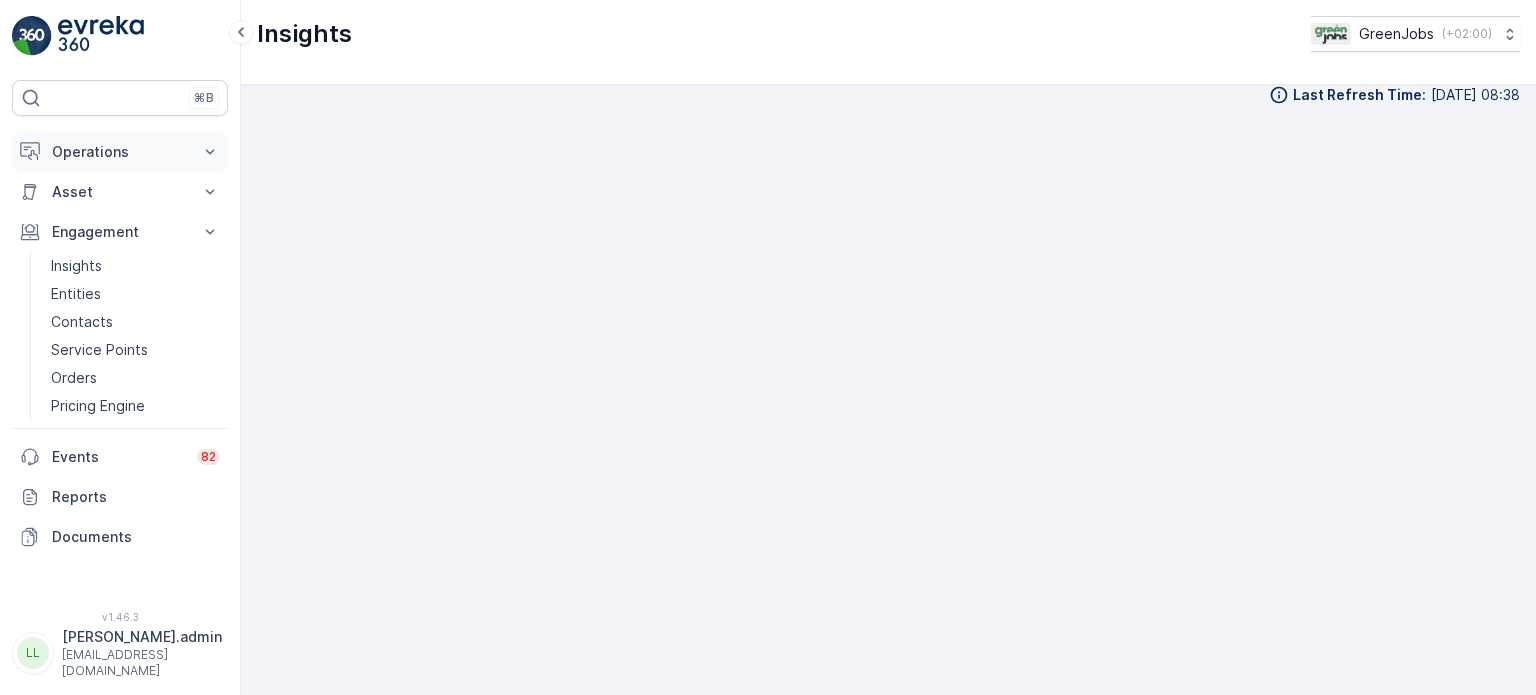 click on "Operations" at bounding box center (120, 152) 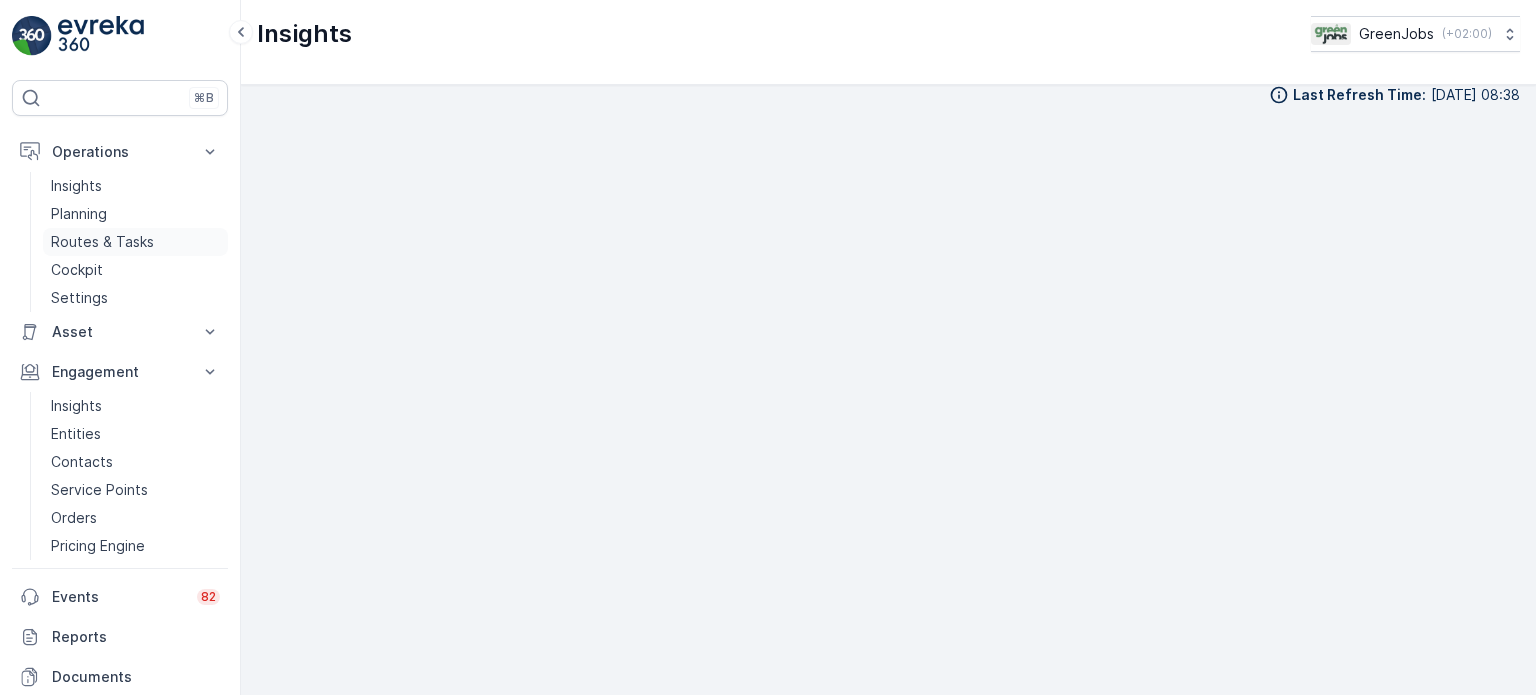 click on "Routes & Tasks" at bounding box center (102, 242) 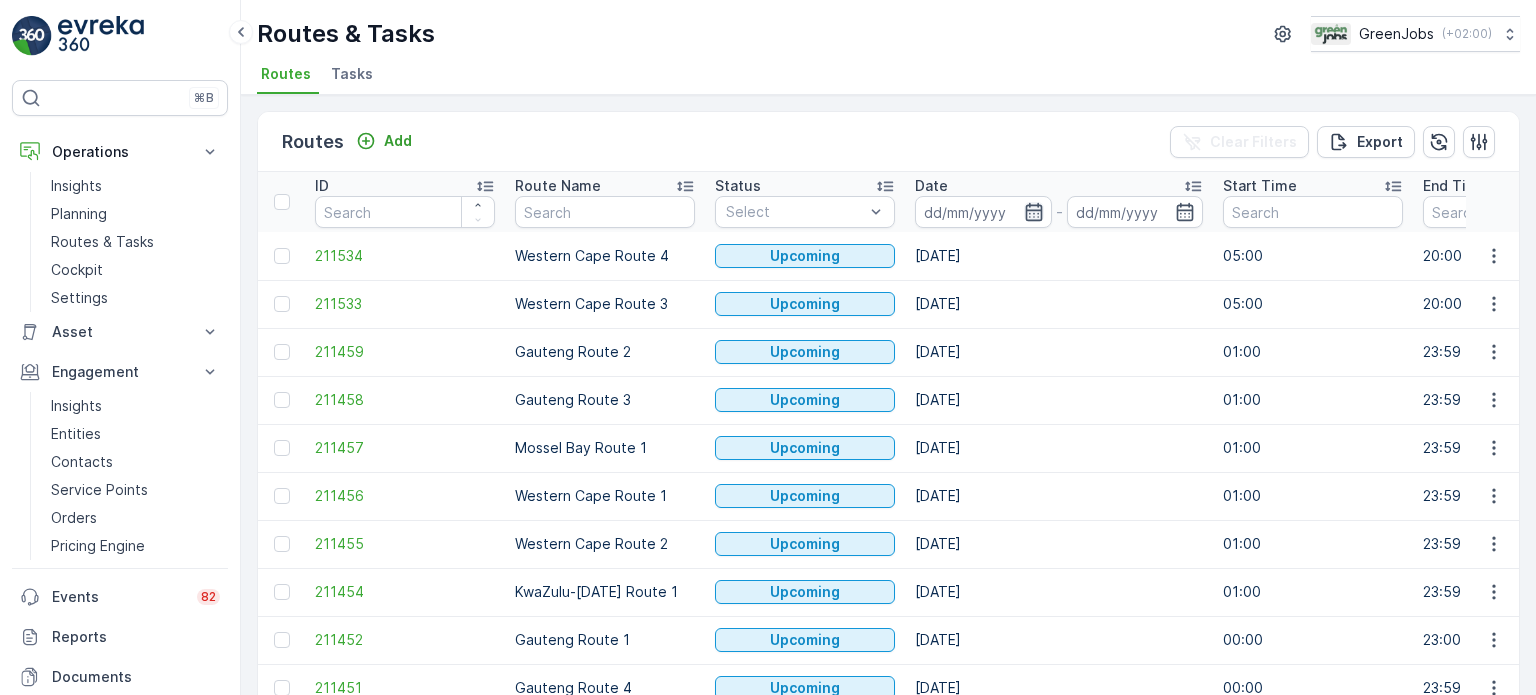 click 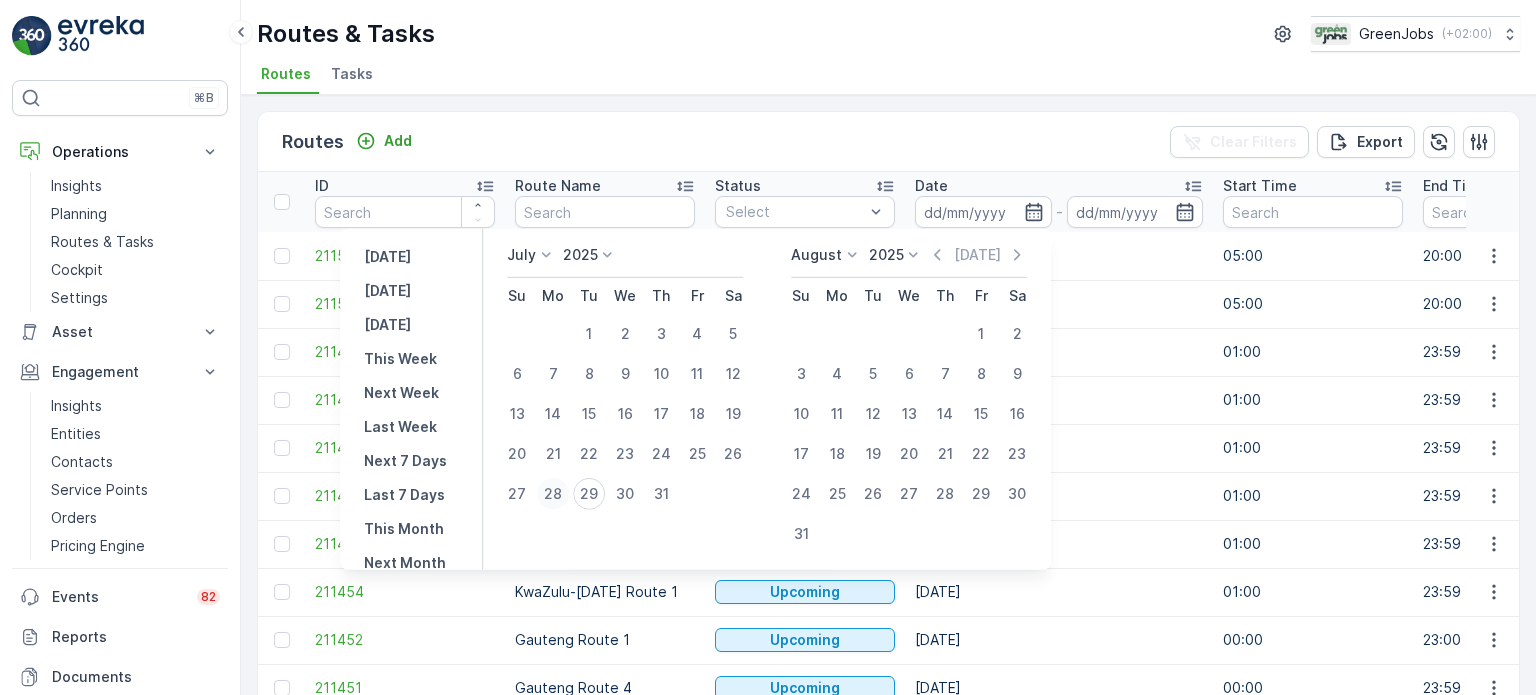 click on "28" at bounding box center [553, 494] 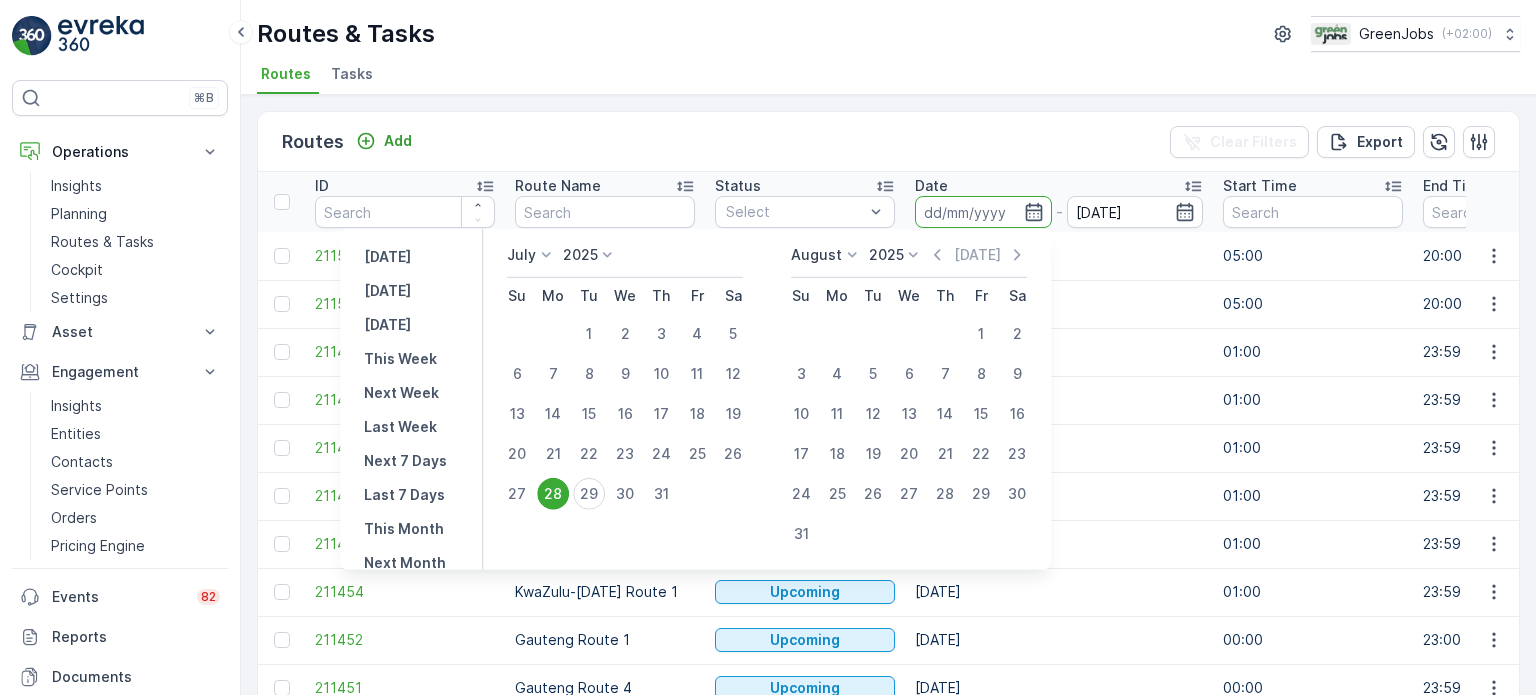 click on "28" at bounding box center [553, 494] 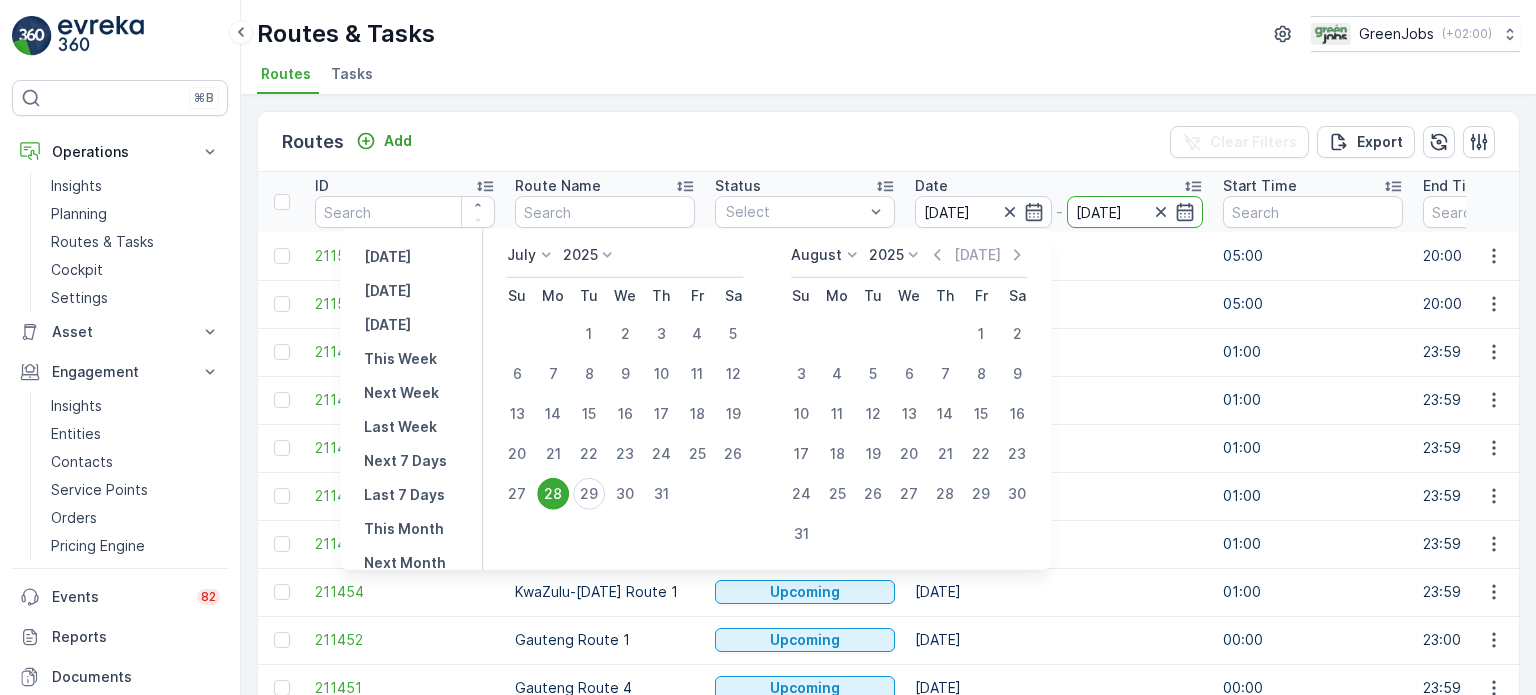 click on "28" at bounding box center [553, 494] 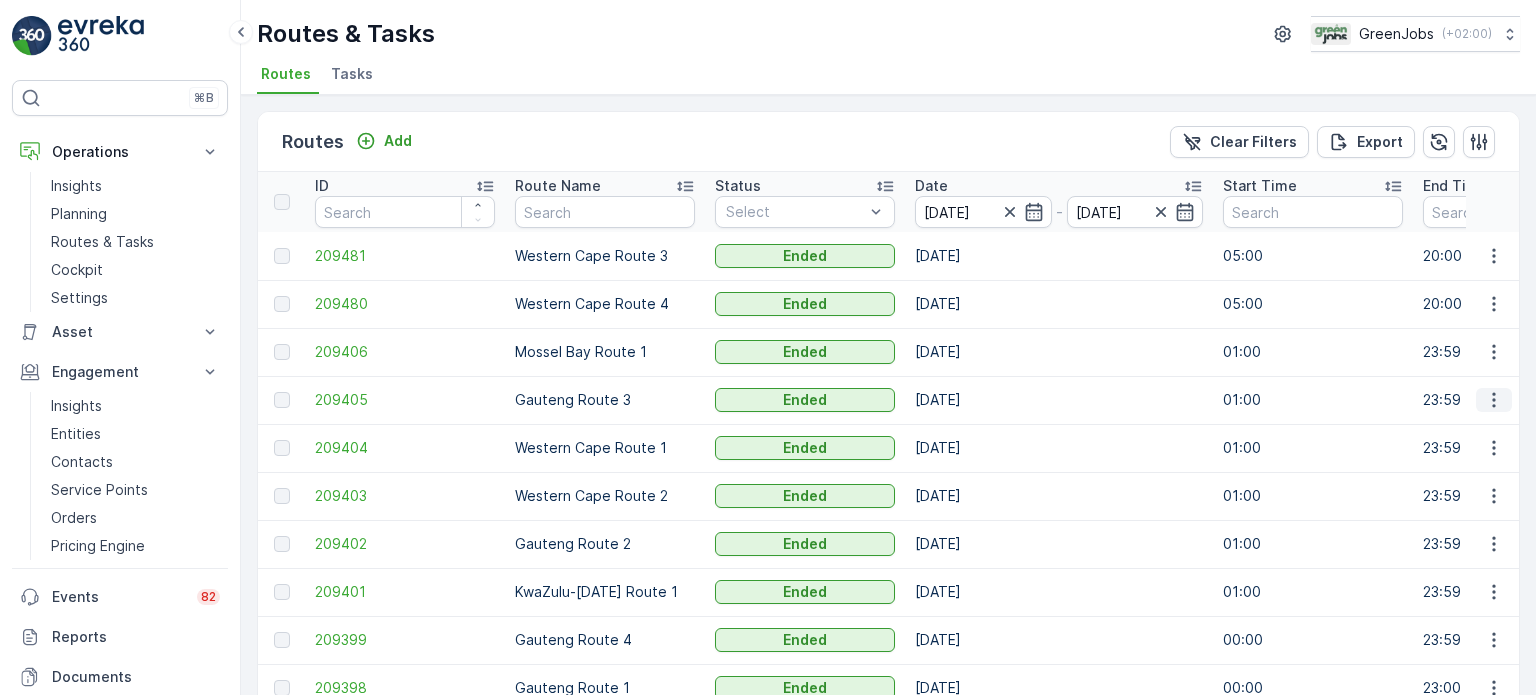 click 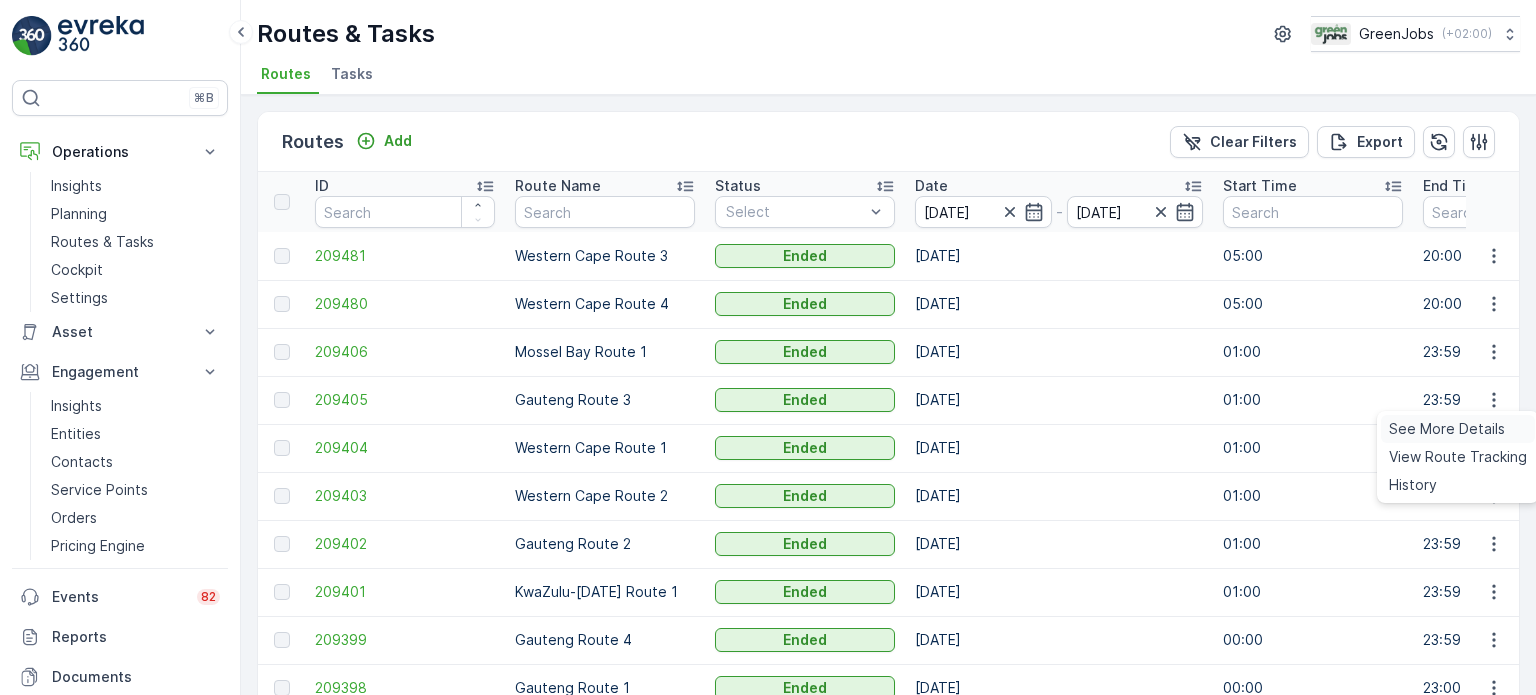 click on "See More Details" at bounding box center (1447, 429) 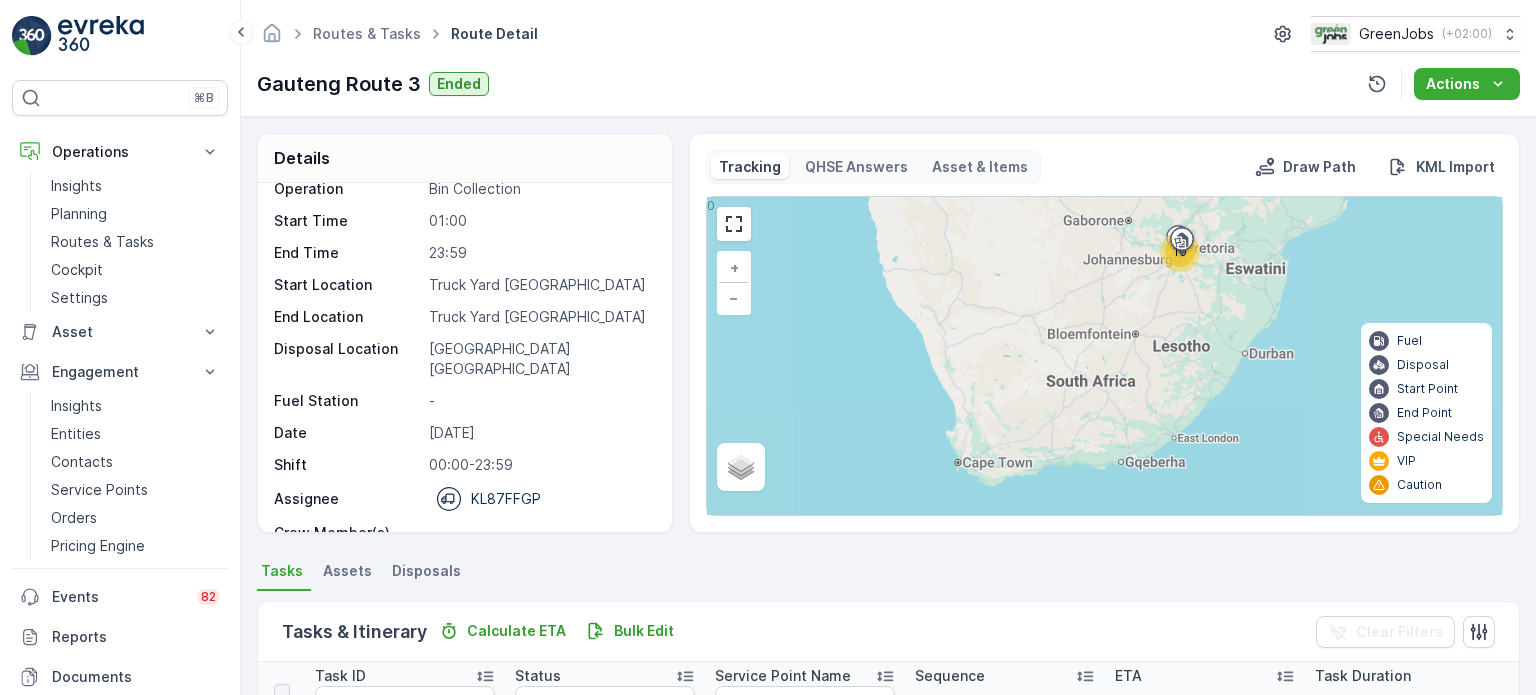 scroll, scrollTop: 26, scrollLeft: 0, axis: vertical 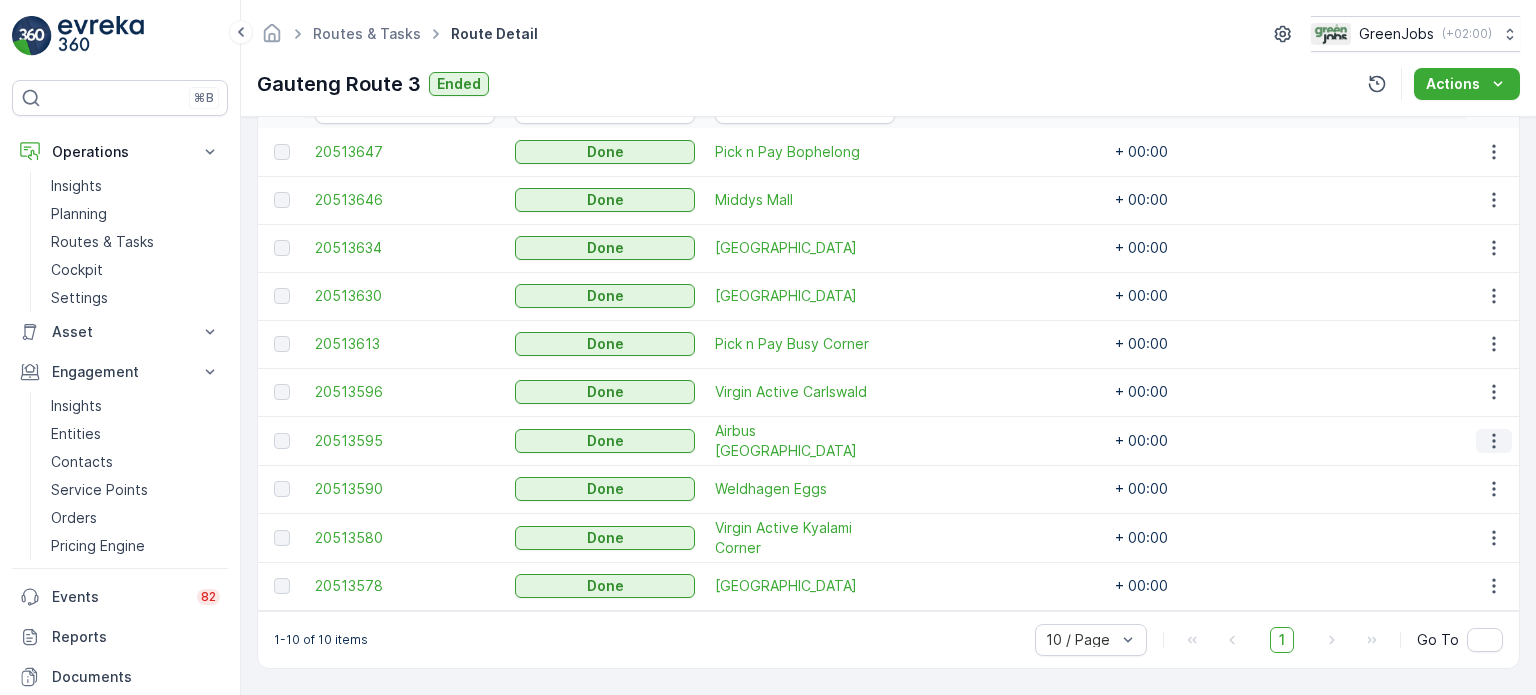 click 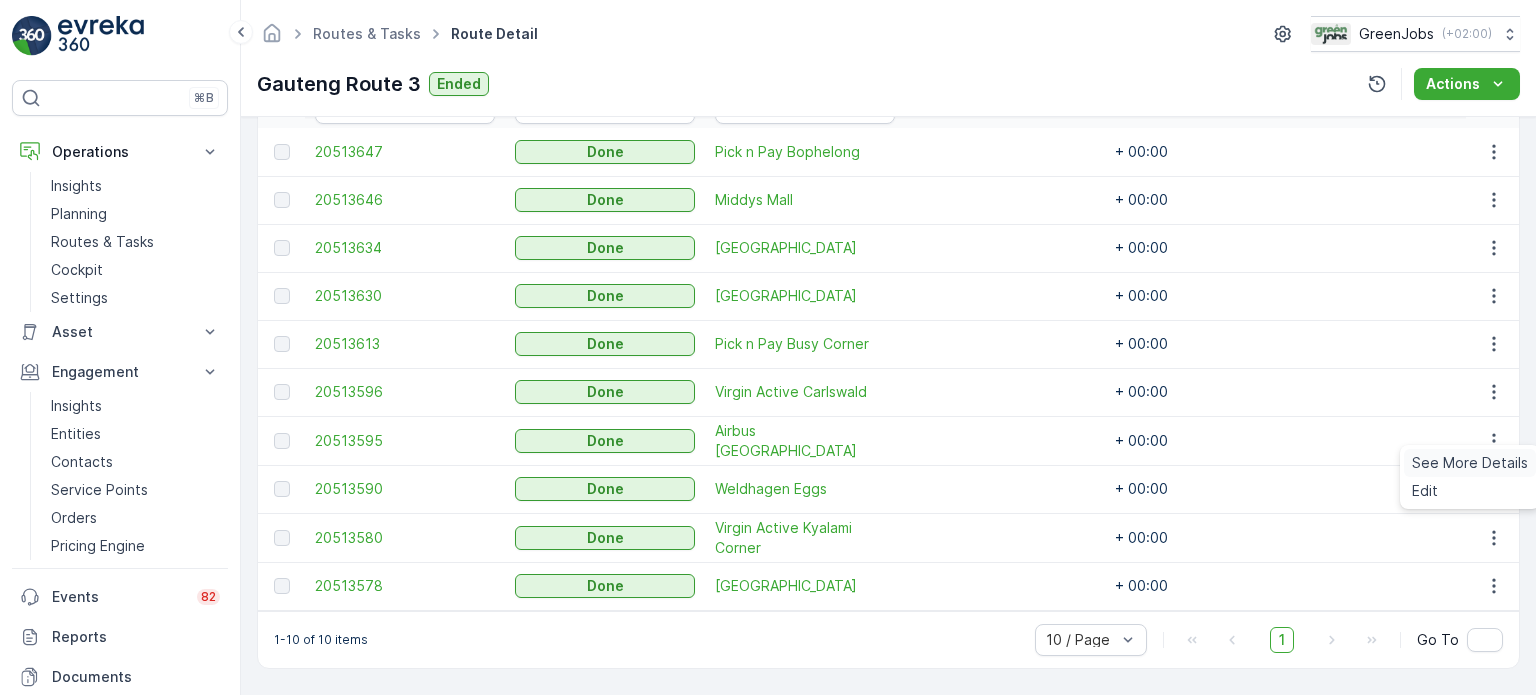 click on "See More Details" at bounding box center [1470, 463] 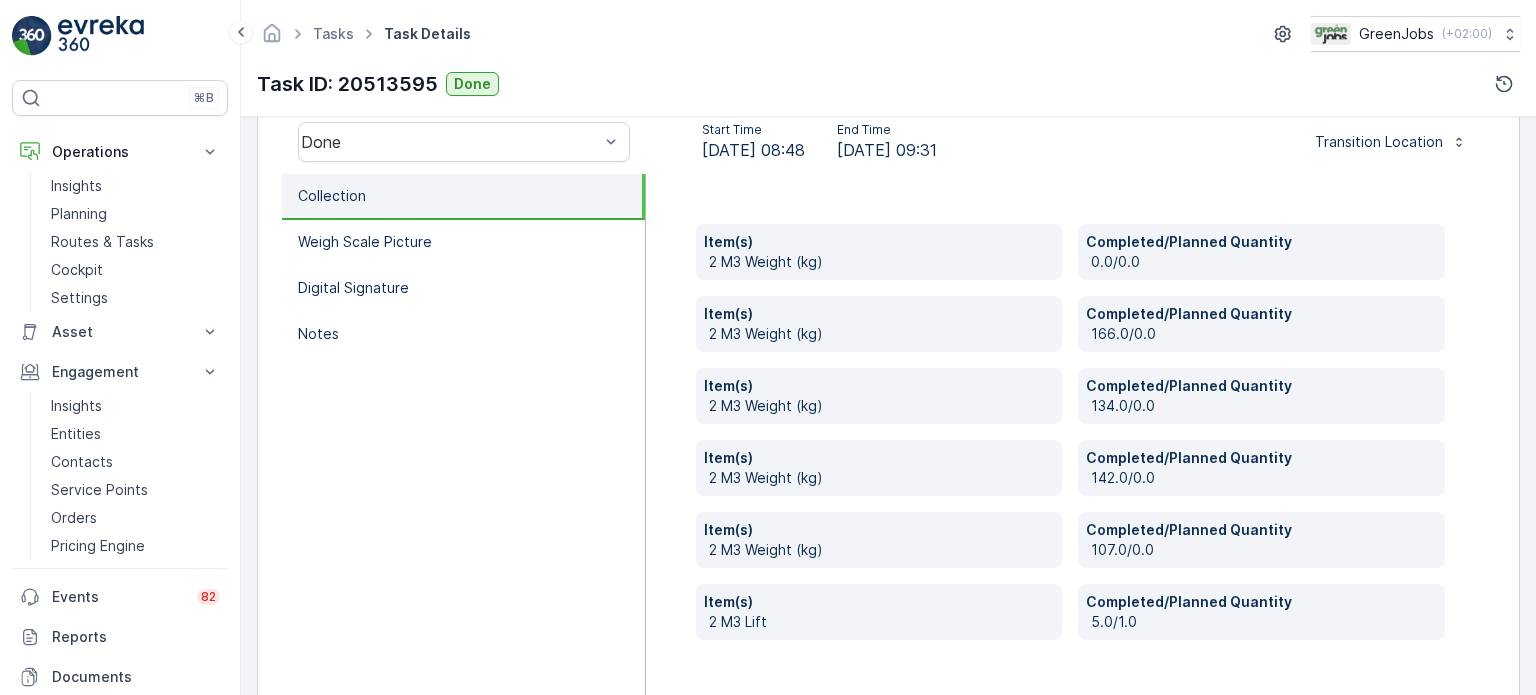 scroll, scrollTop: 496, scrollLeft: 0, axis: vertical 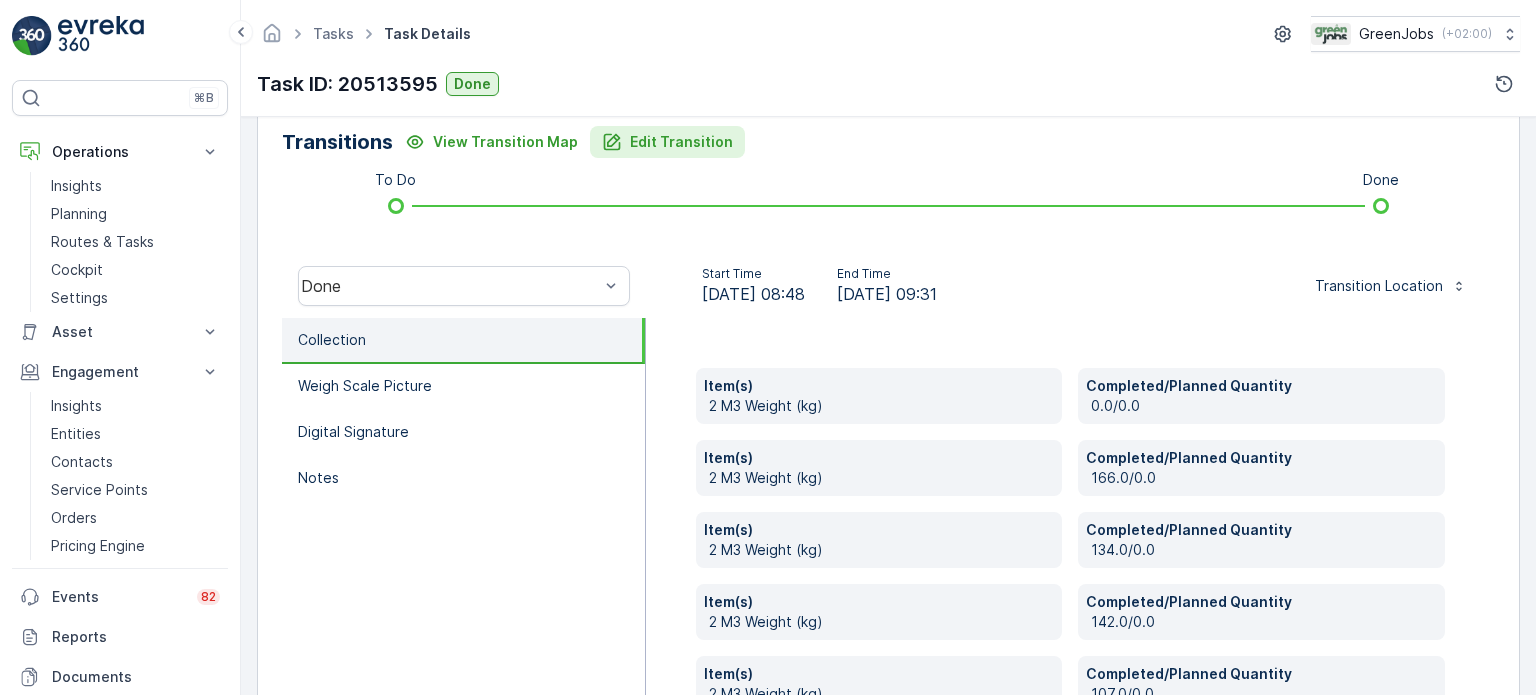 click on "Edit Transition" at bounding box center [681, 142] 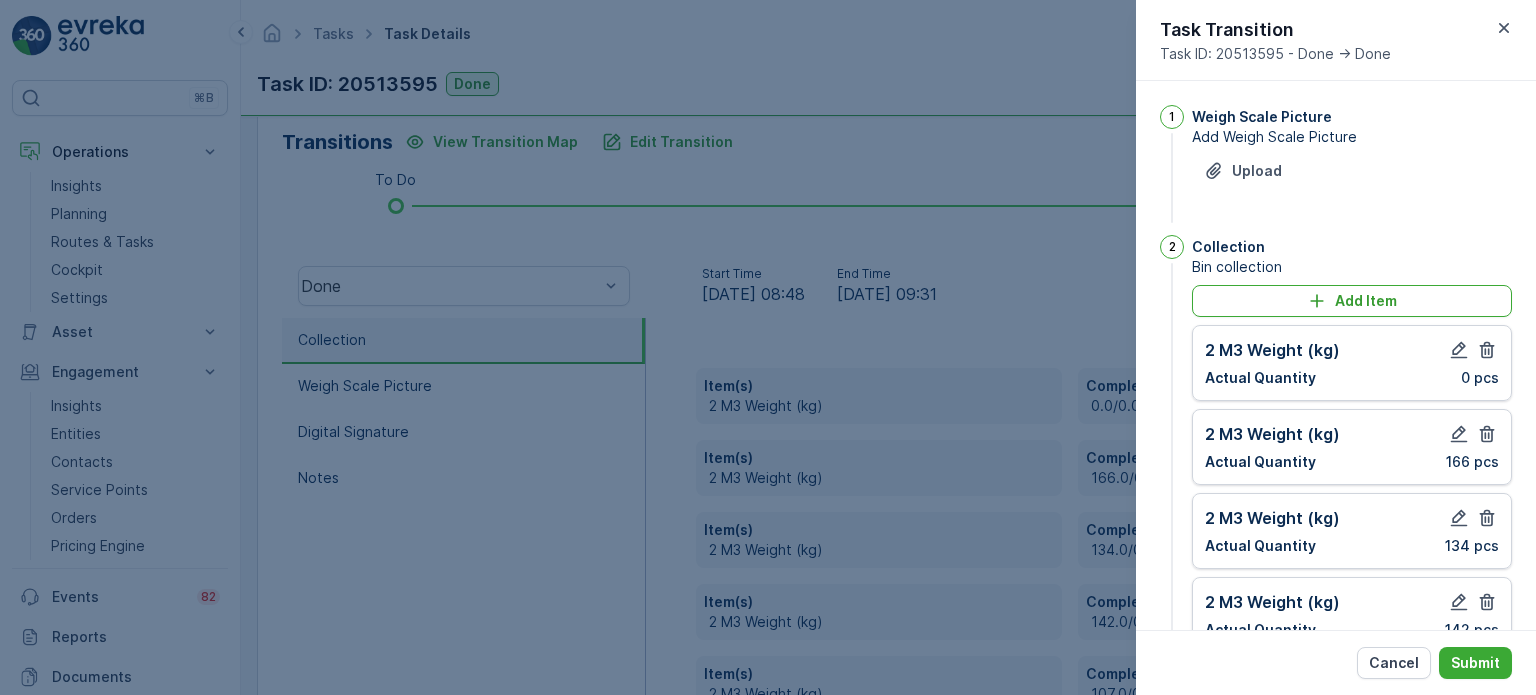scroll, scrollTop: 596, scrollLeft: 0, axis: vertical 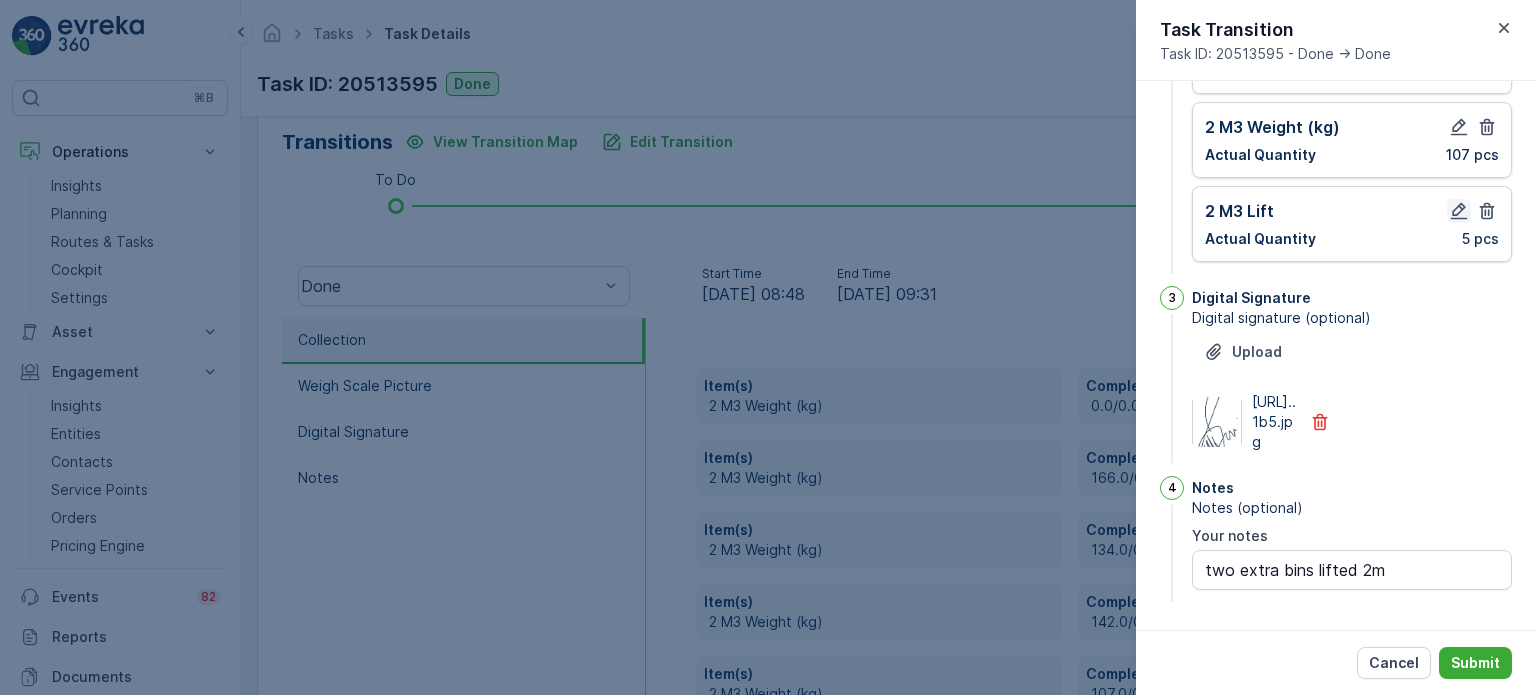 click 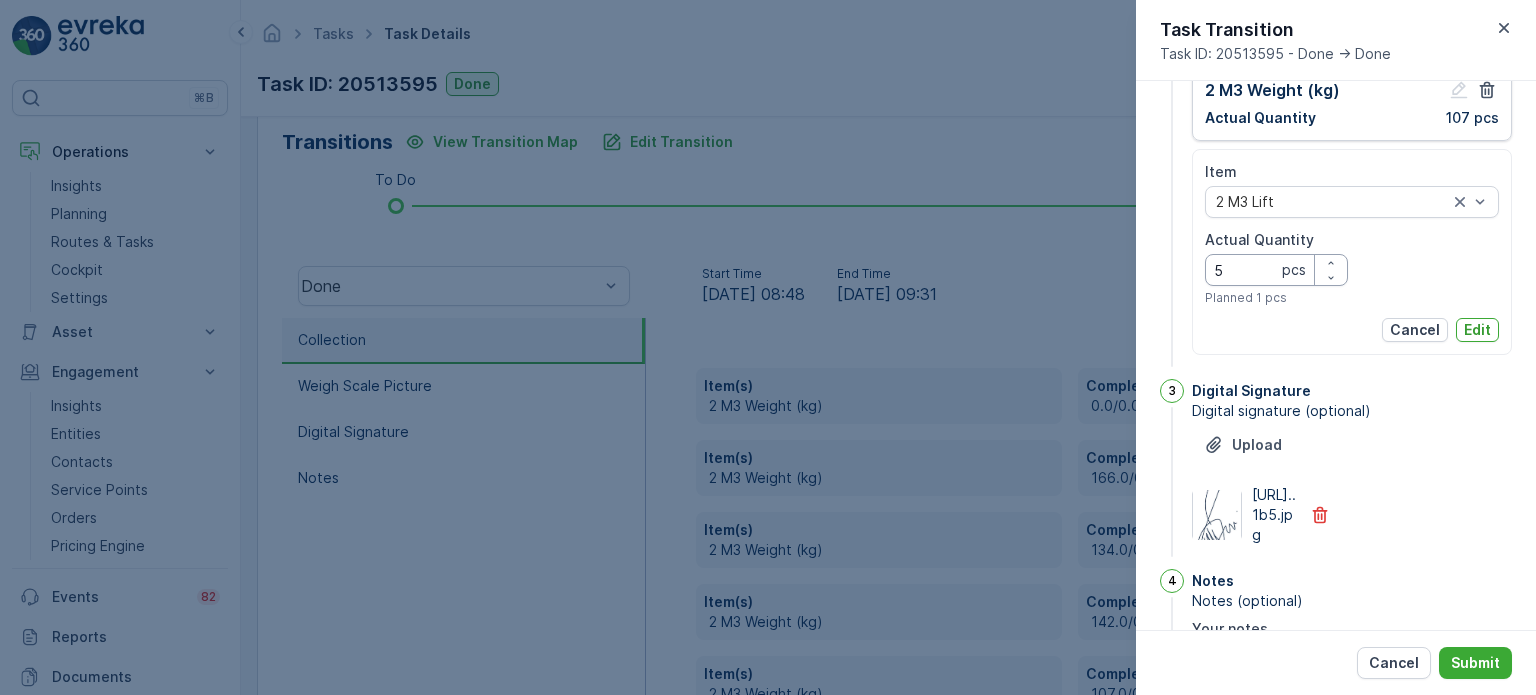 click on "5" at bounding box center [1276, 270] 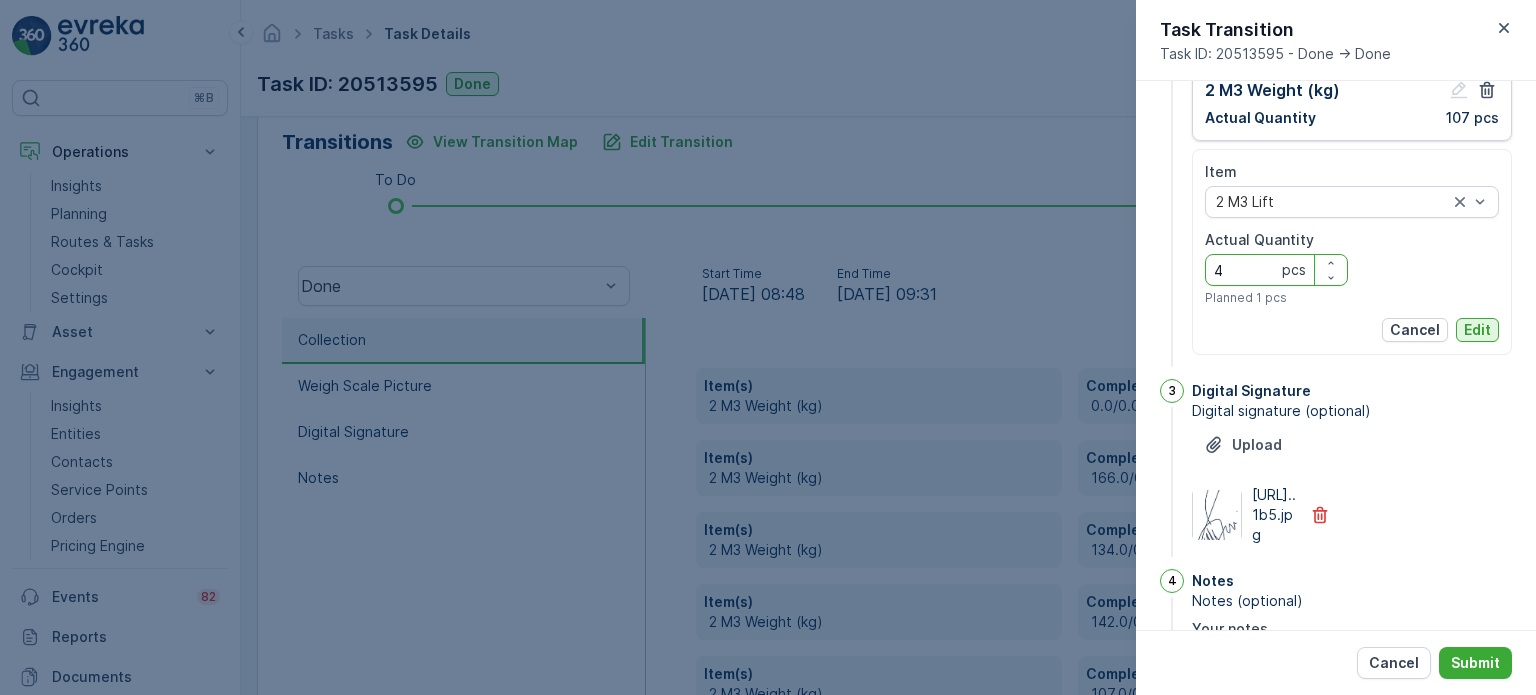 type on "4" 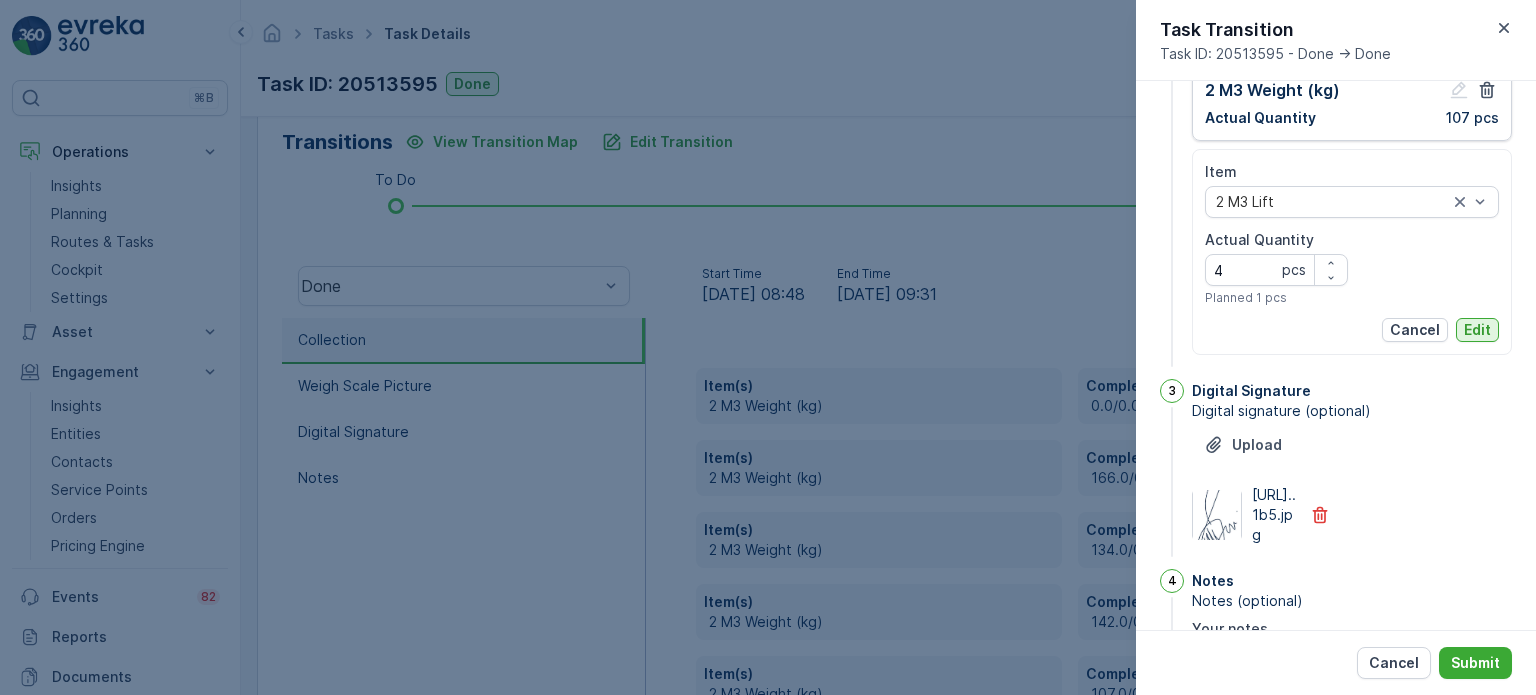 click on "Edit" at bounding box center [1477, 330] 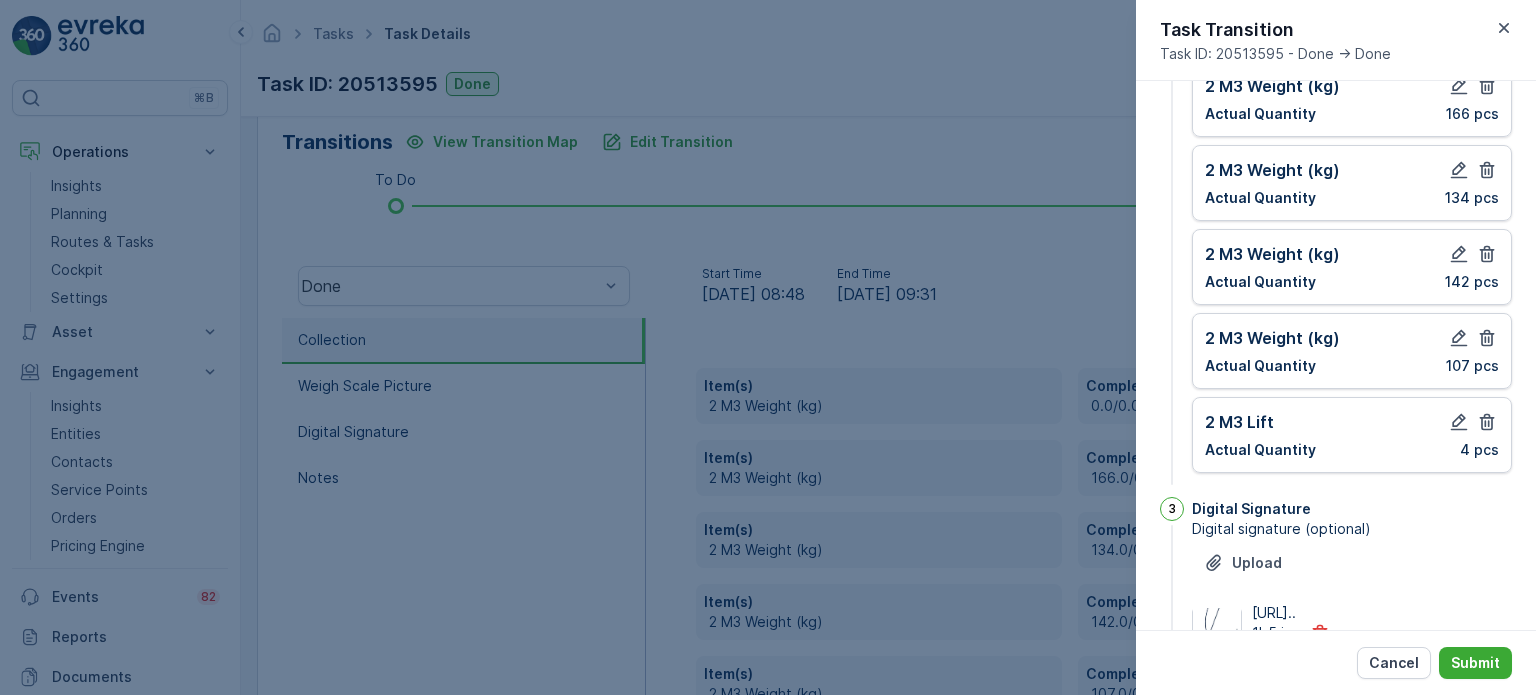 scroll, scrollTop: 196, scrollLeft: 0, axis: vertical 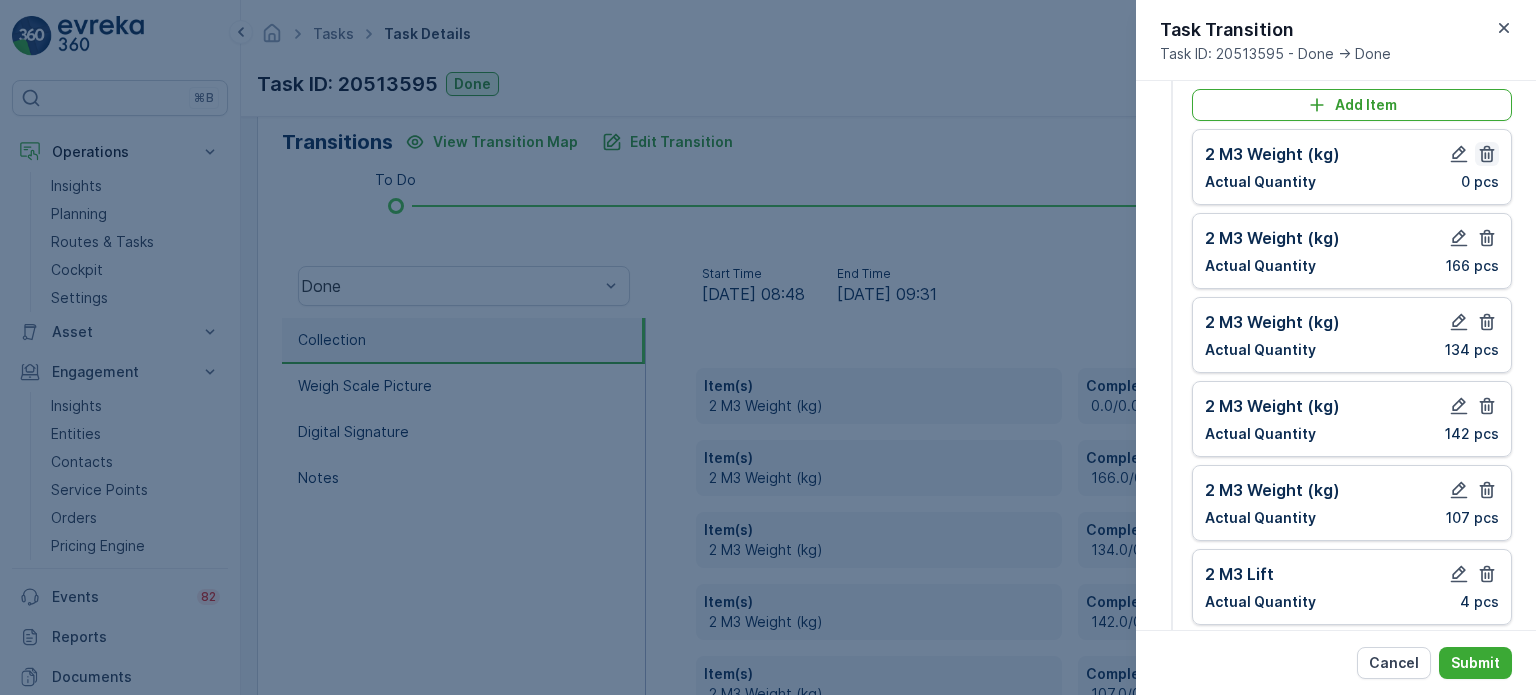 click 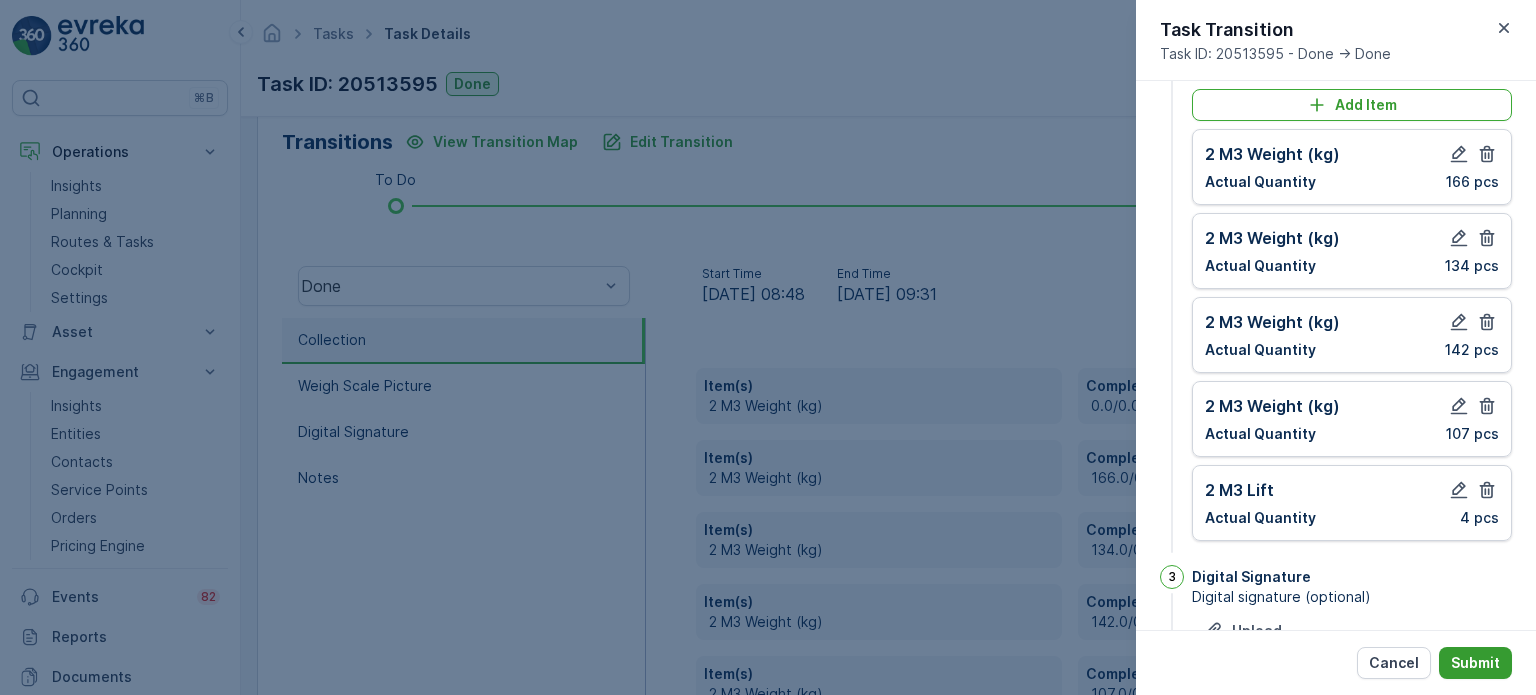 click on "Submit" at bounding box center (1475, 663) 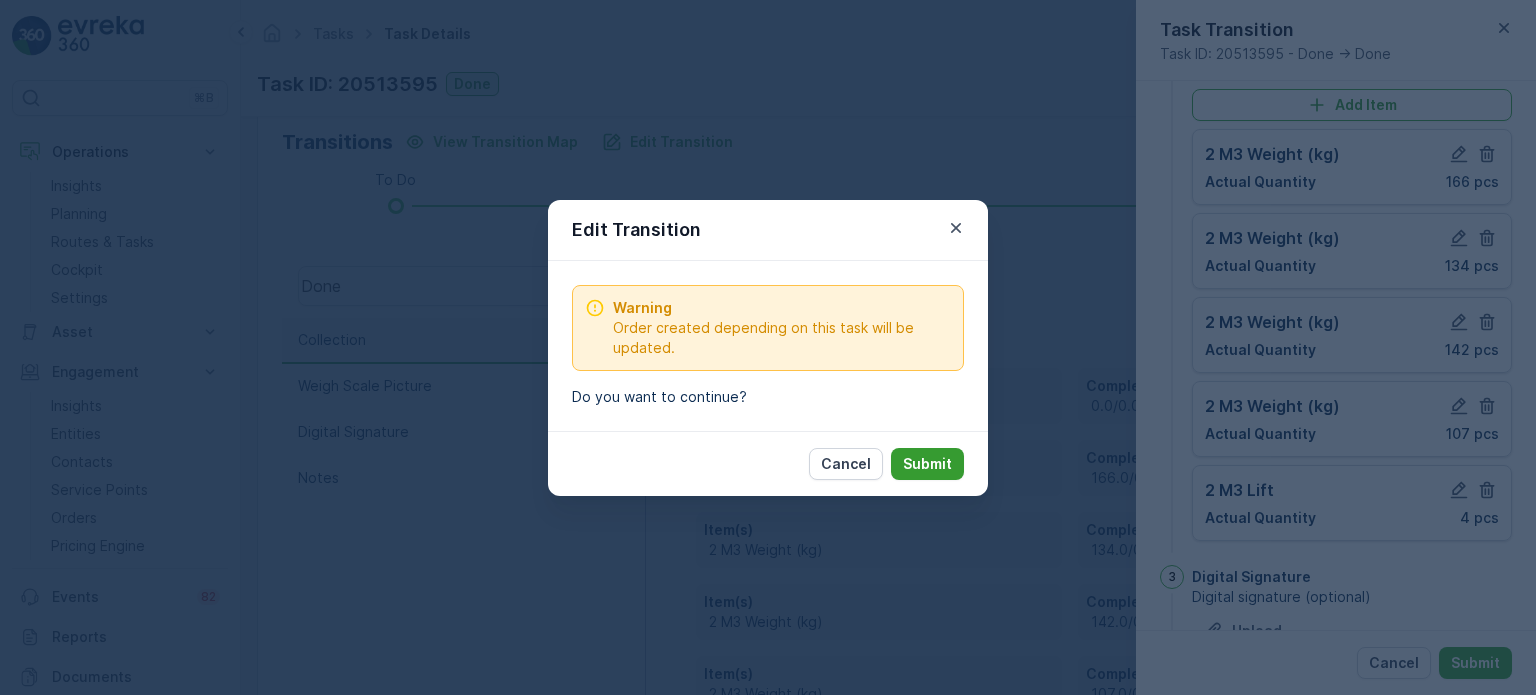 click on "Submit" at bounding box center [927, 464] 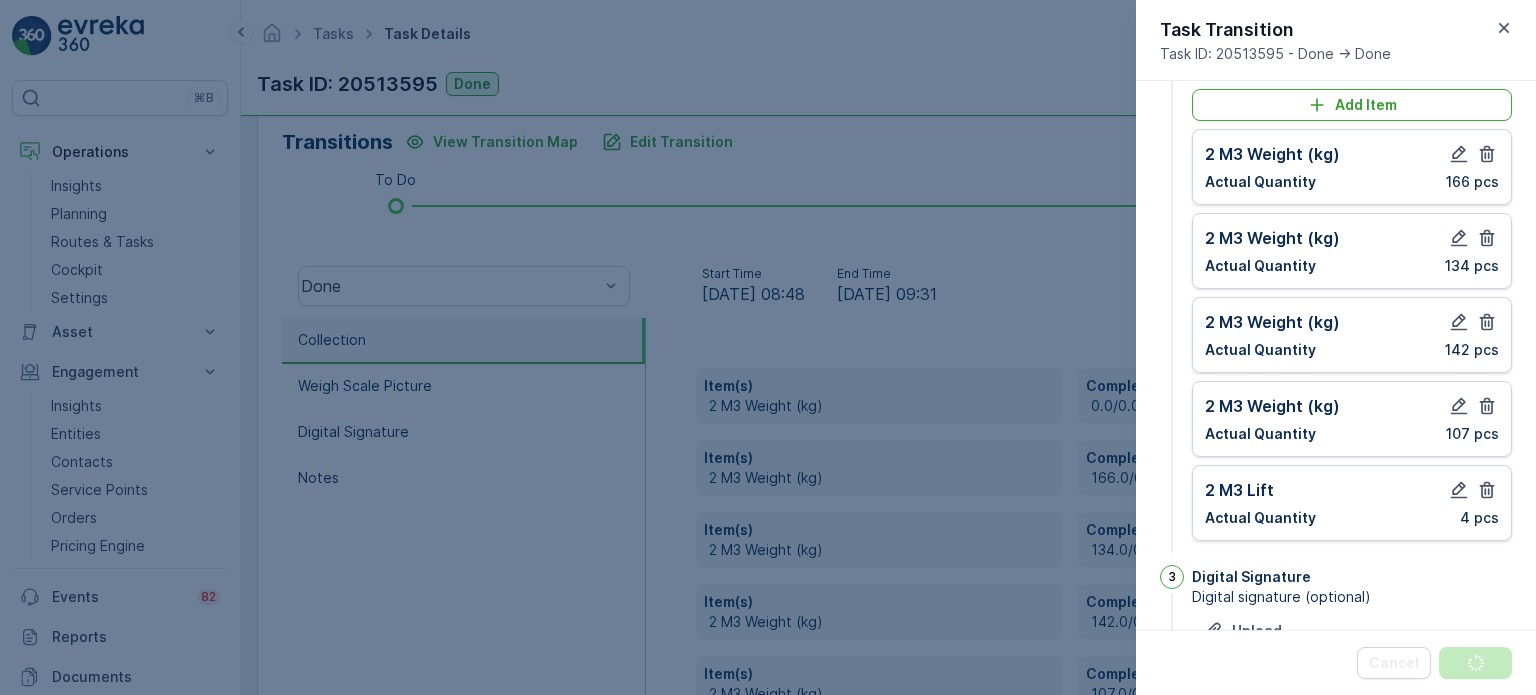 scroll, scrollTop: 0, scrollLeft: 0, axis: both 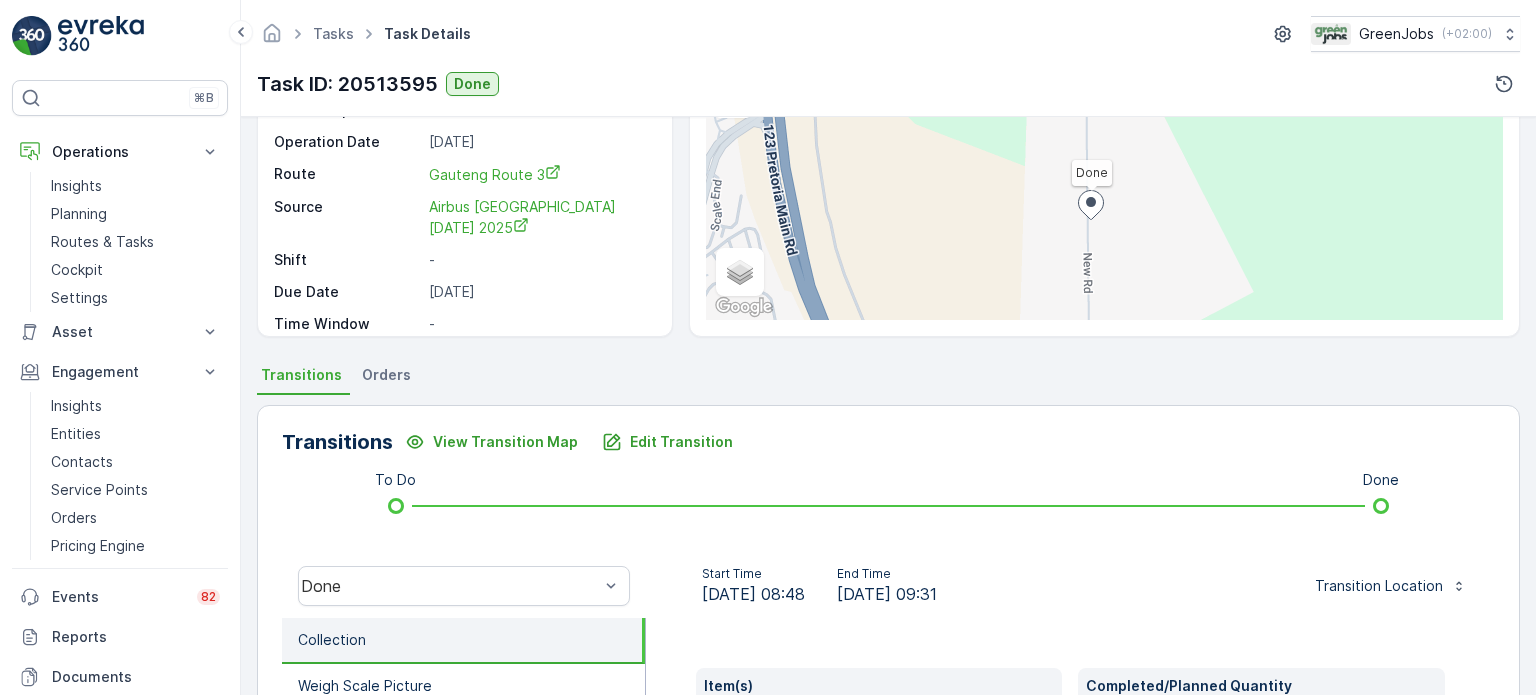 click on "Orders" at bounding box center [386, 375] 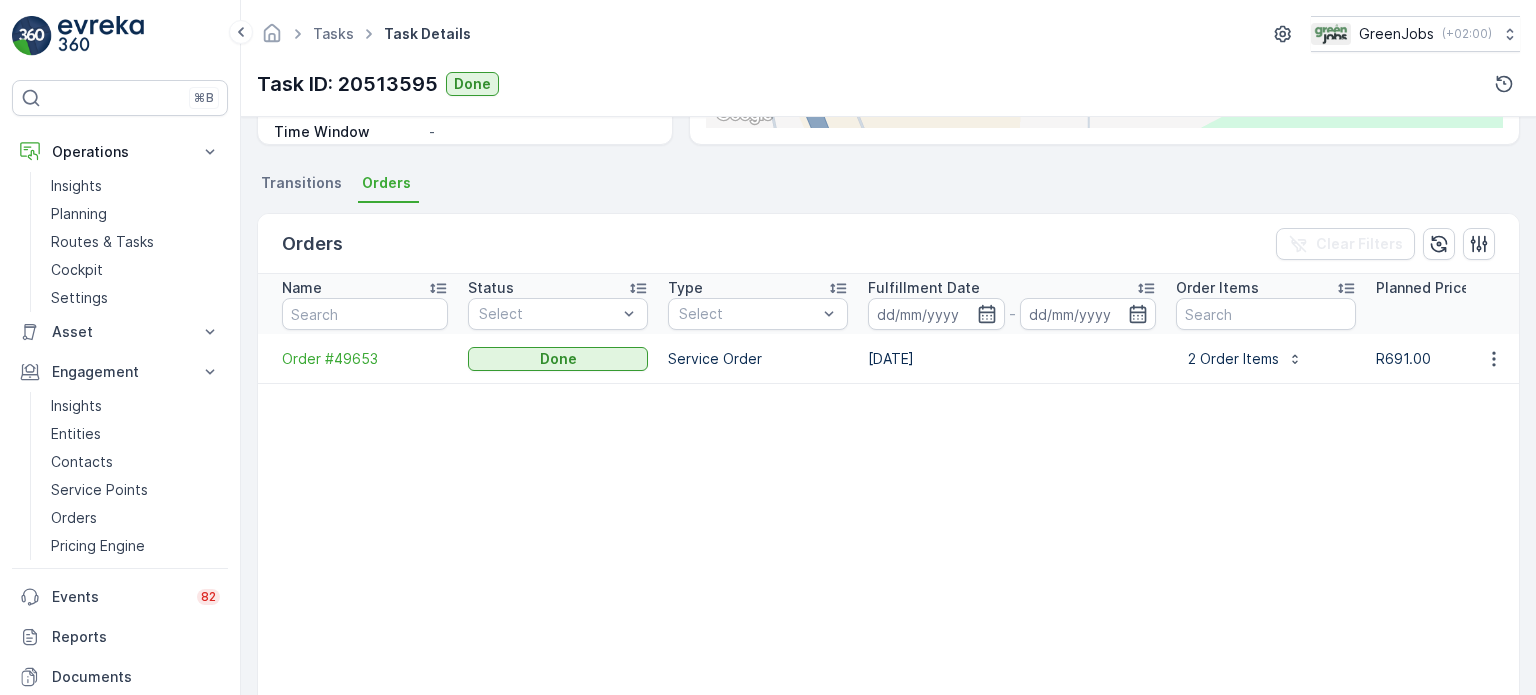 scroll, scrollTop: 396, scrollLeft: 0, axis: vertical 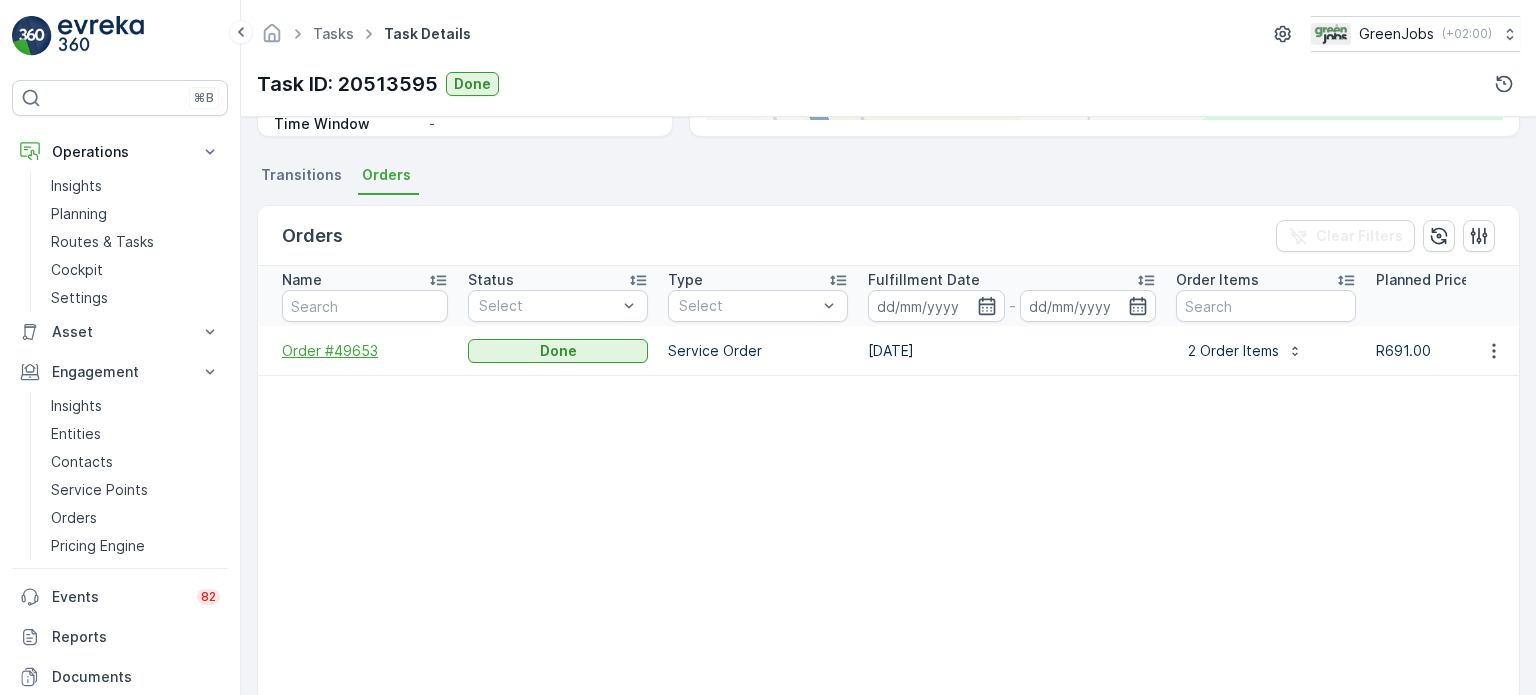 click on "Order #49653" at bounding box center [365, 351] 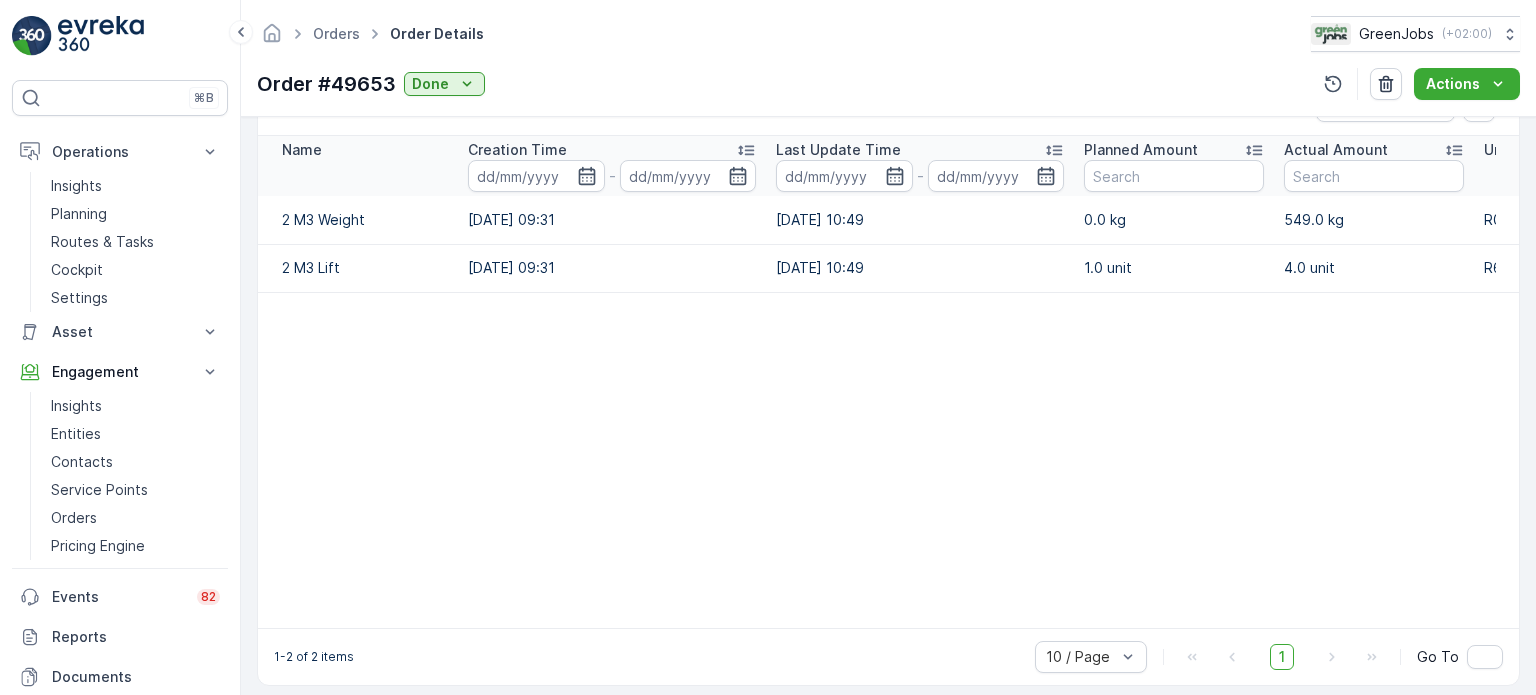 scroll, scrollTop: 550, scrollLeft: 0, axis: vertical 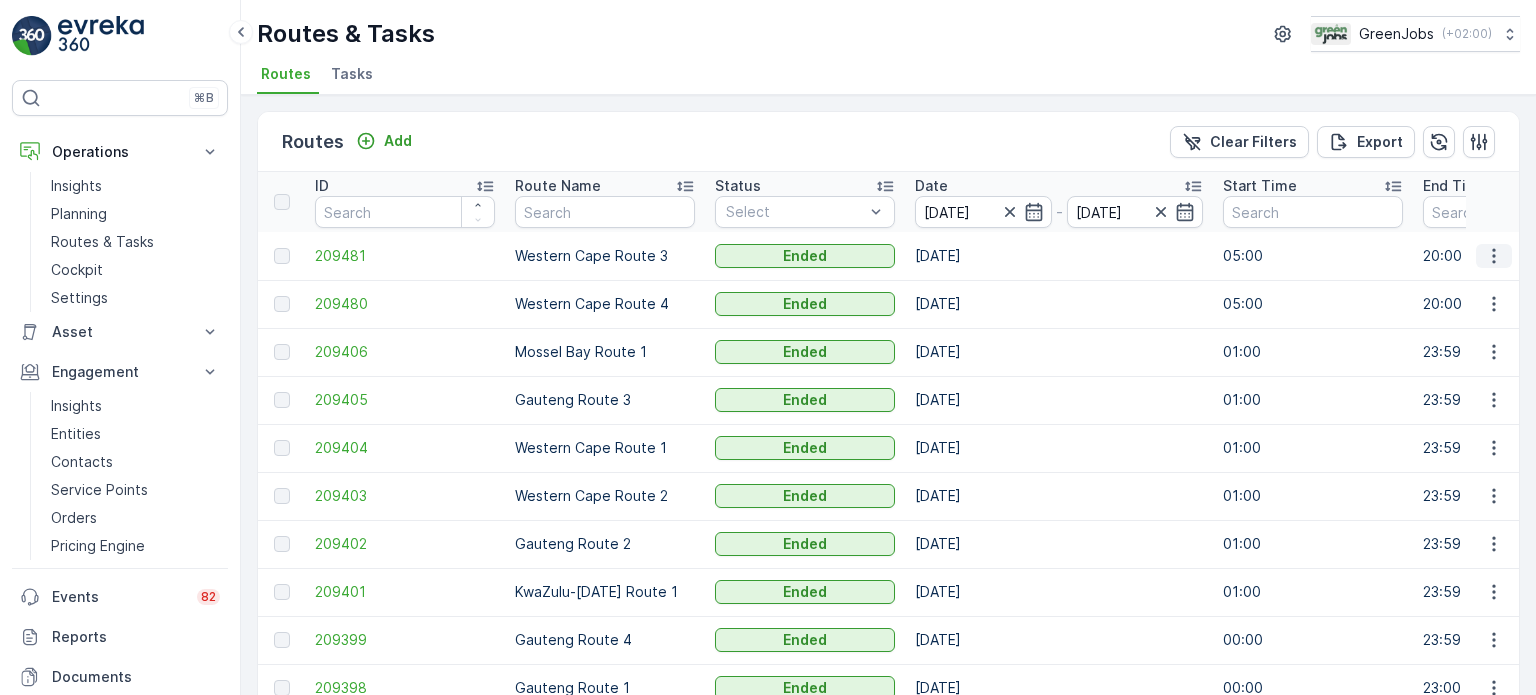 click 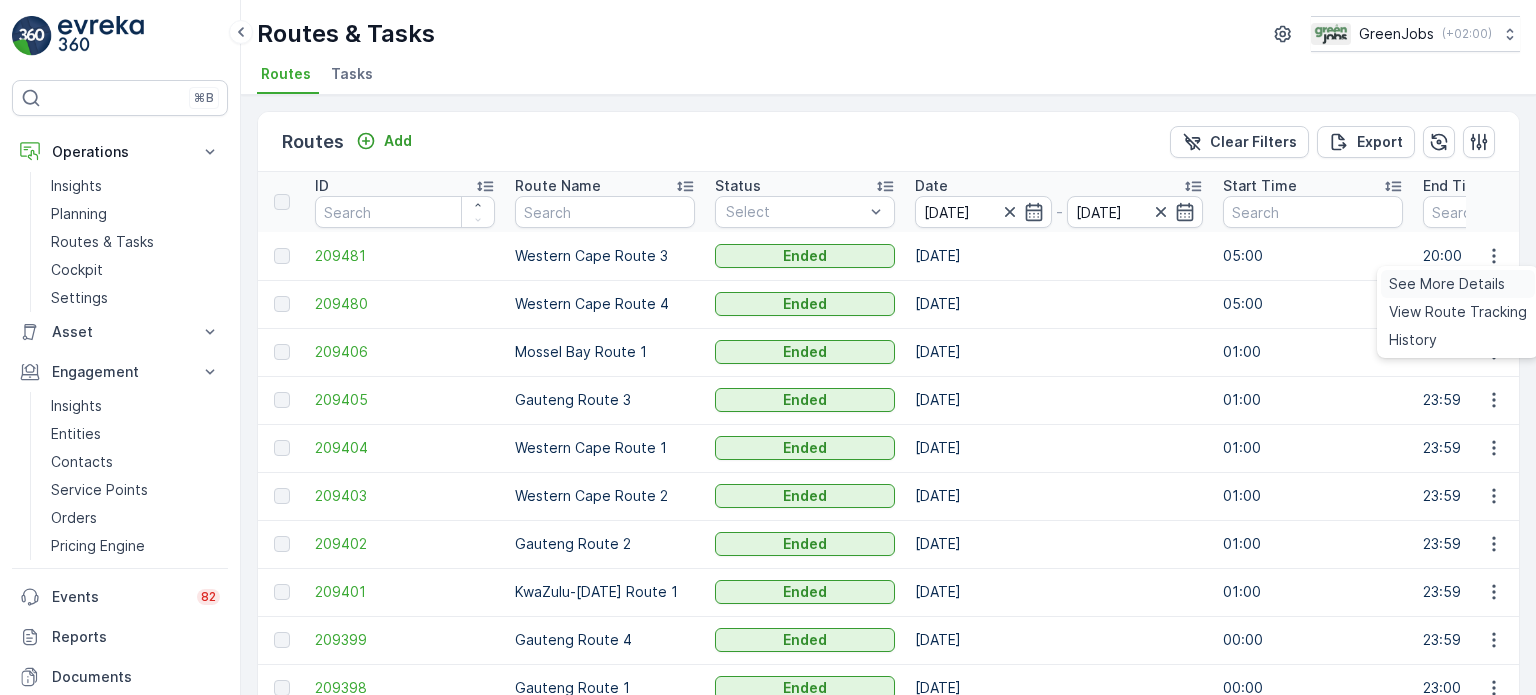 click on "See More Details" at bounding box center (1447, 284) 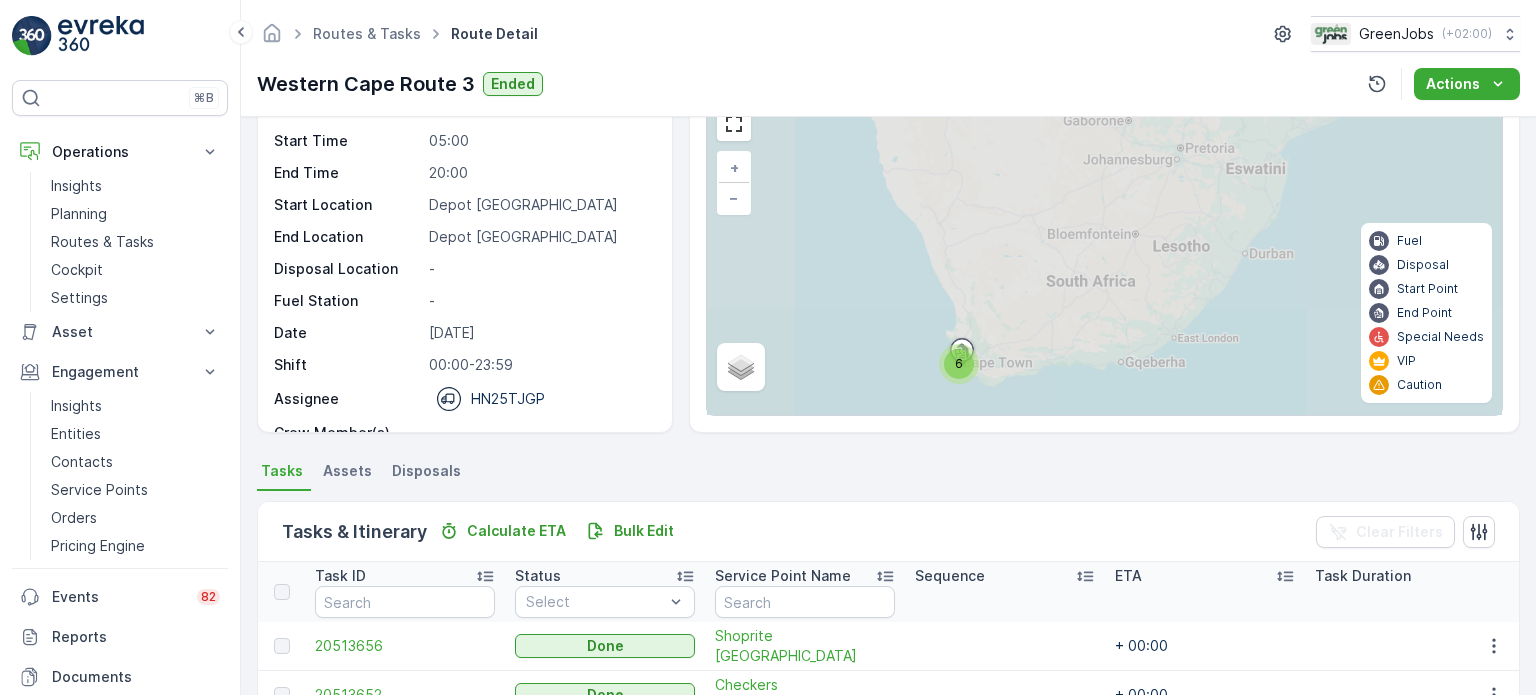 scroll, scrollTop: 400, scrollLeft: 0, axis: vertical 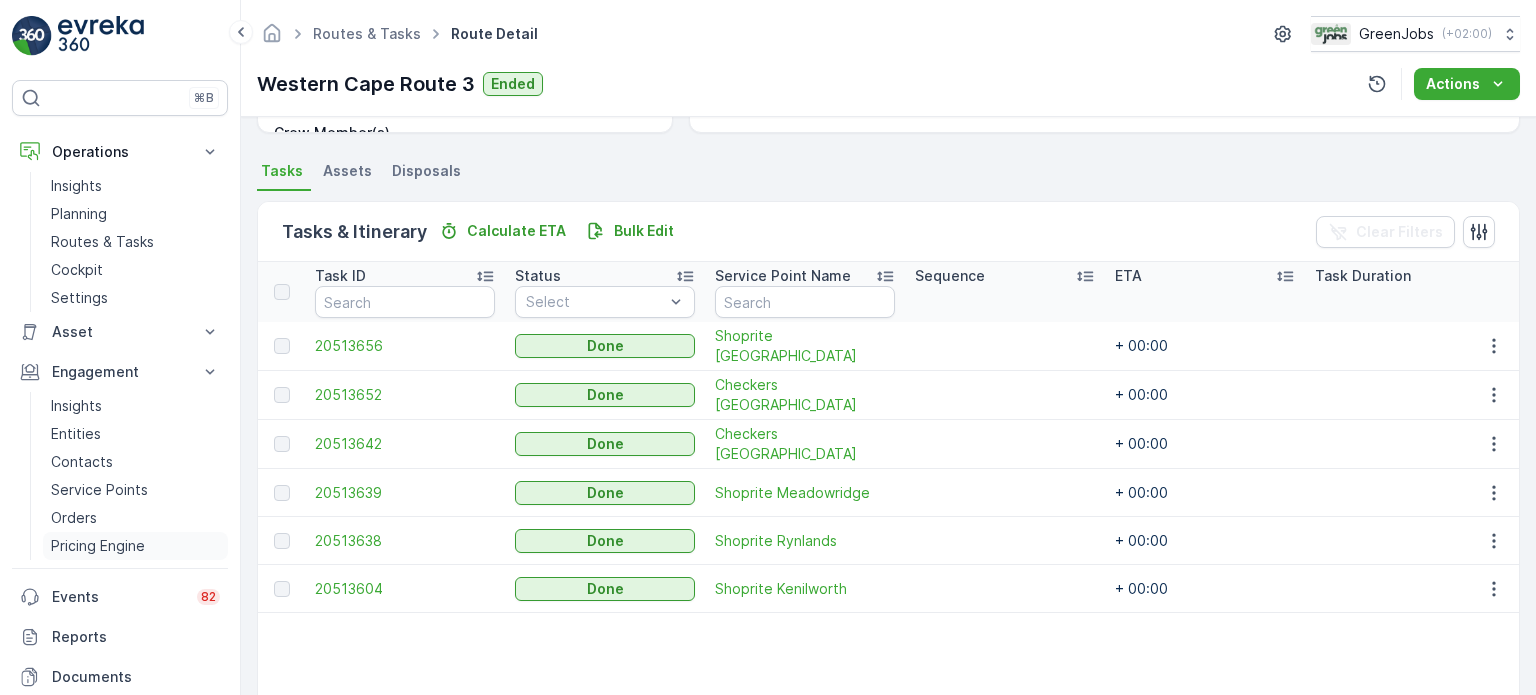 click on "Pricing Engine" at bounding box center (98, 546) 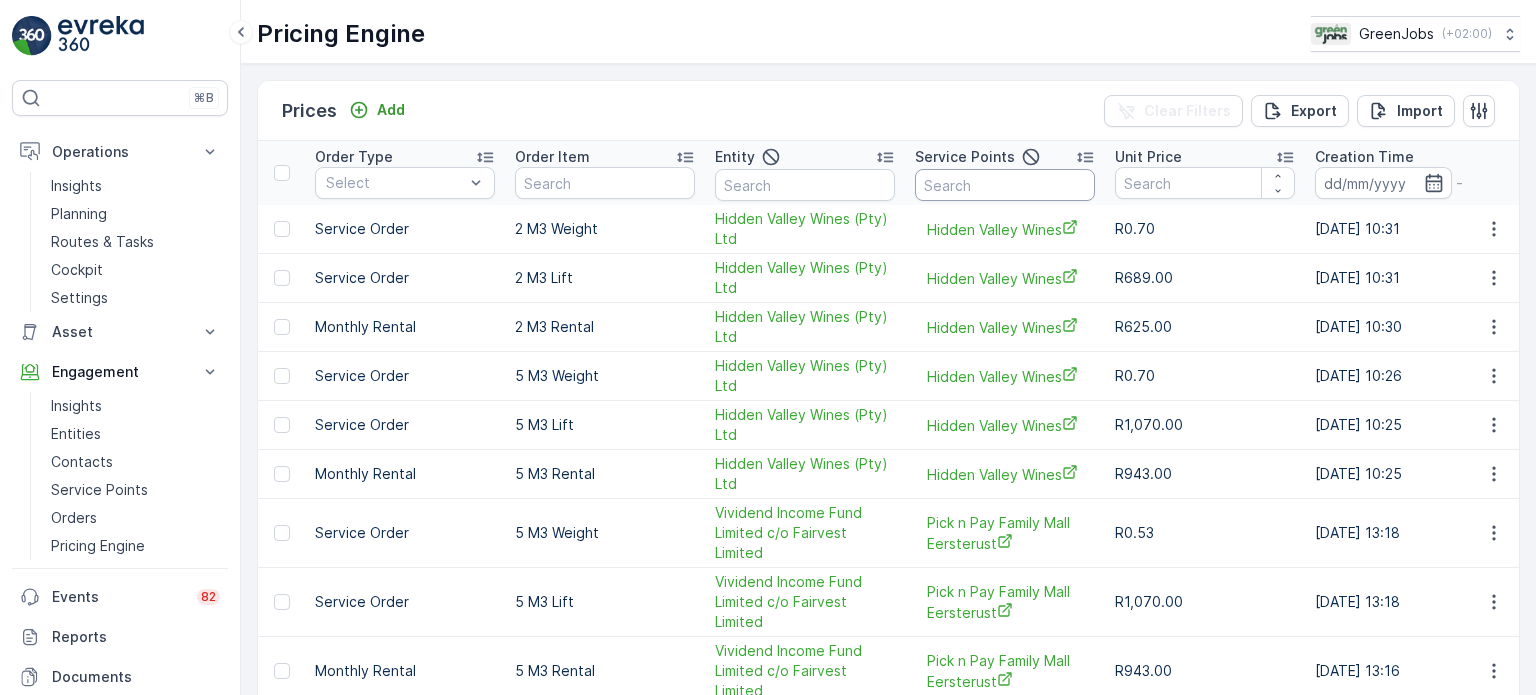 click at bounding box center (1005, 185) 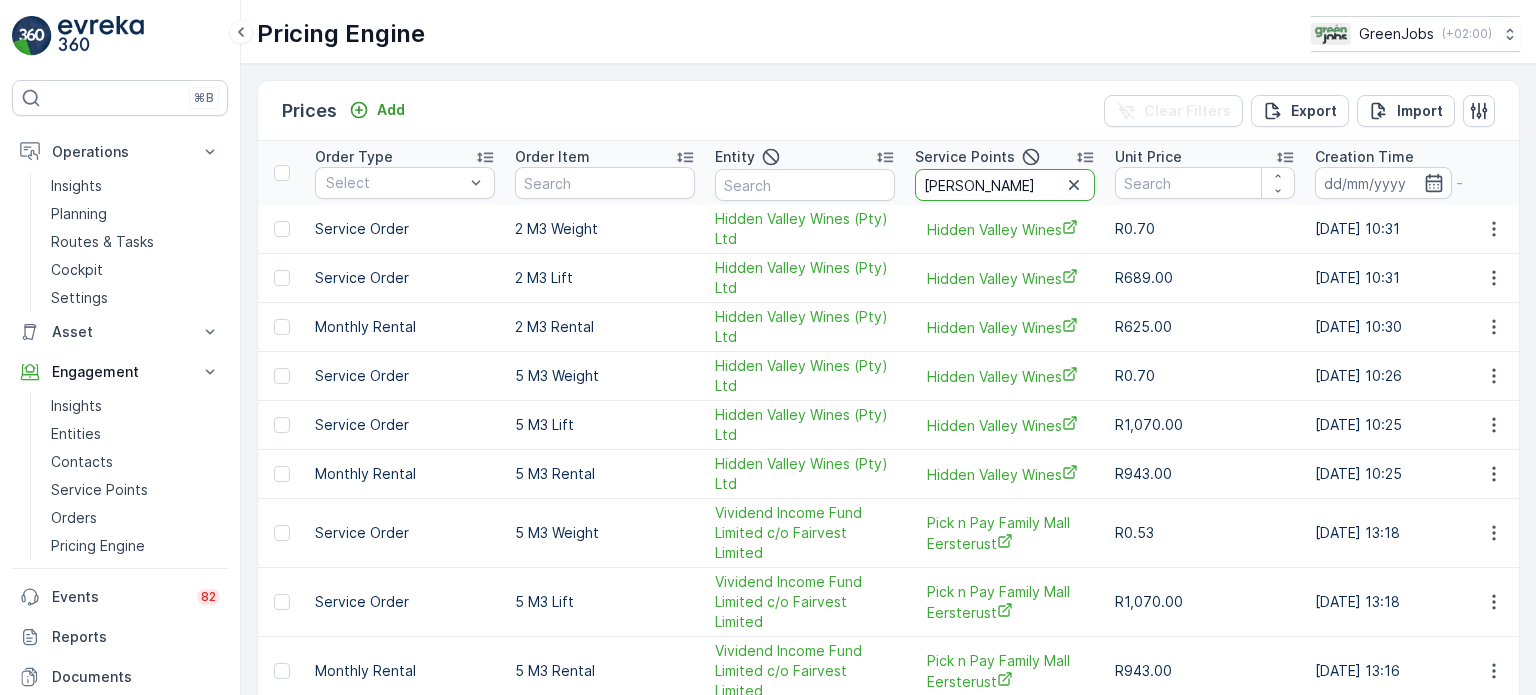 type on "meado" 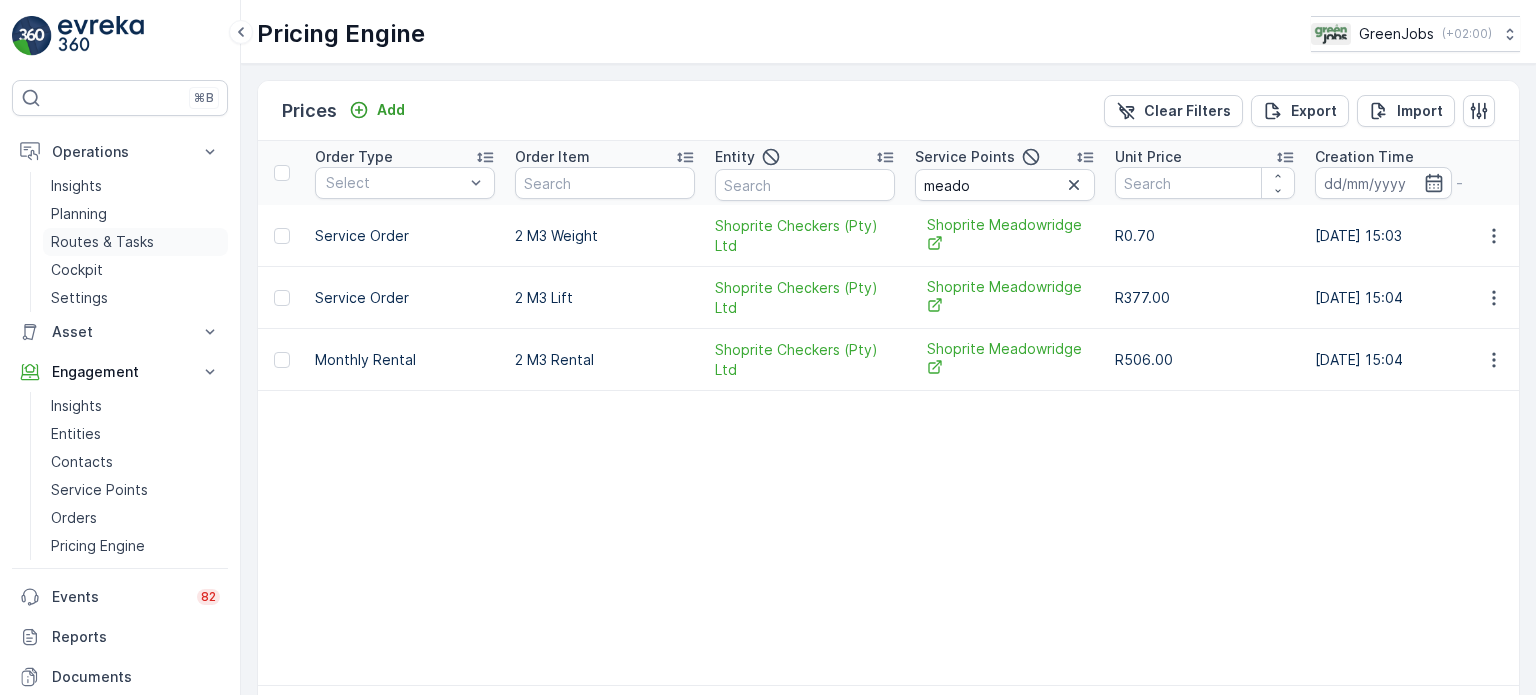 click on "Routes & Tasks" at bounding box center [102, 242] 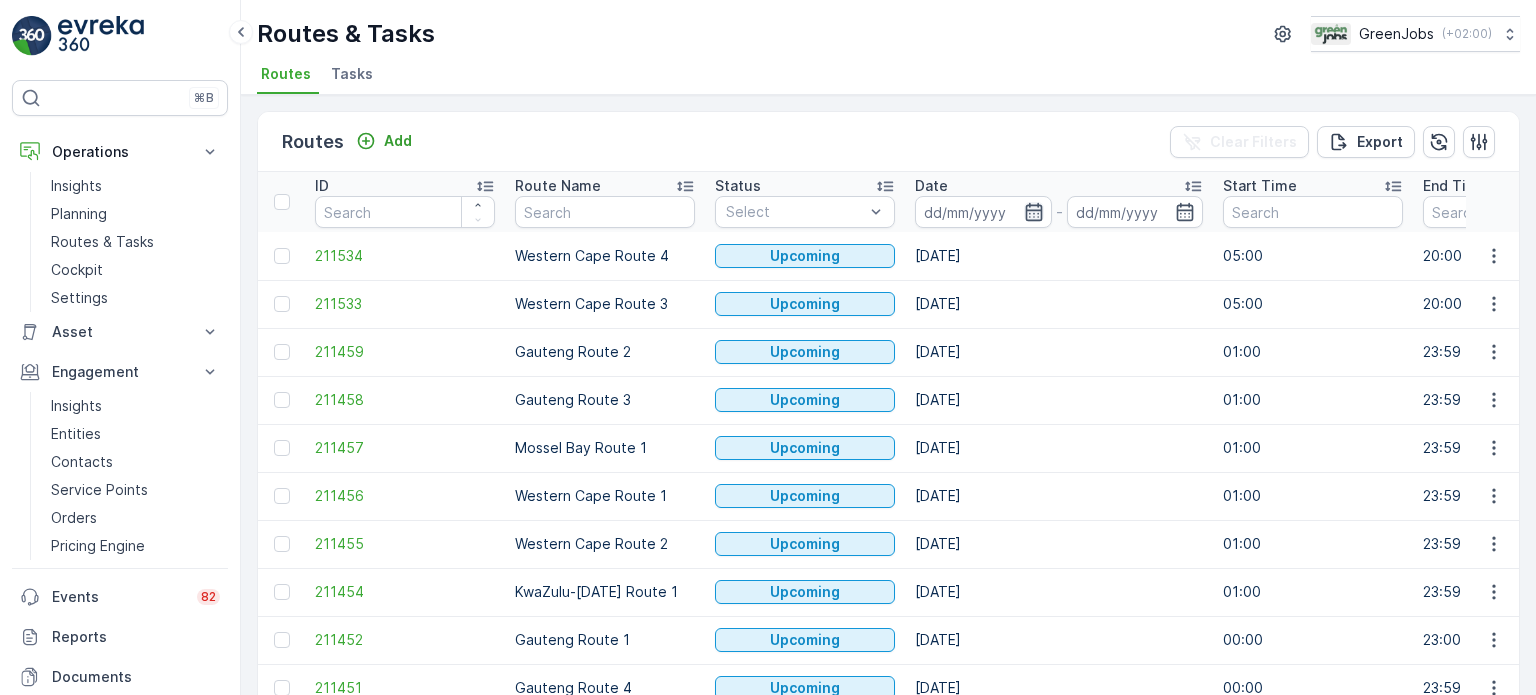 click 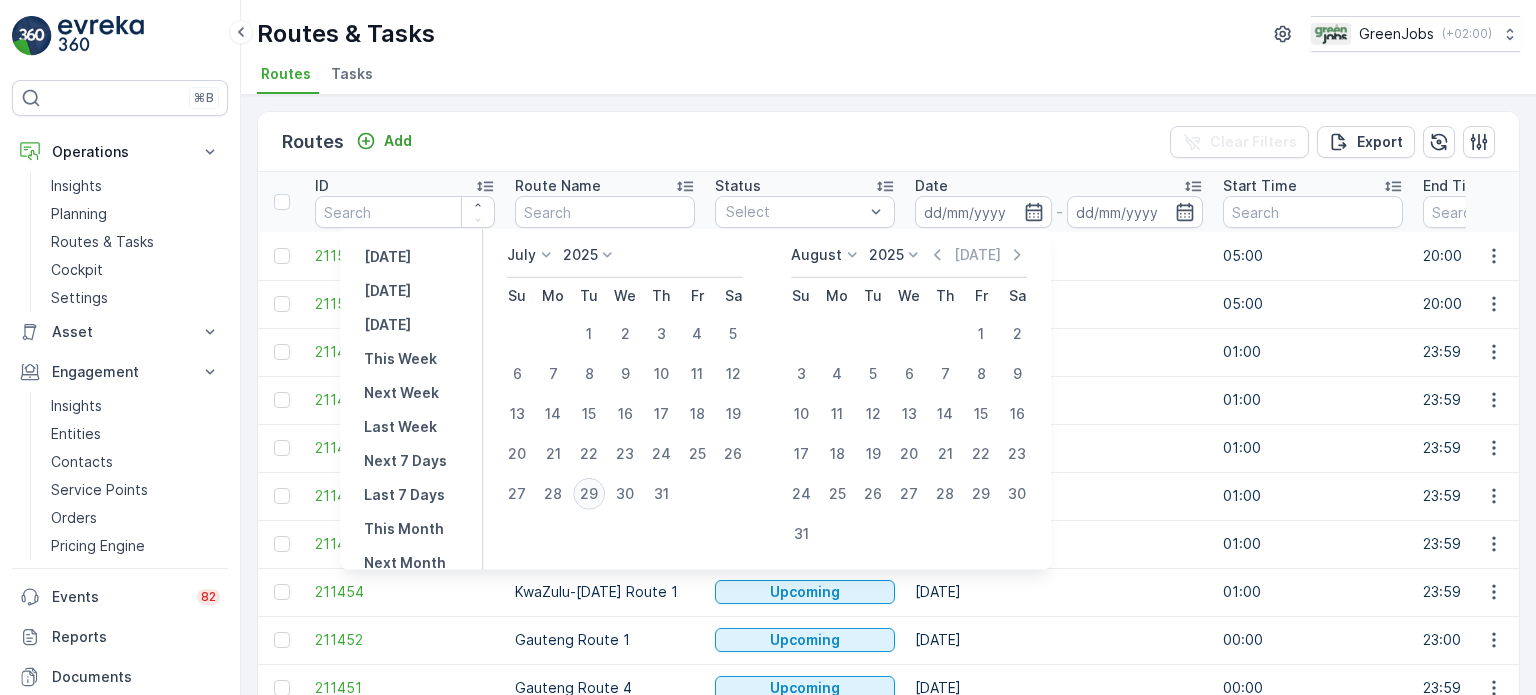 click on "29" at bounding box center [589, 494] 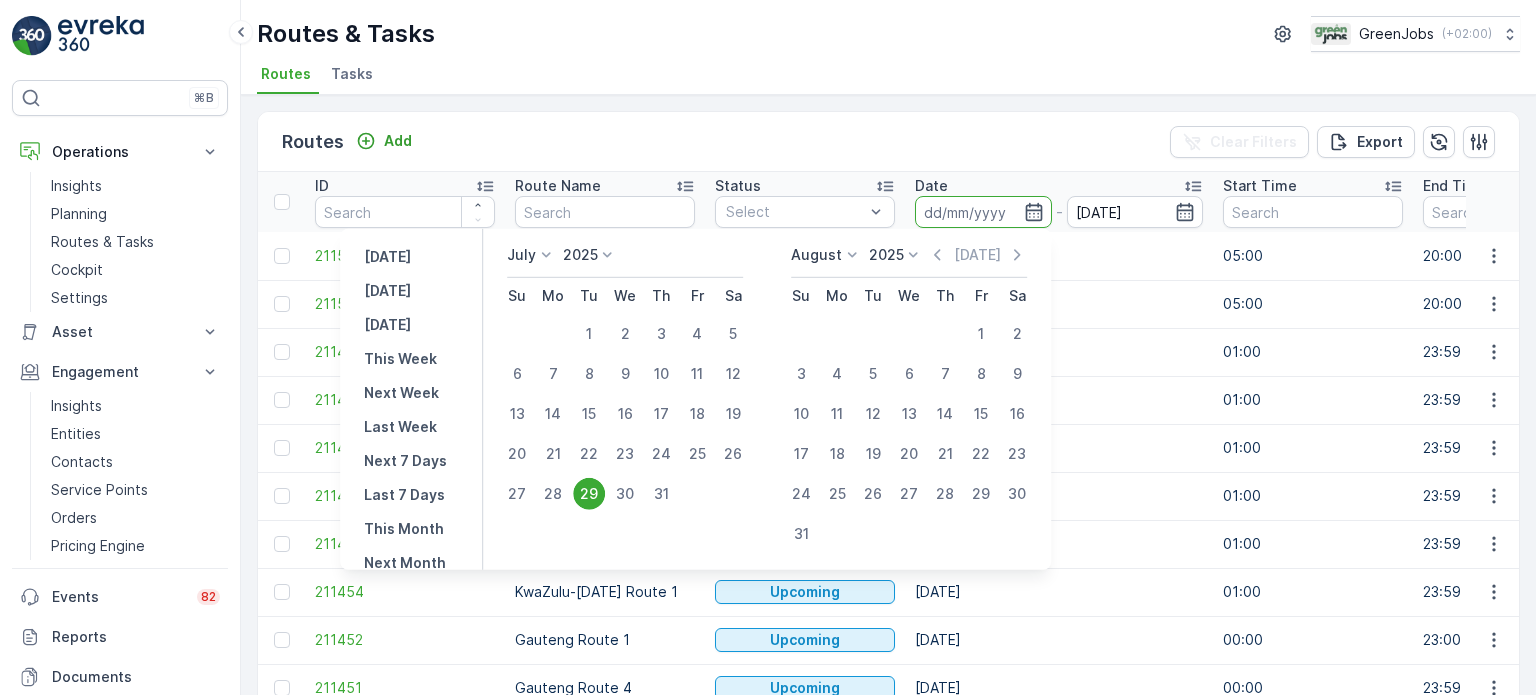 click on "29" at bounding box center (589, 494) 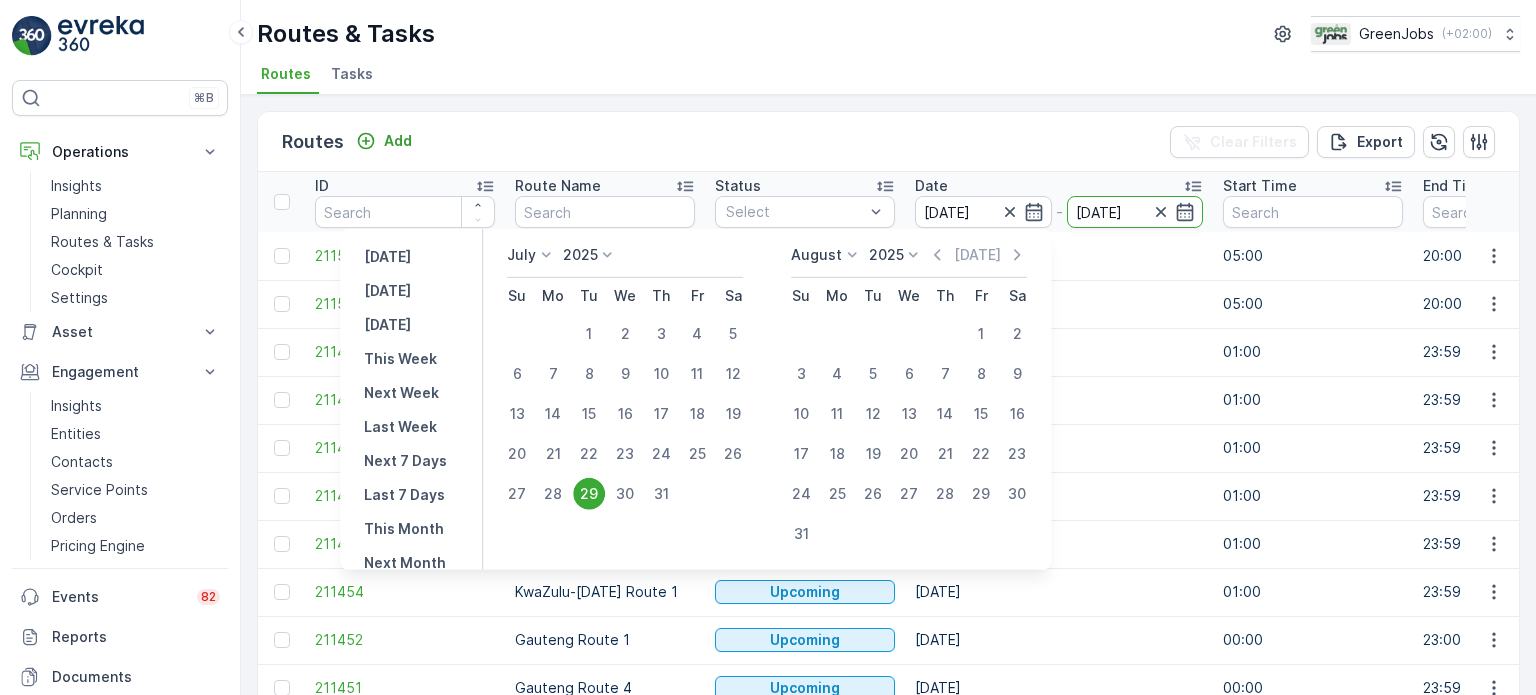 click on "29" at bounding box center (589, 494) 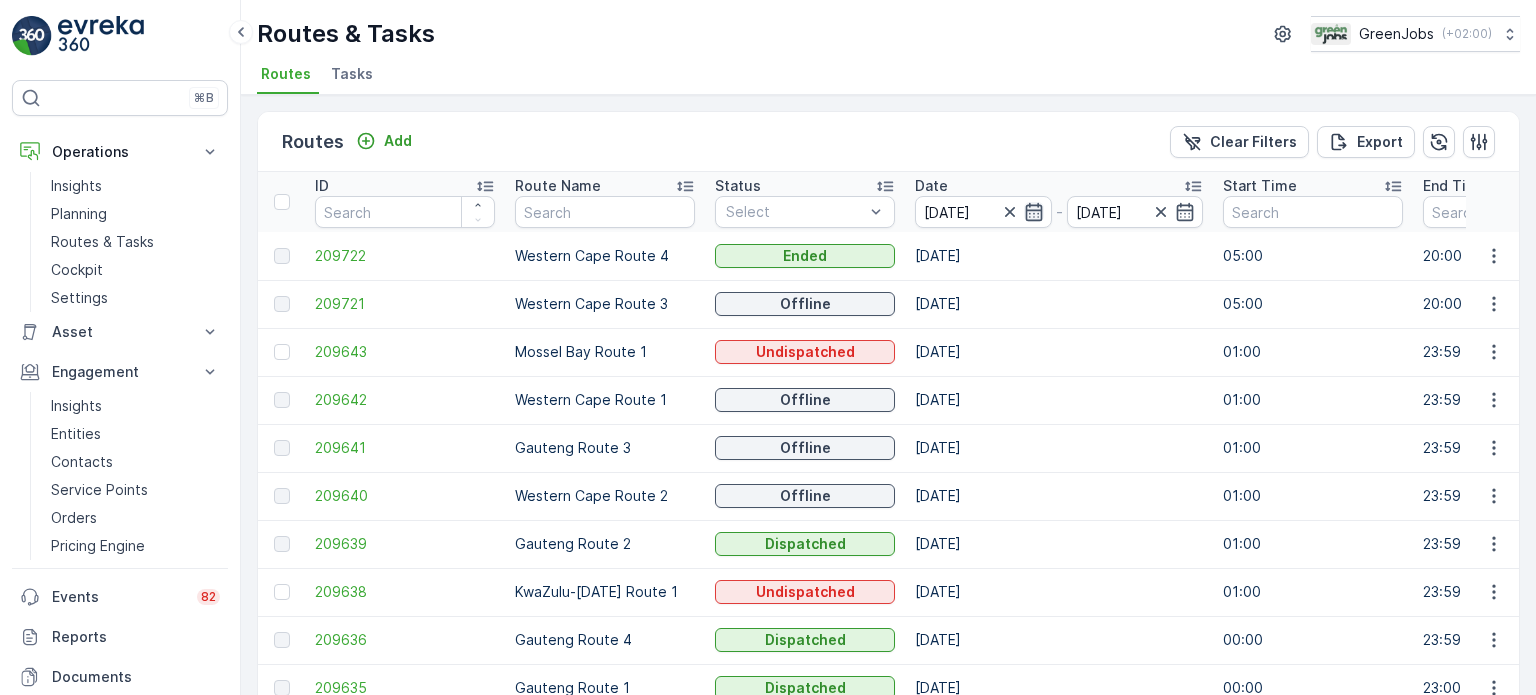 click 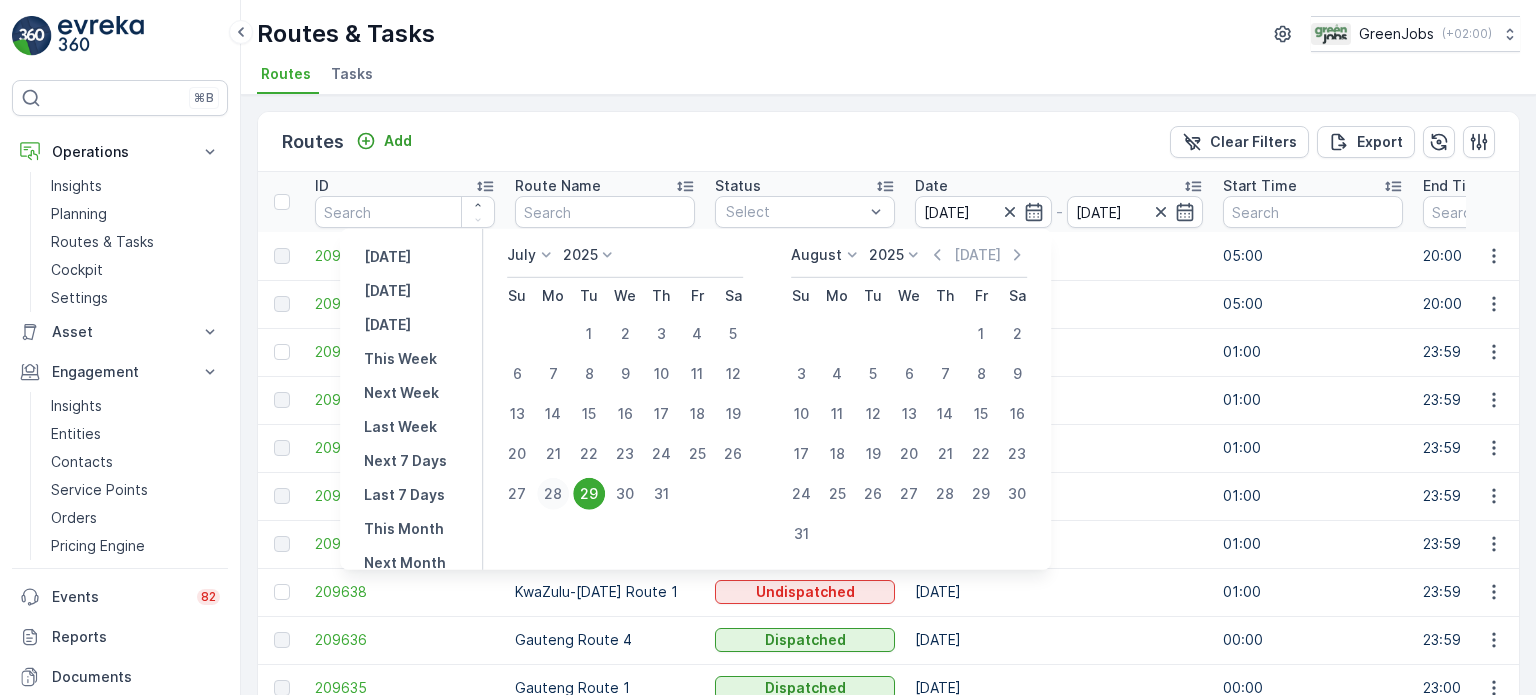 click on "28" at bounding box center [553, 494] 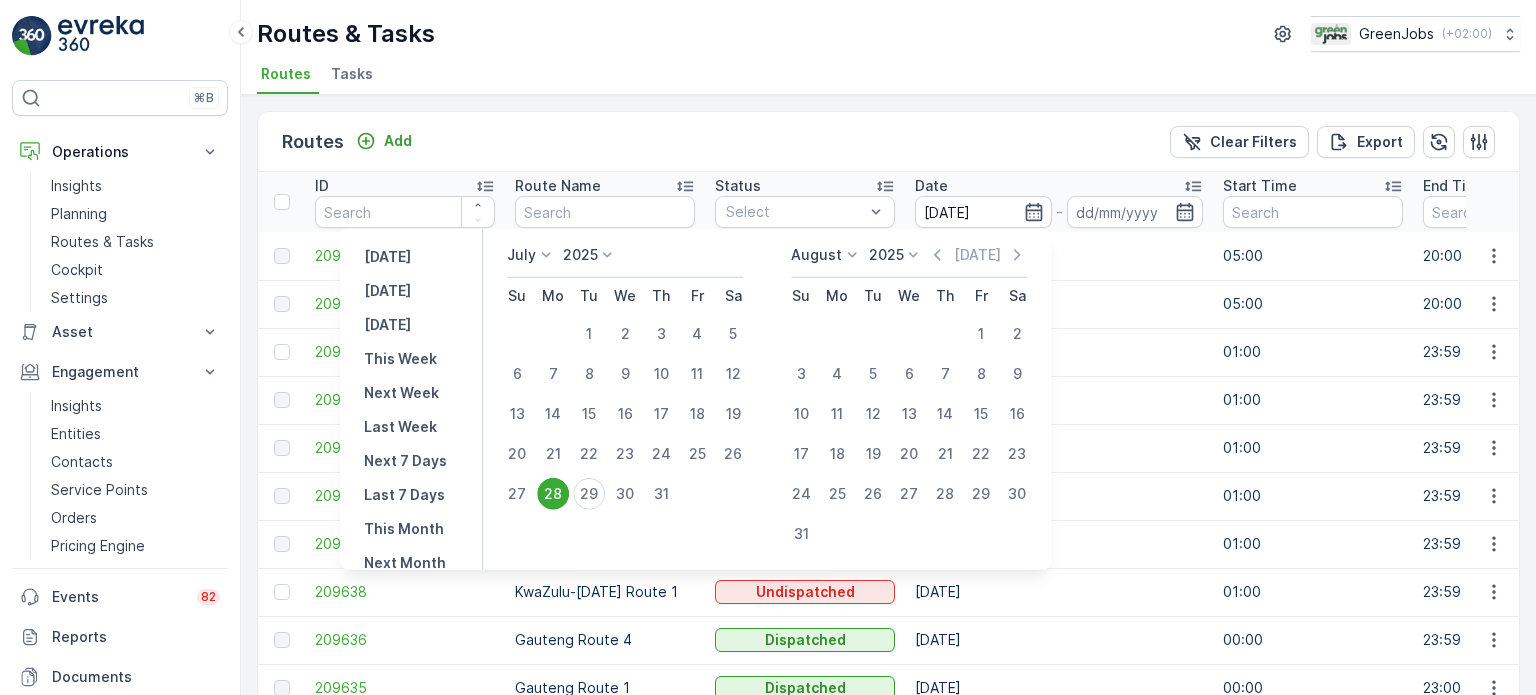 click on "28" at bounding box center [553, 494] 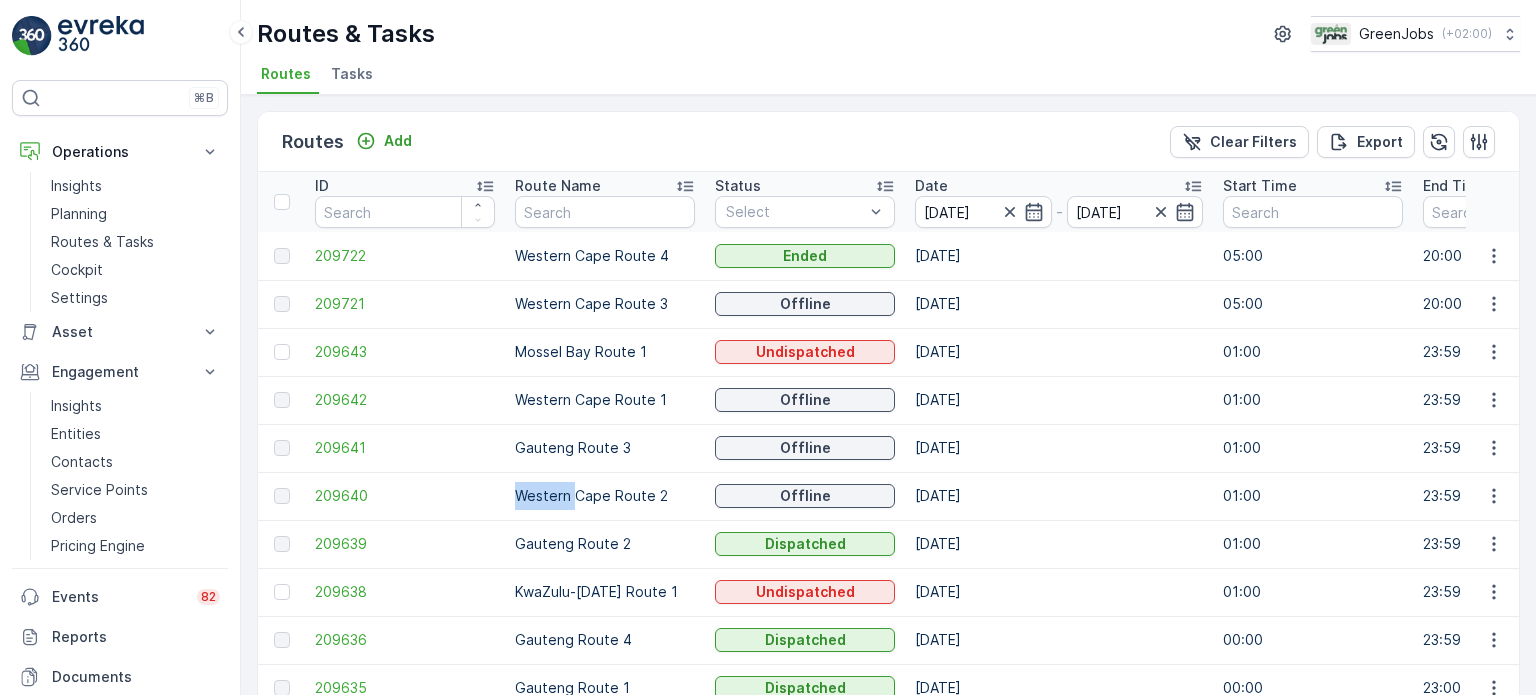 click on "Western Cape Route 2" at bounding box center (605, 496) 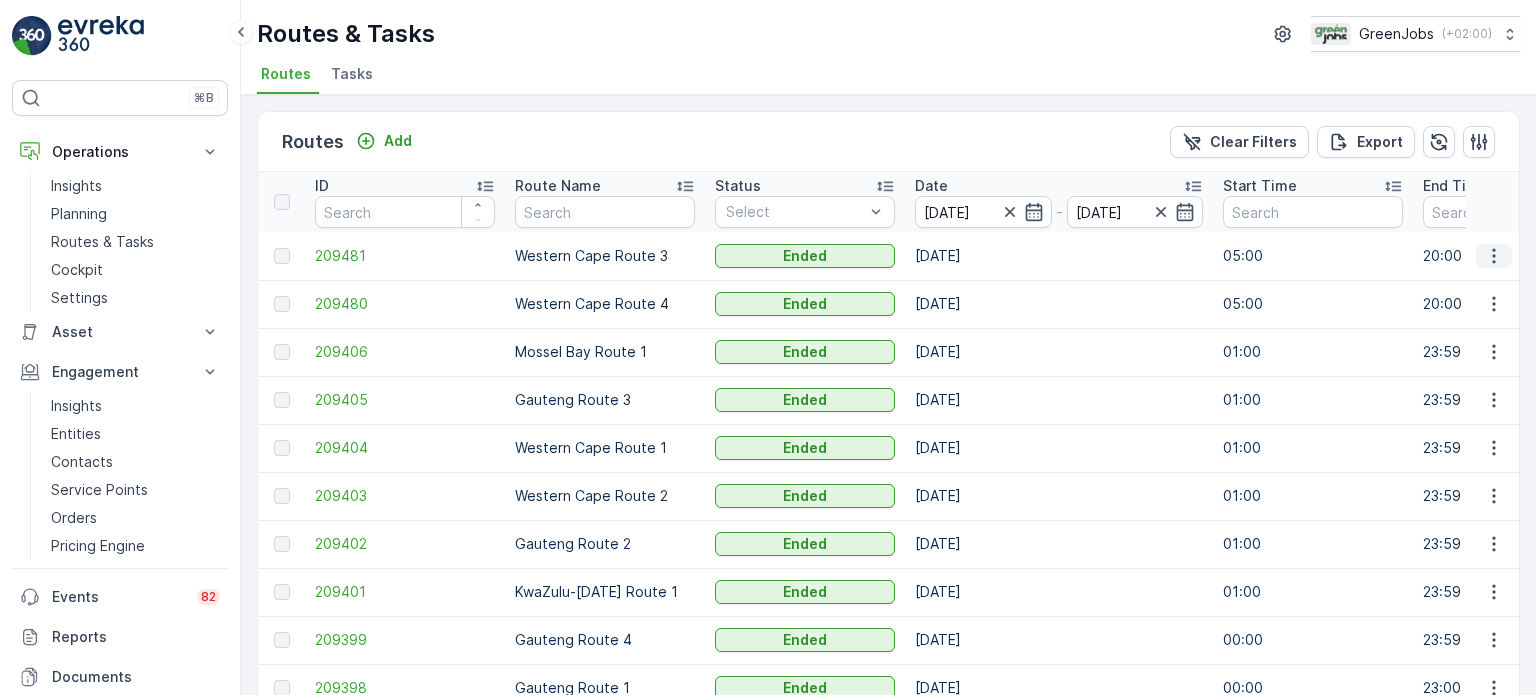 click 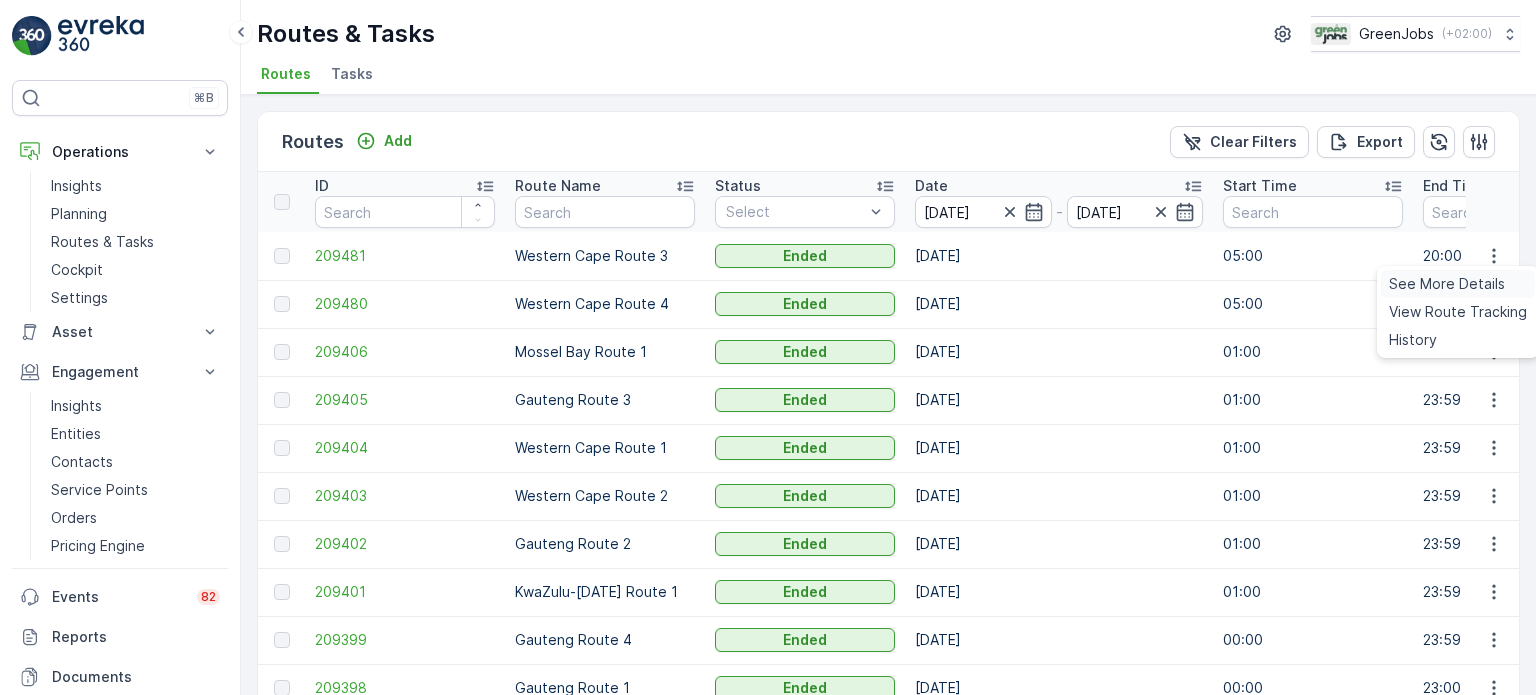 click on "See More Details" at bounding box center [1447, 284] 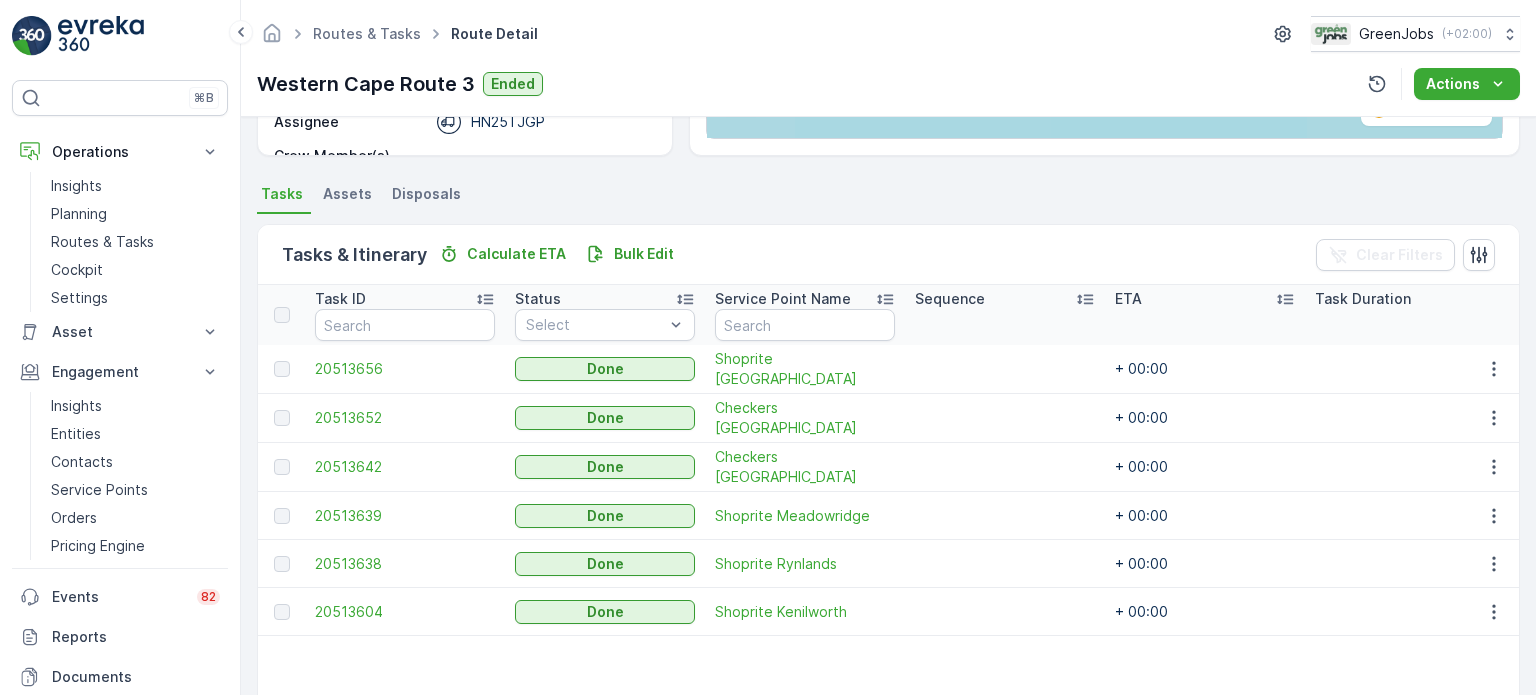 scroll, scrollTop: 500, scrollLeft: 0, axis: vertical 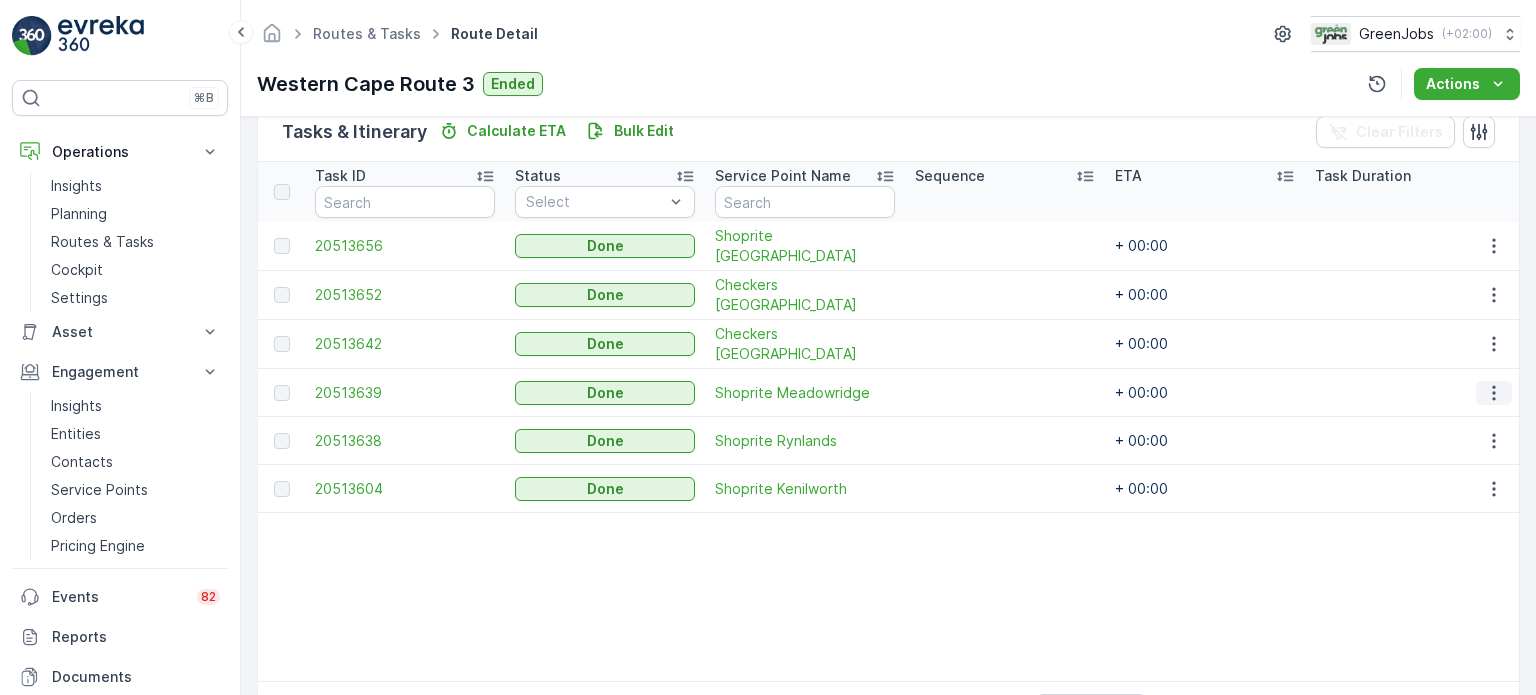click 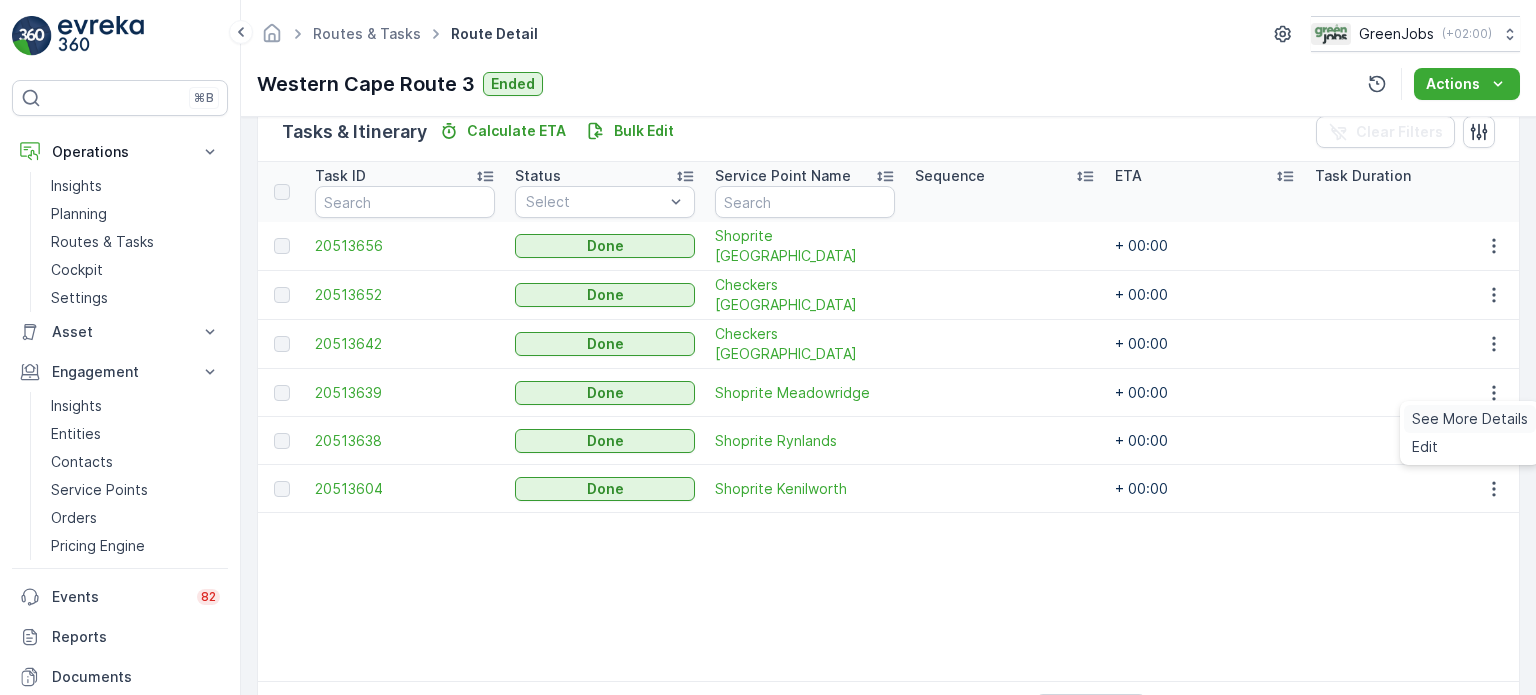 click on "See More Details" at bounding box center (1470, 419) 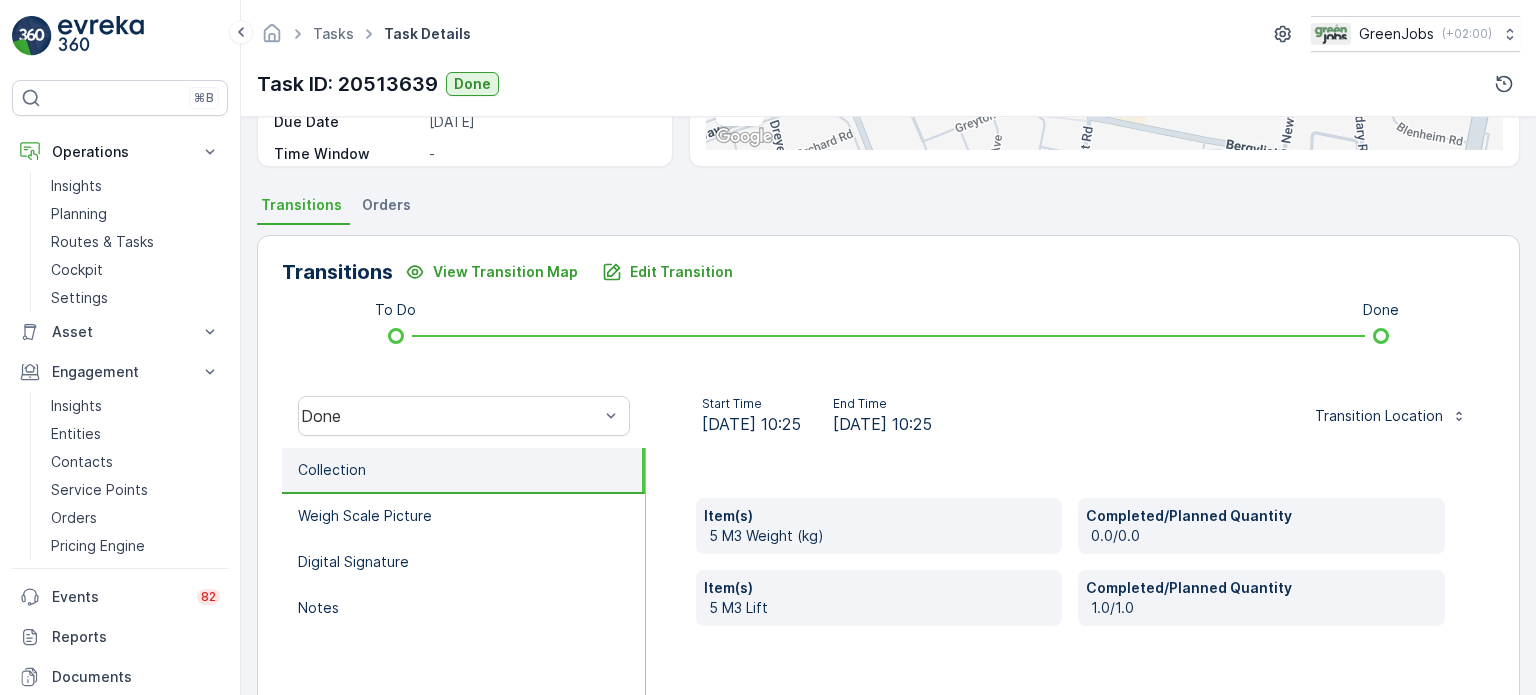 scroll, scrollTop: 400, scrollLeft: 0, axis: vertical 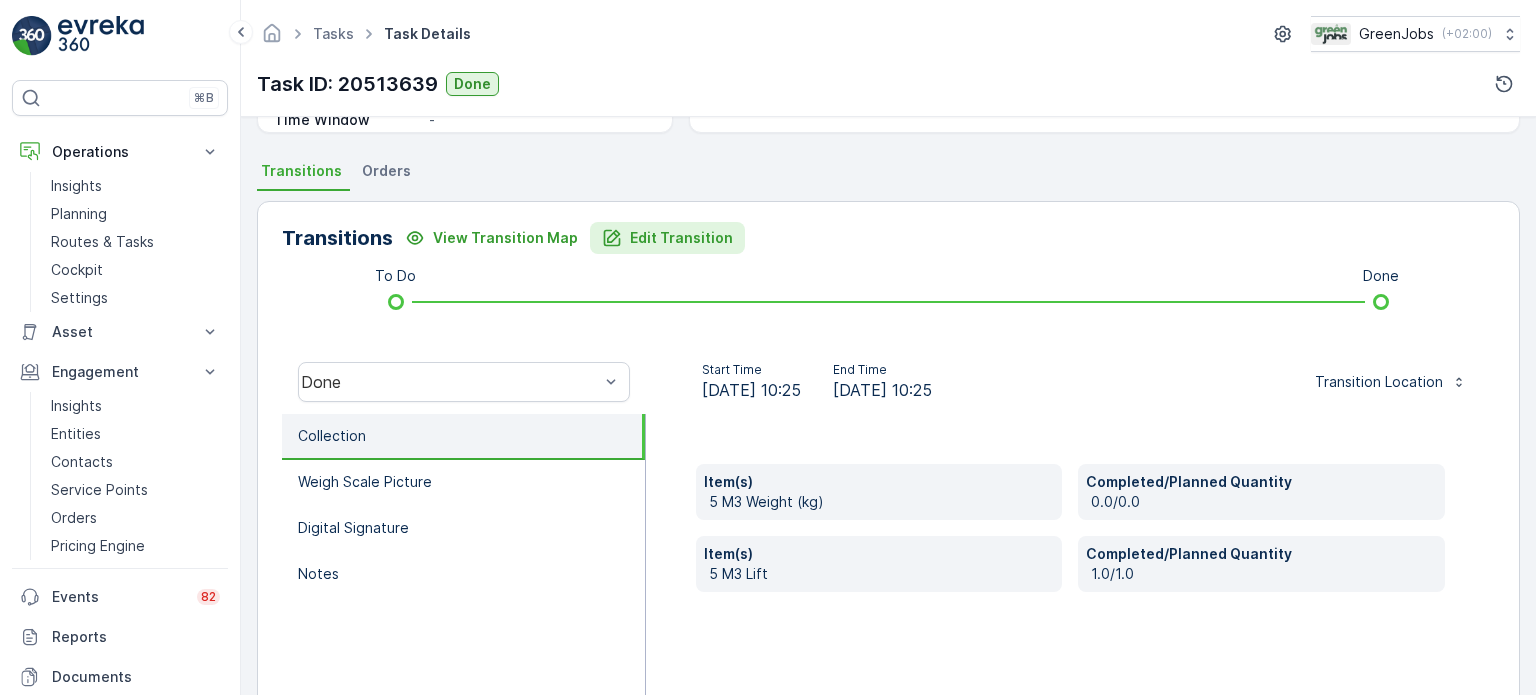 click on "Edit Transition" at bounding box center [681, 238] 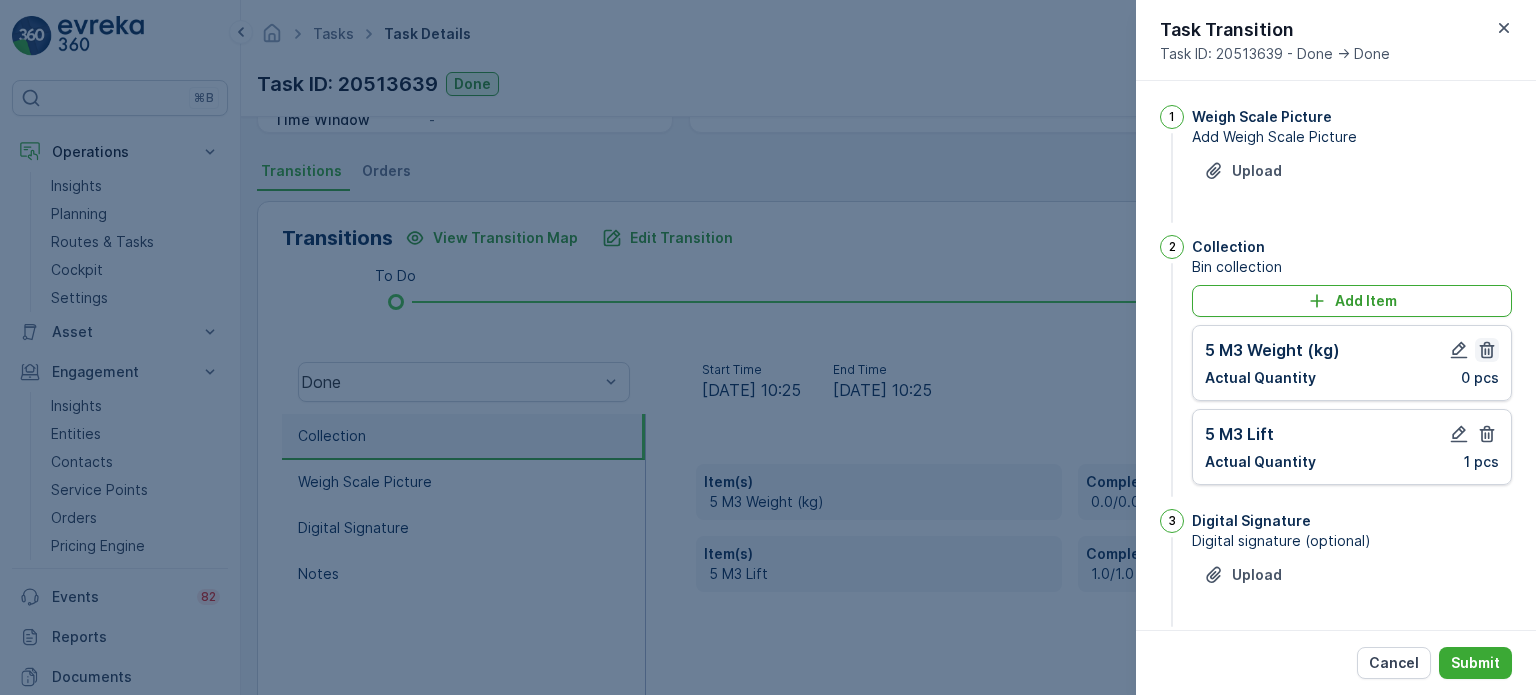 click 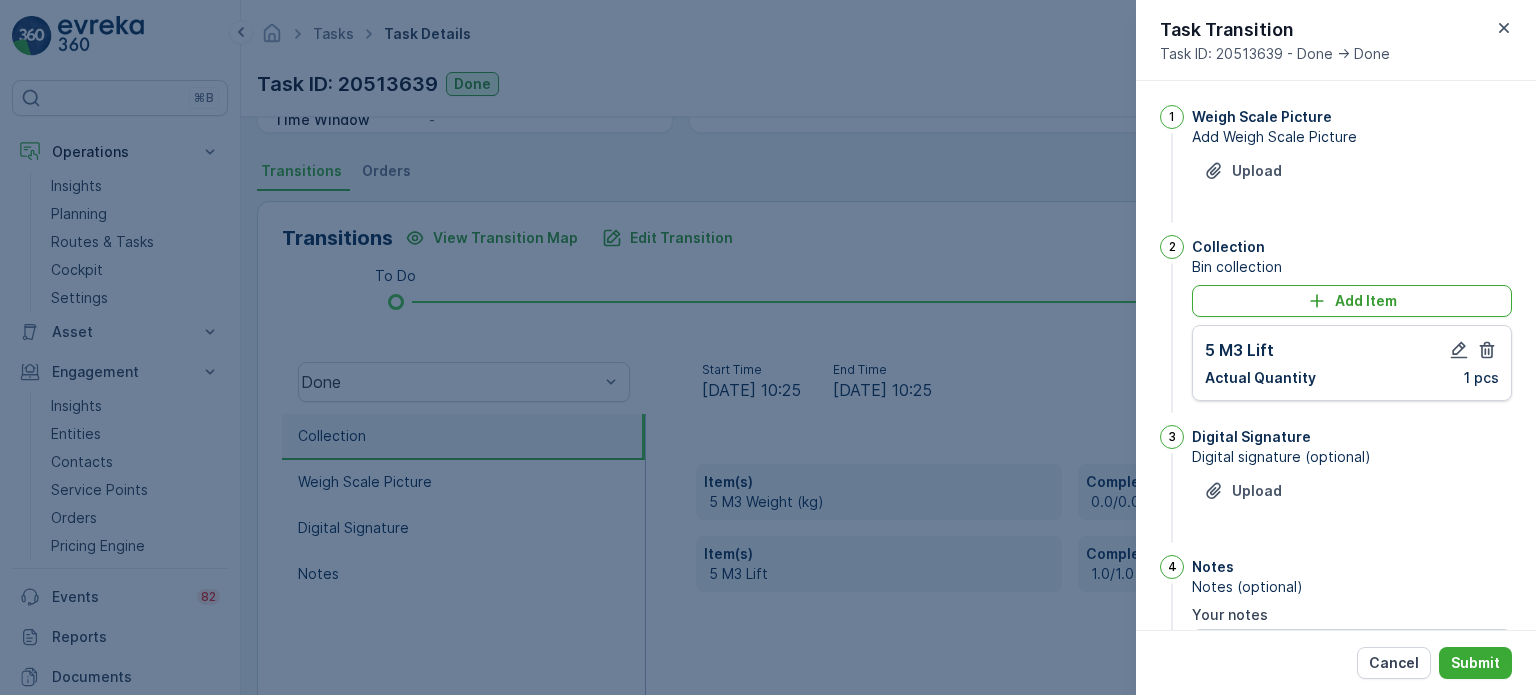 click 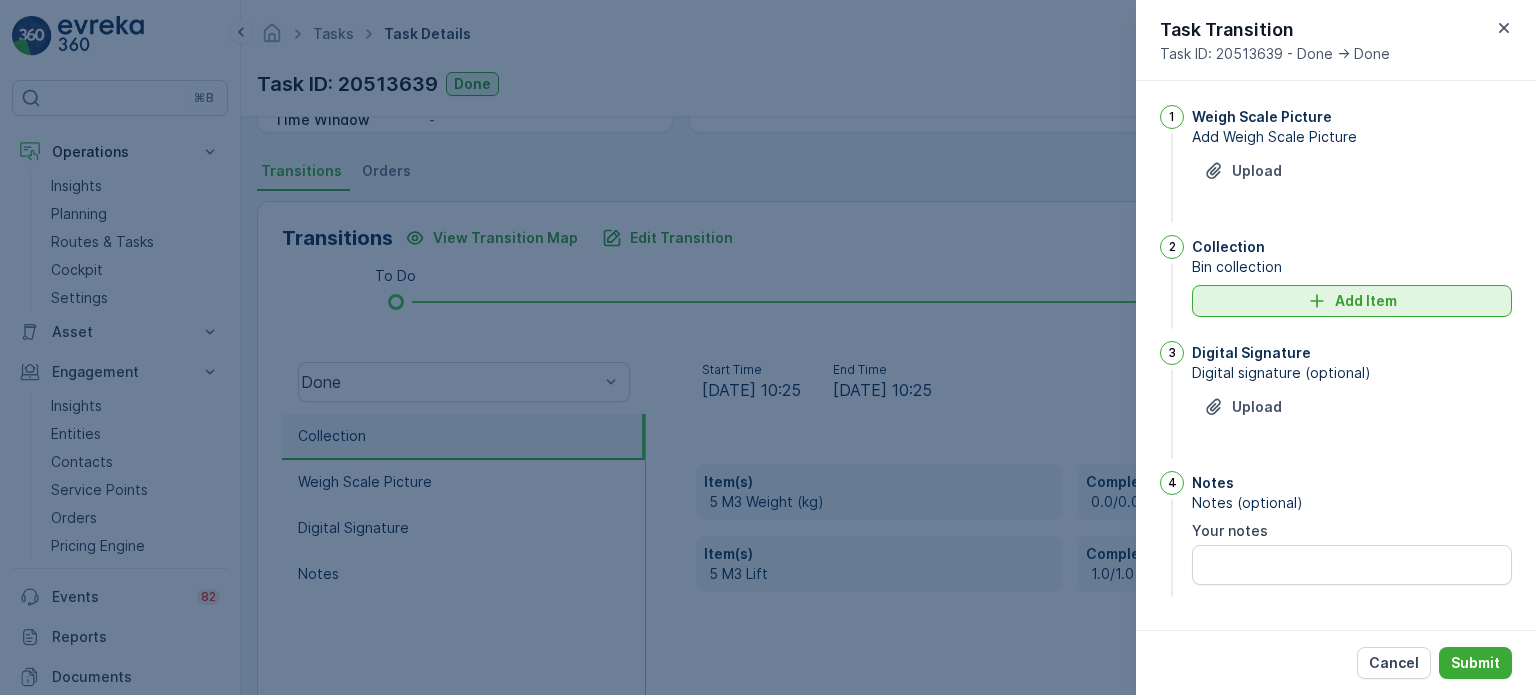 click on "Add Item" at bounding box center (1366, 301) 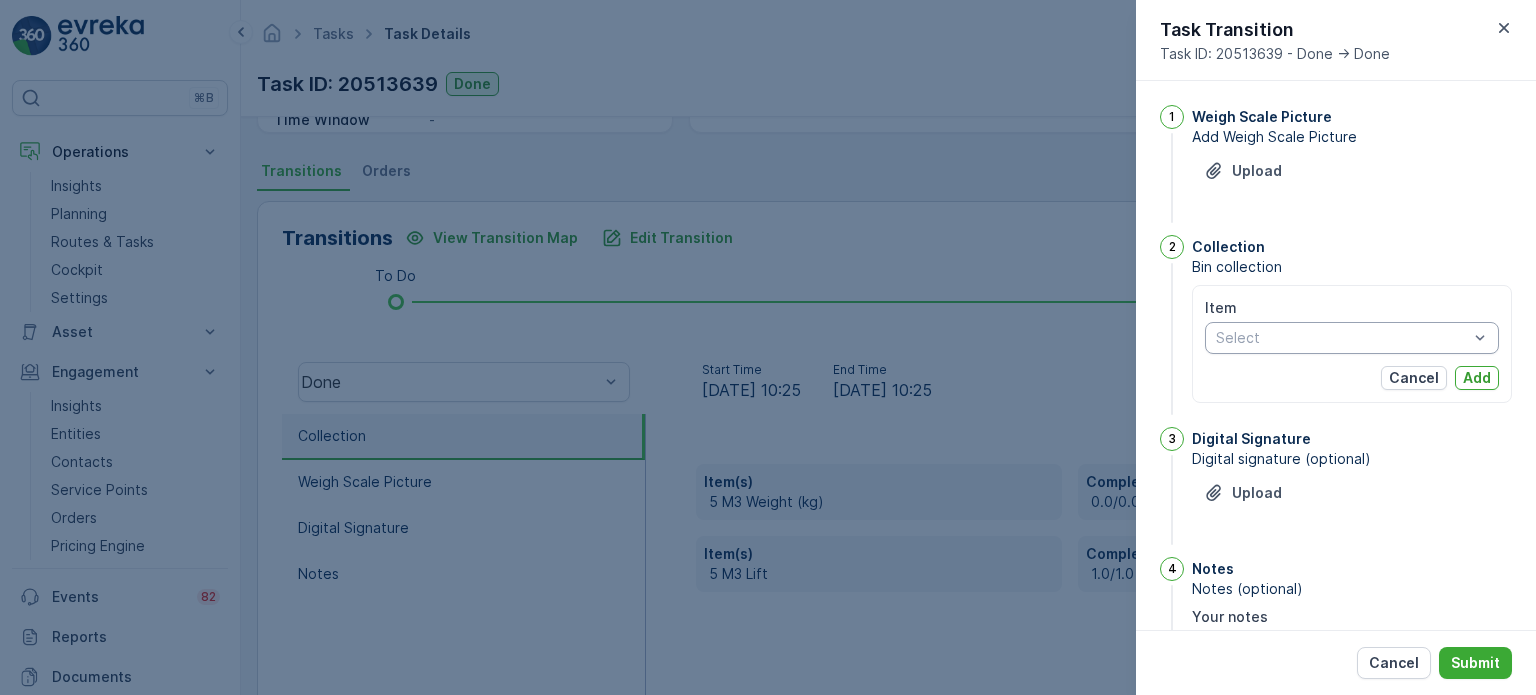 click at bounding box center [1342, 338] 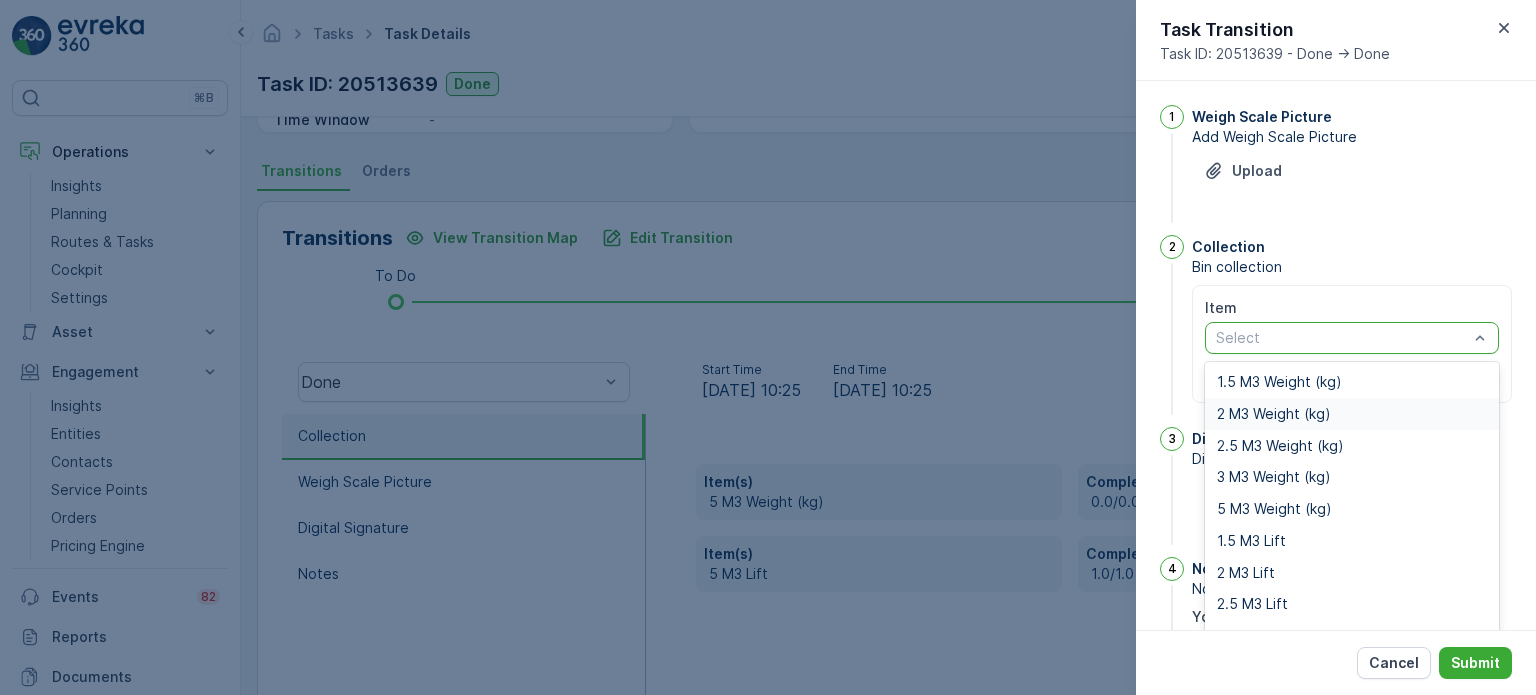 click on "2 M3 Weight (kg)" at bounding box center [1274, 414] 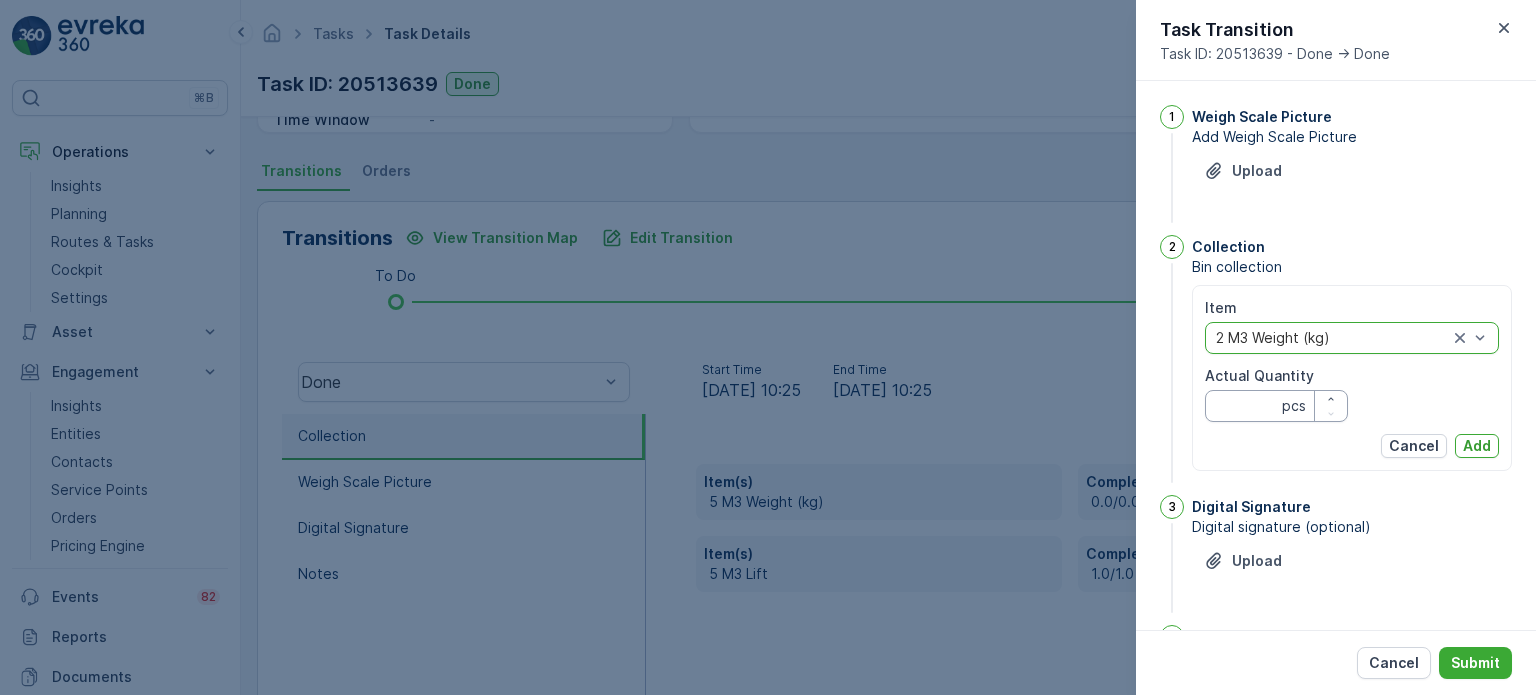 click on "Actual Quantity" at bounding box center [1276, 406] 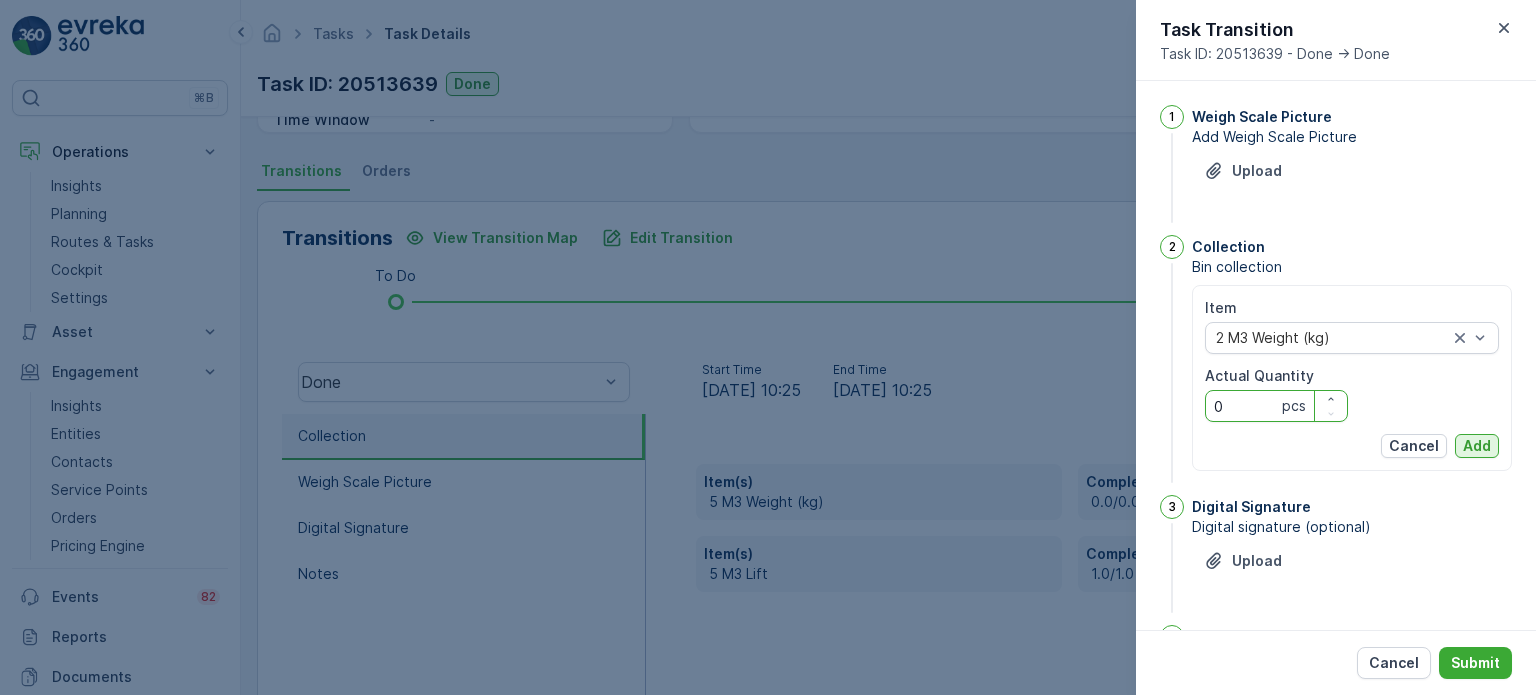 type on "0" 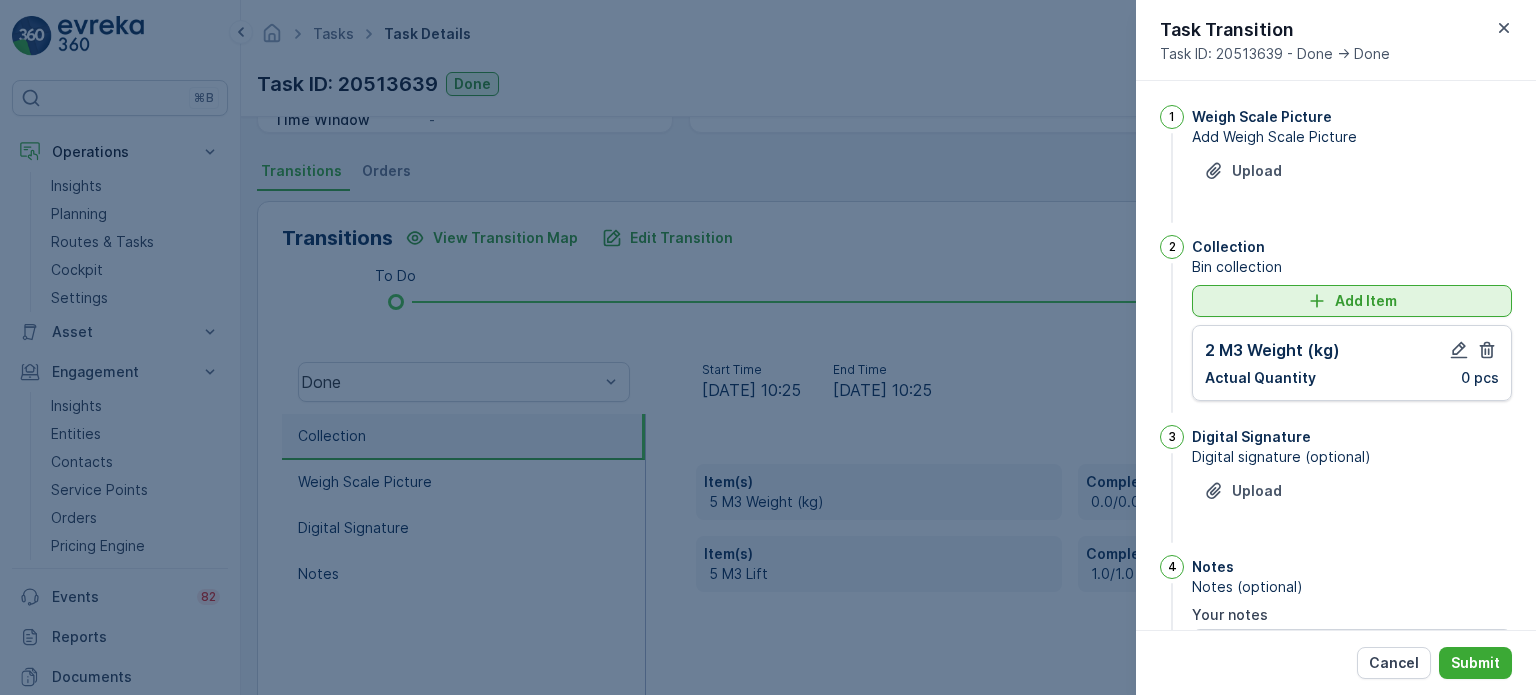 click on "Add Item" at bounding box center [1352, 301] 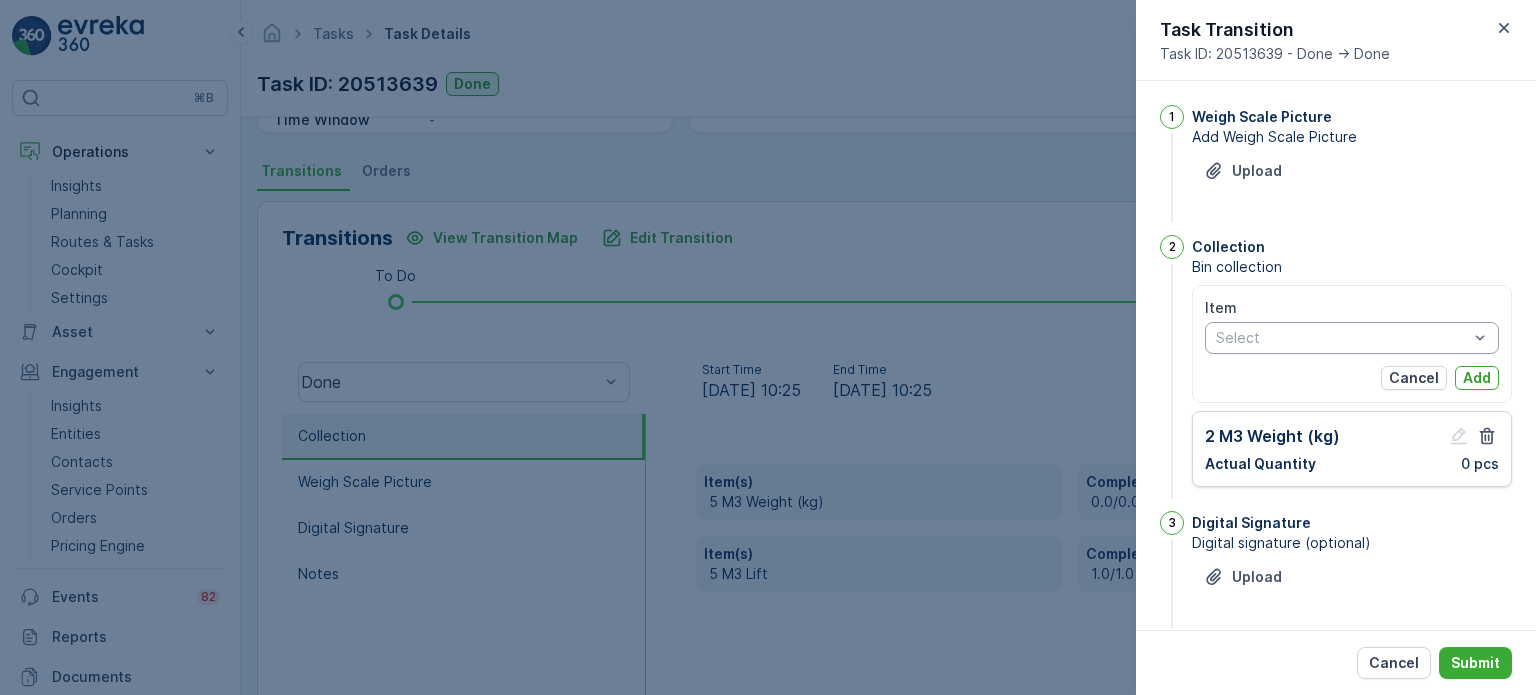 click at bounding box center [1342, 338] 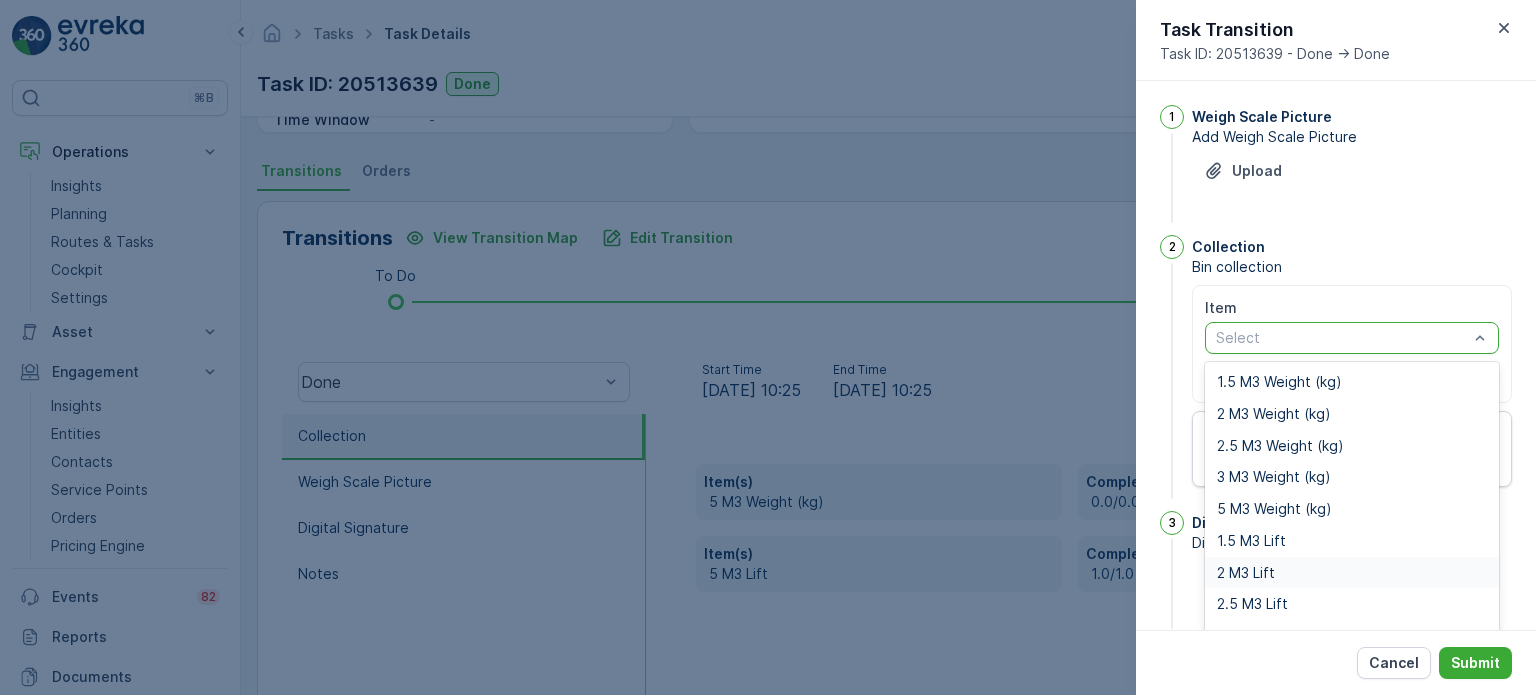 click on "2 M3 Lift" at bounding box center (1246, 573) 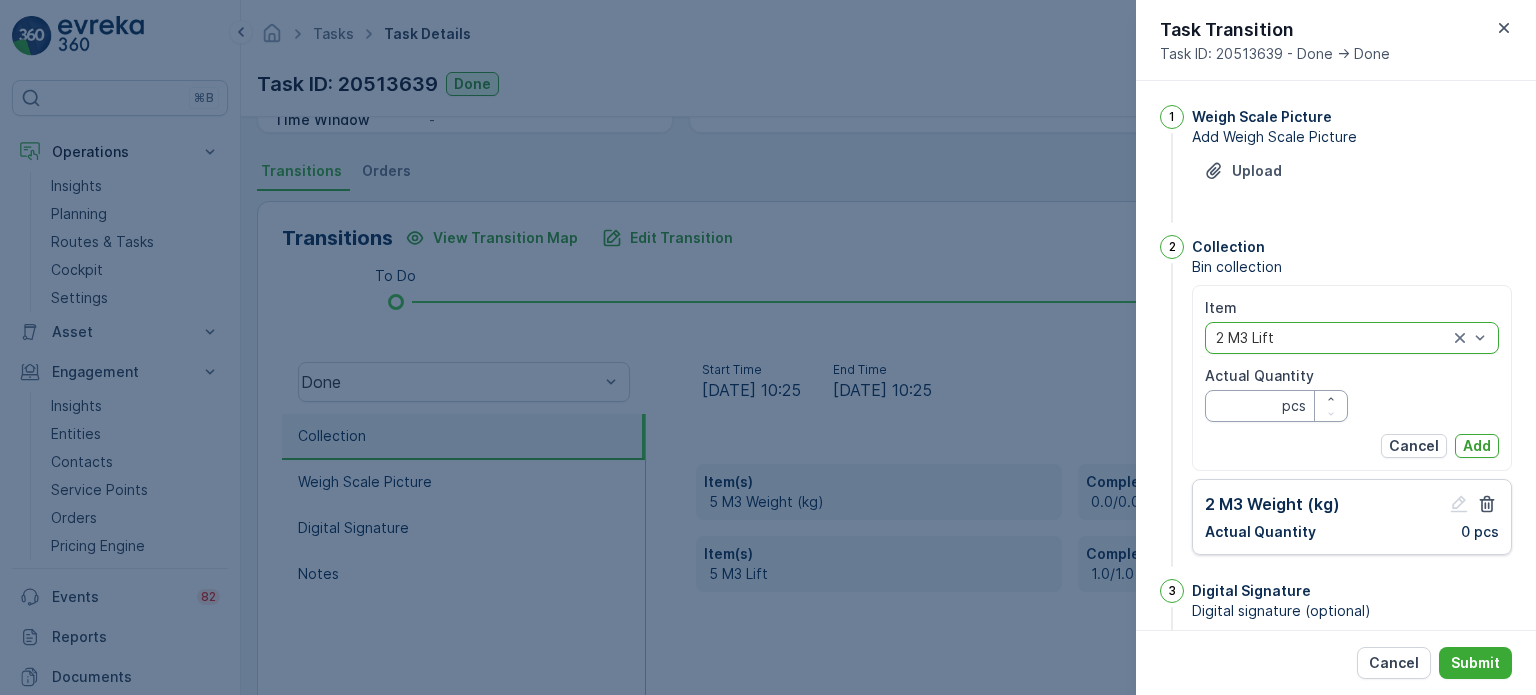 click on "Actual Quantity" at bounding box center (1276, 406) 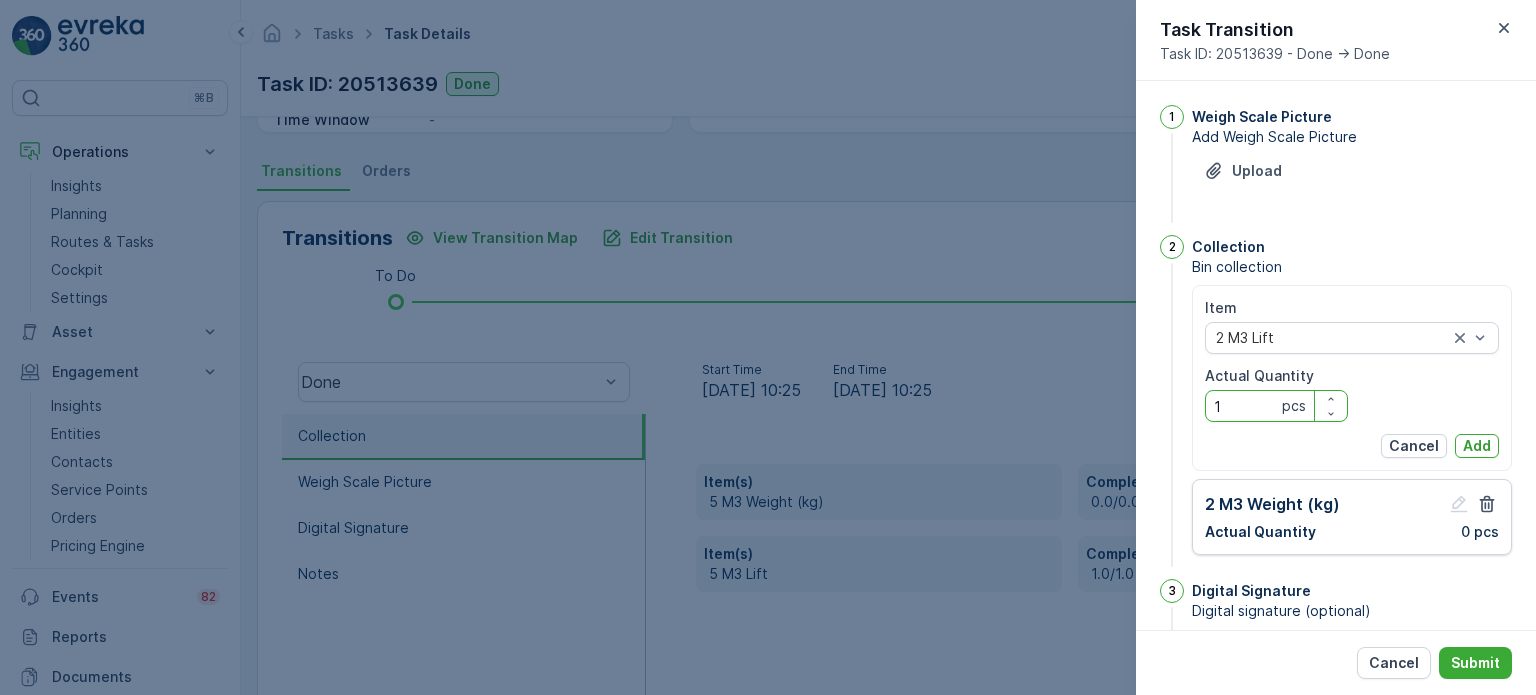type on "1" 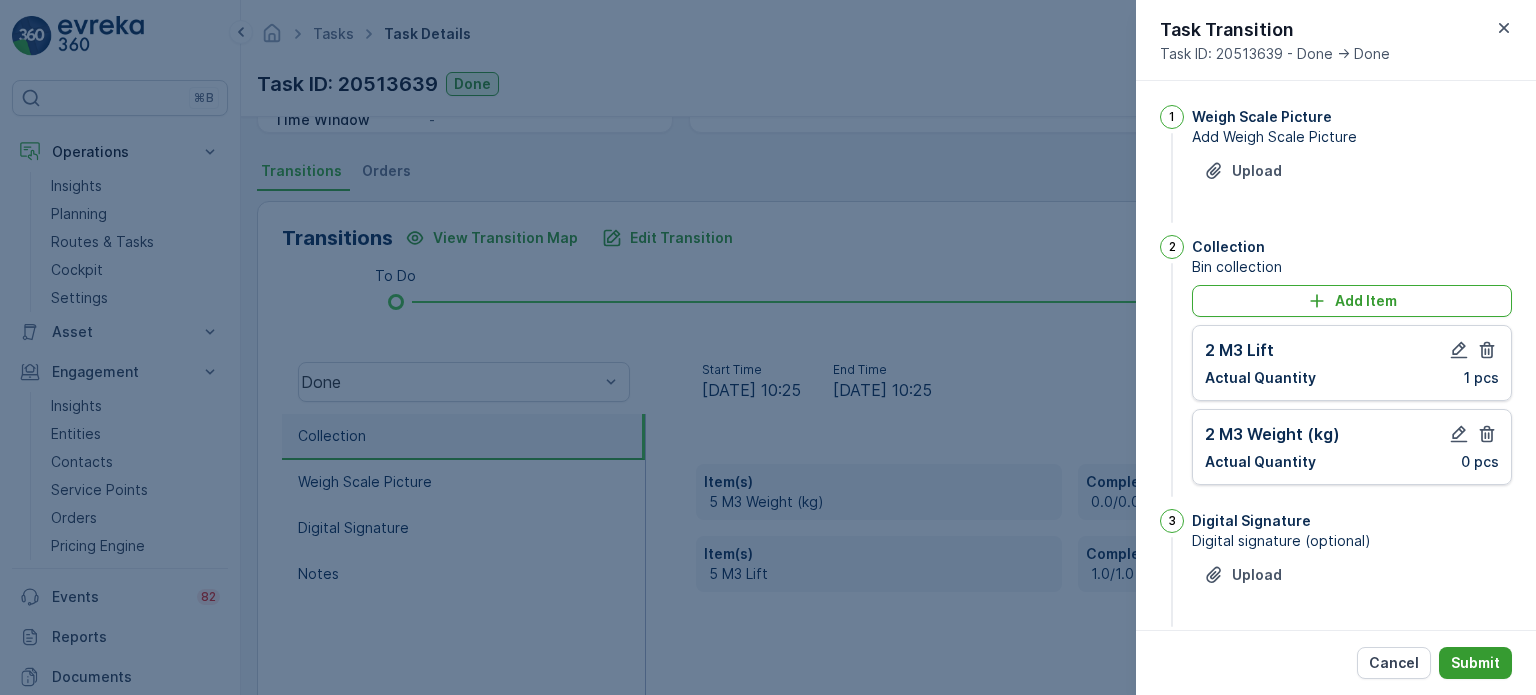 click on "Submit" at bounding box center (1475, 663) 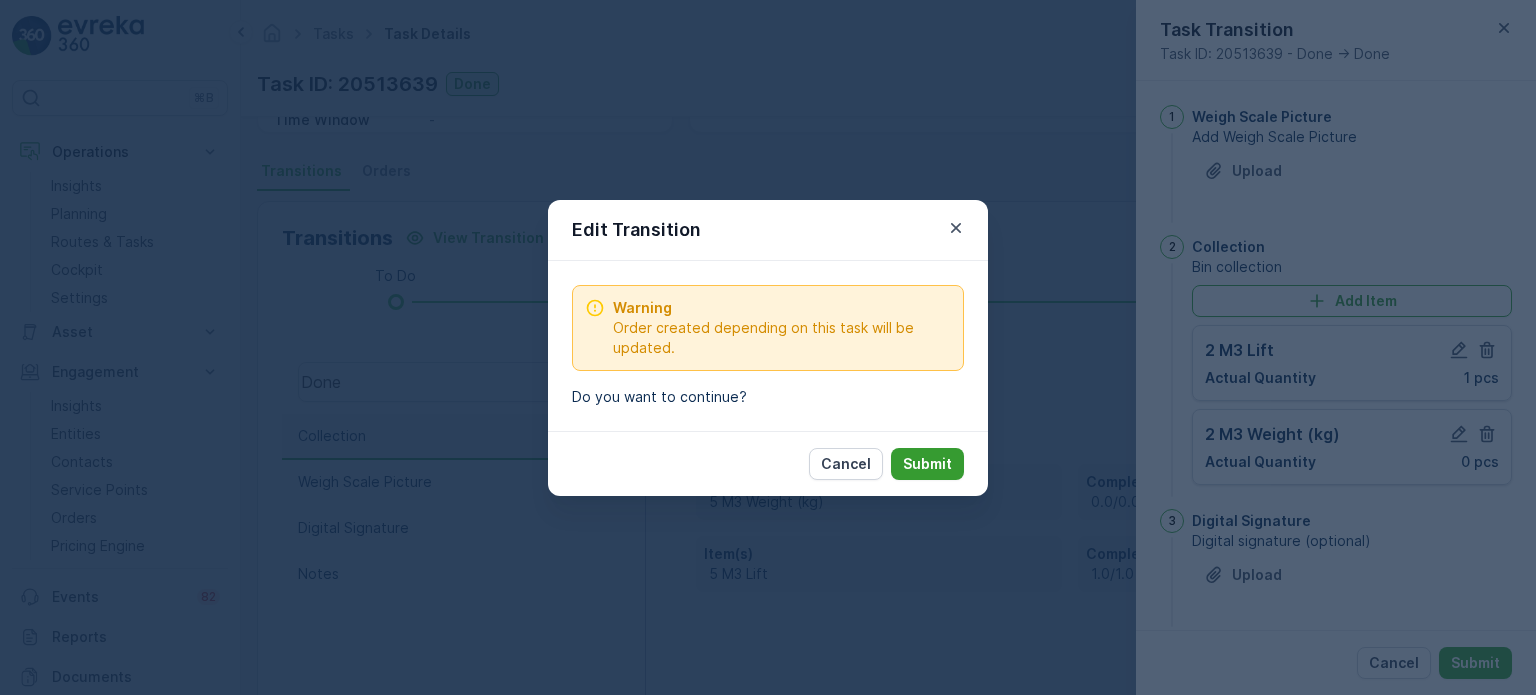 click on "Submit" at bounding box center (927, 464) 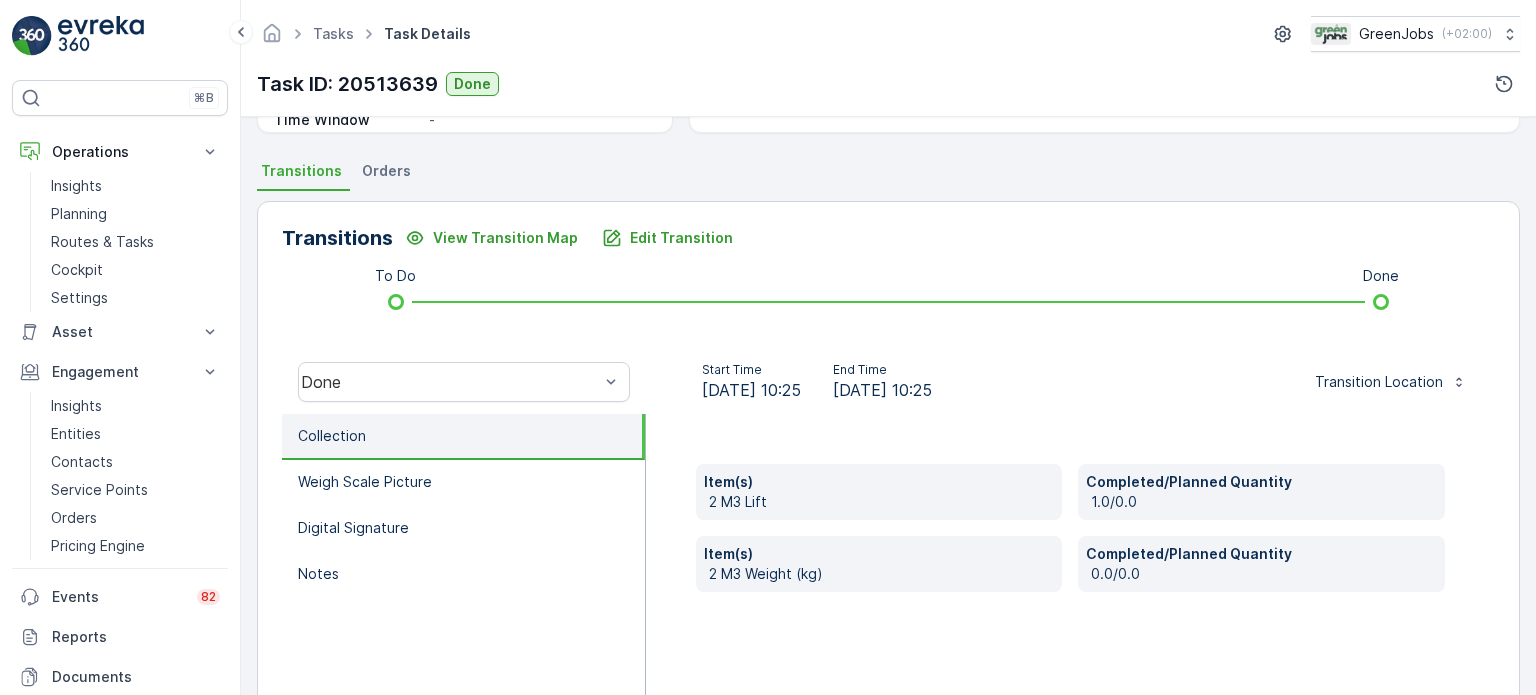 click on "Orders" at bounding box center [386, 171] 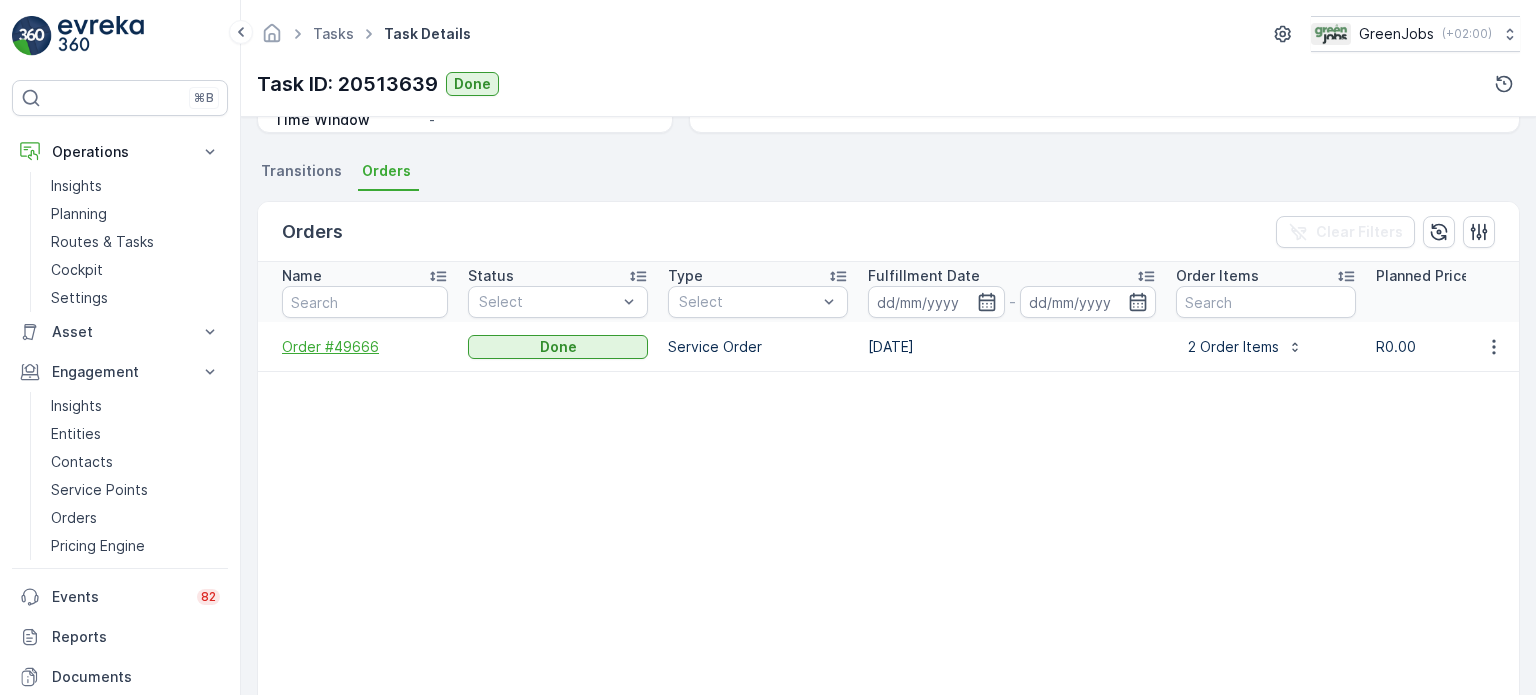 click on "Order #49666" at bounding box center [365, 347] 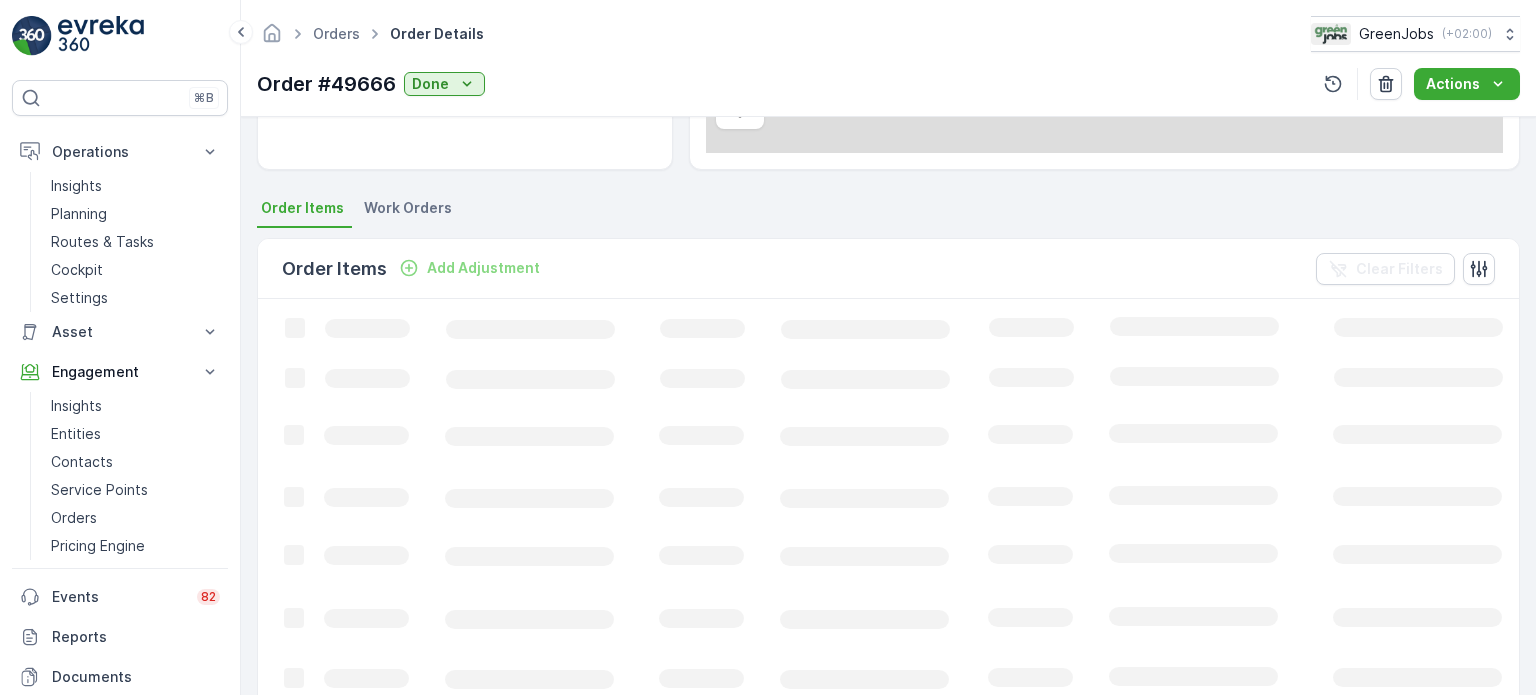 scroll, scrollTop: 537, scrollLeft: 0, axis: vertical 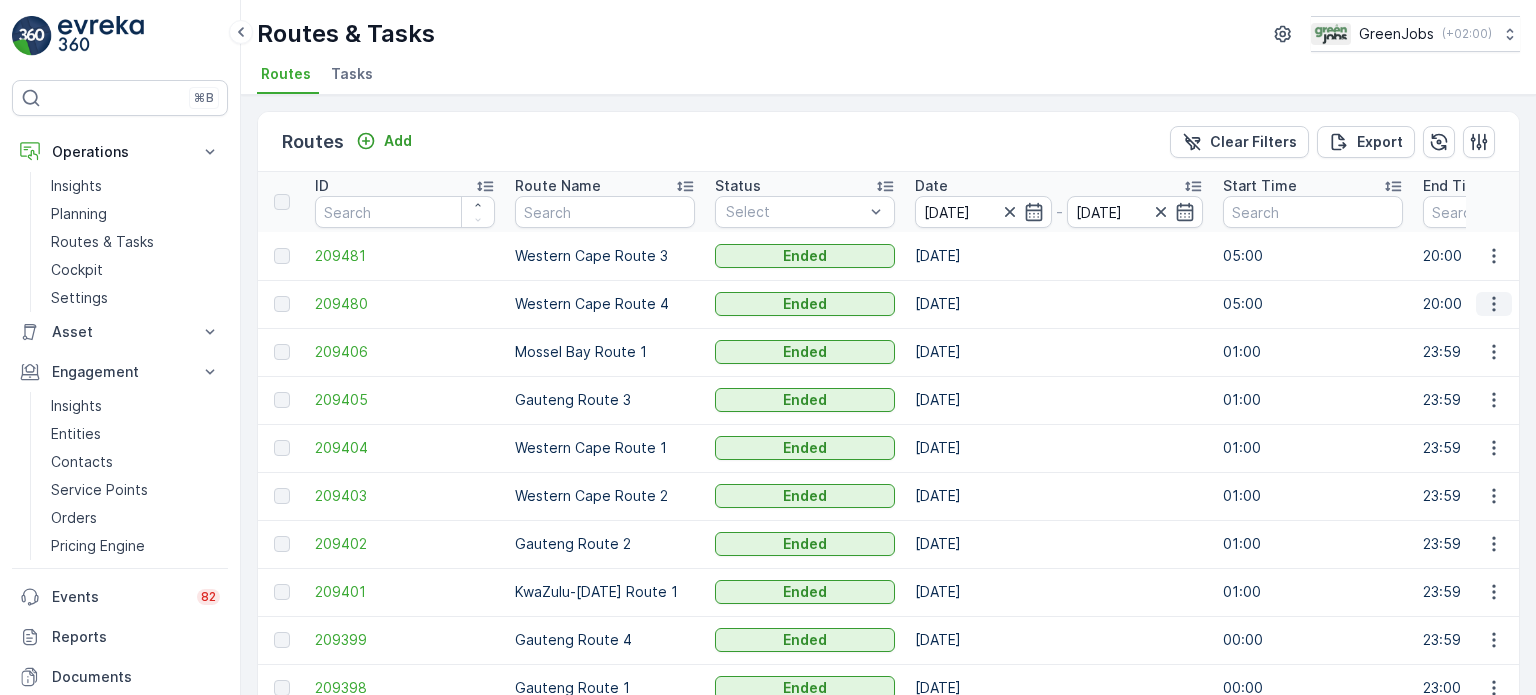 click 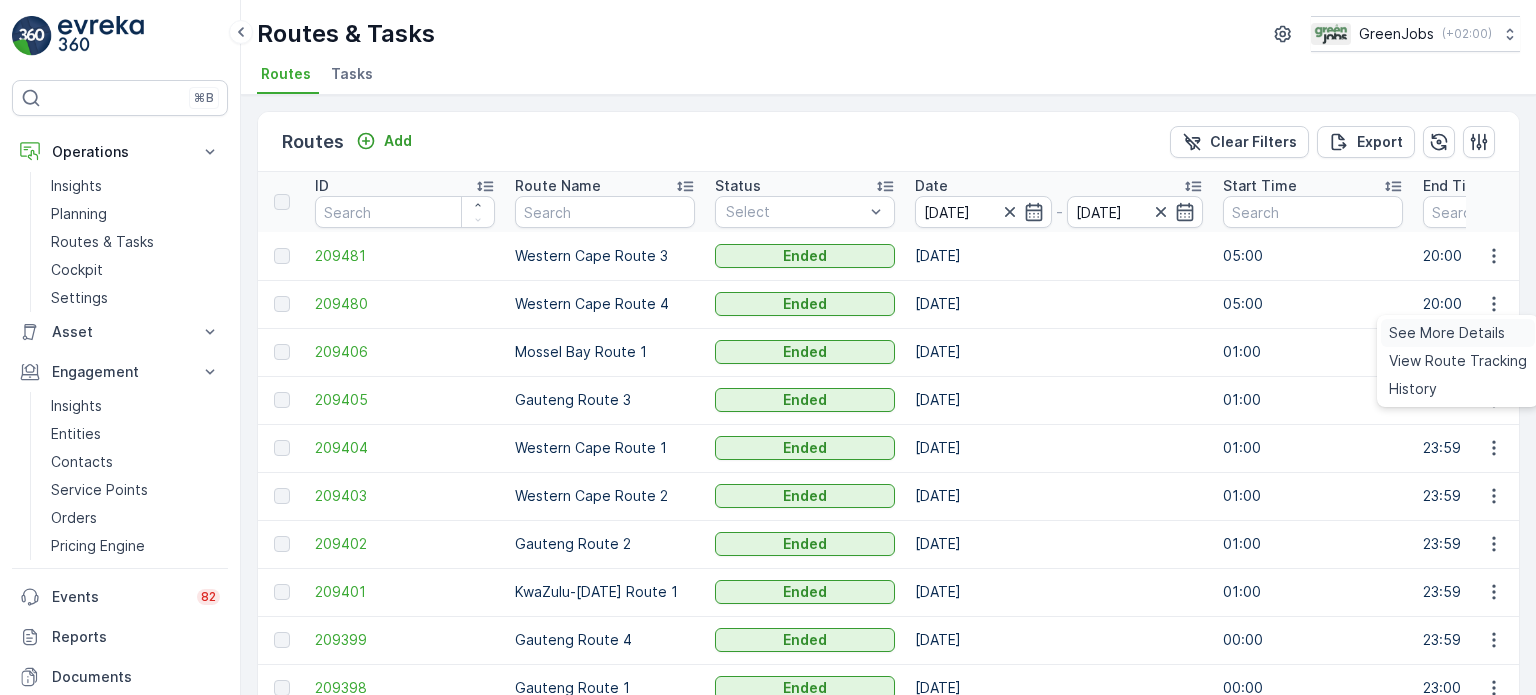 click on "See More Details" at bounding box center [1458, 333] 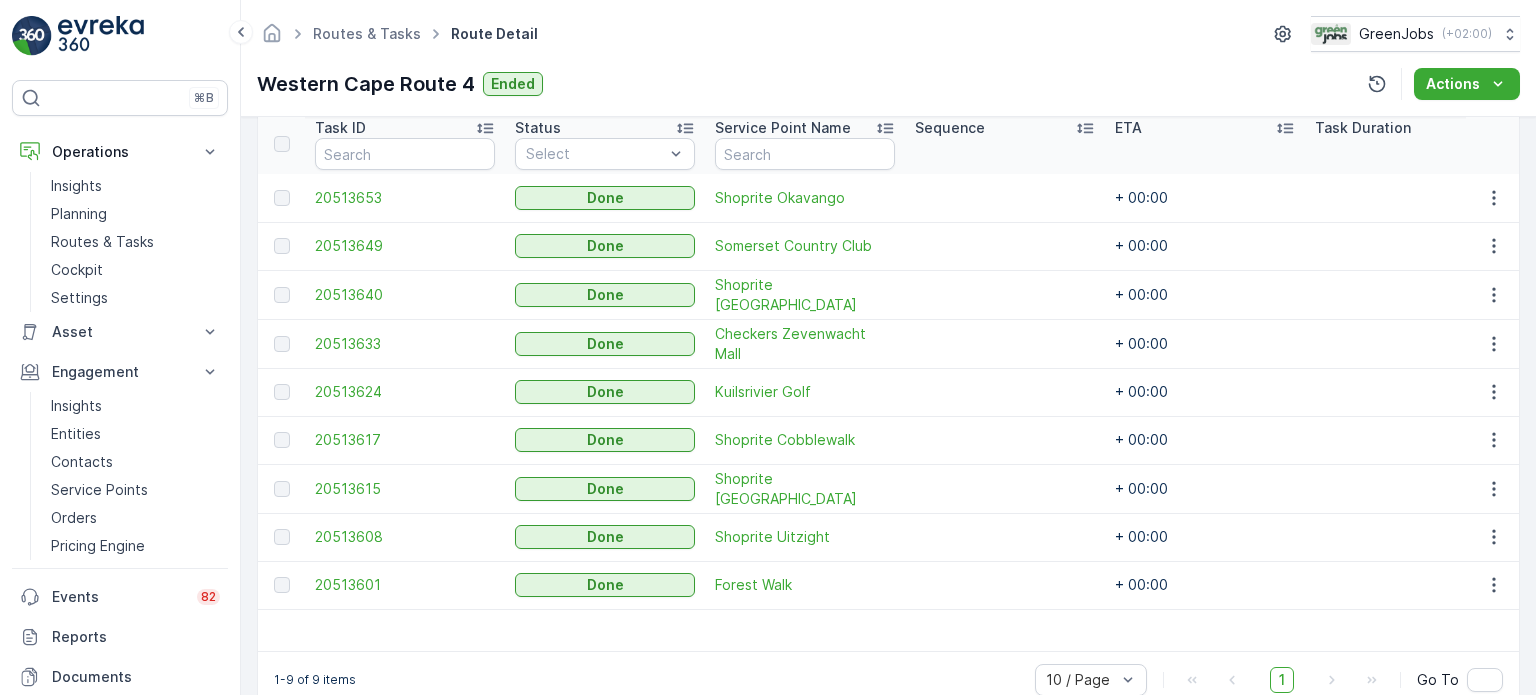 scroll, scrollTop: 592, scrollLeft: 0, axis: vertical 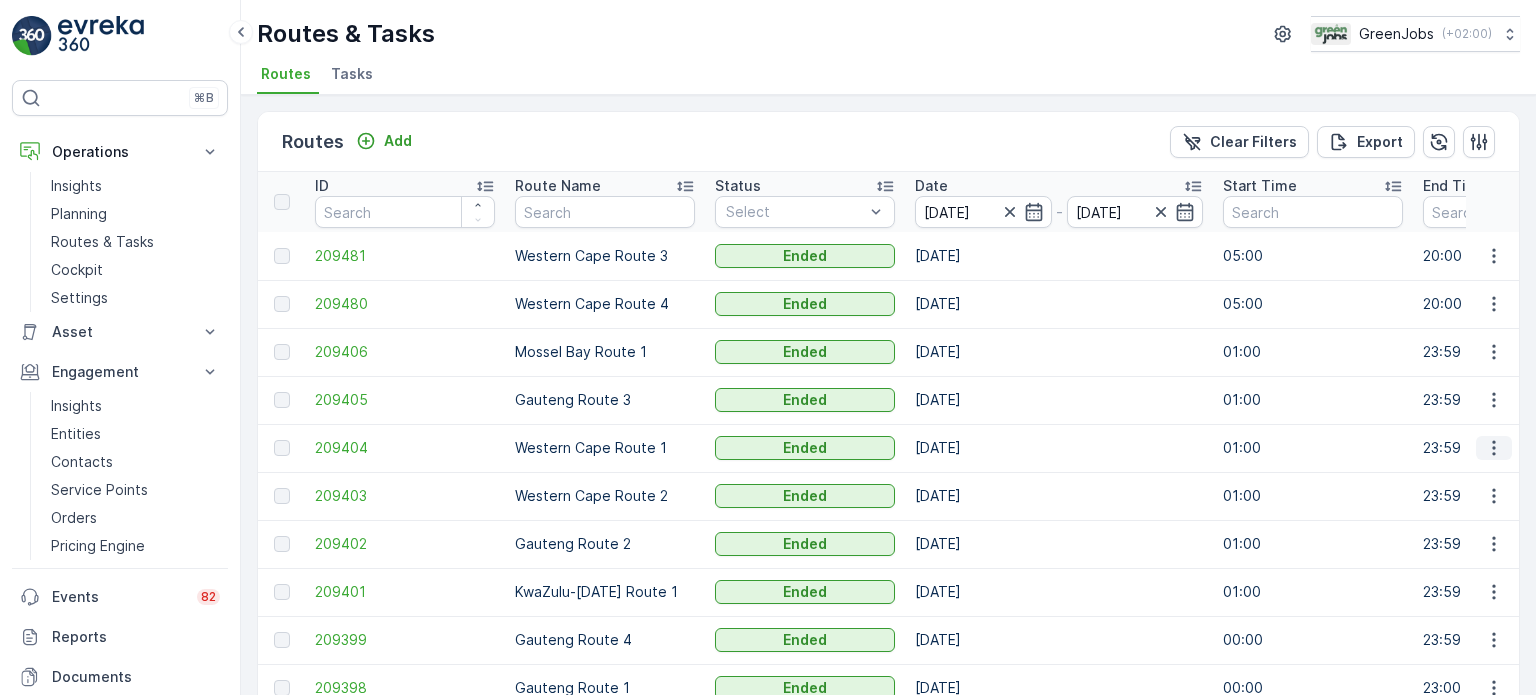 click 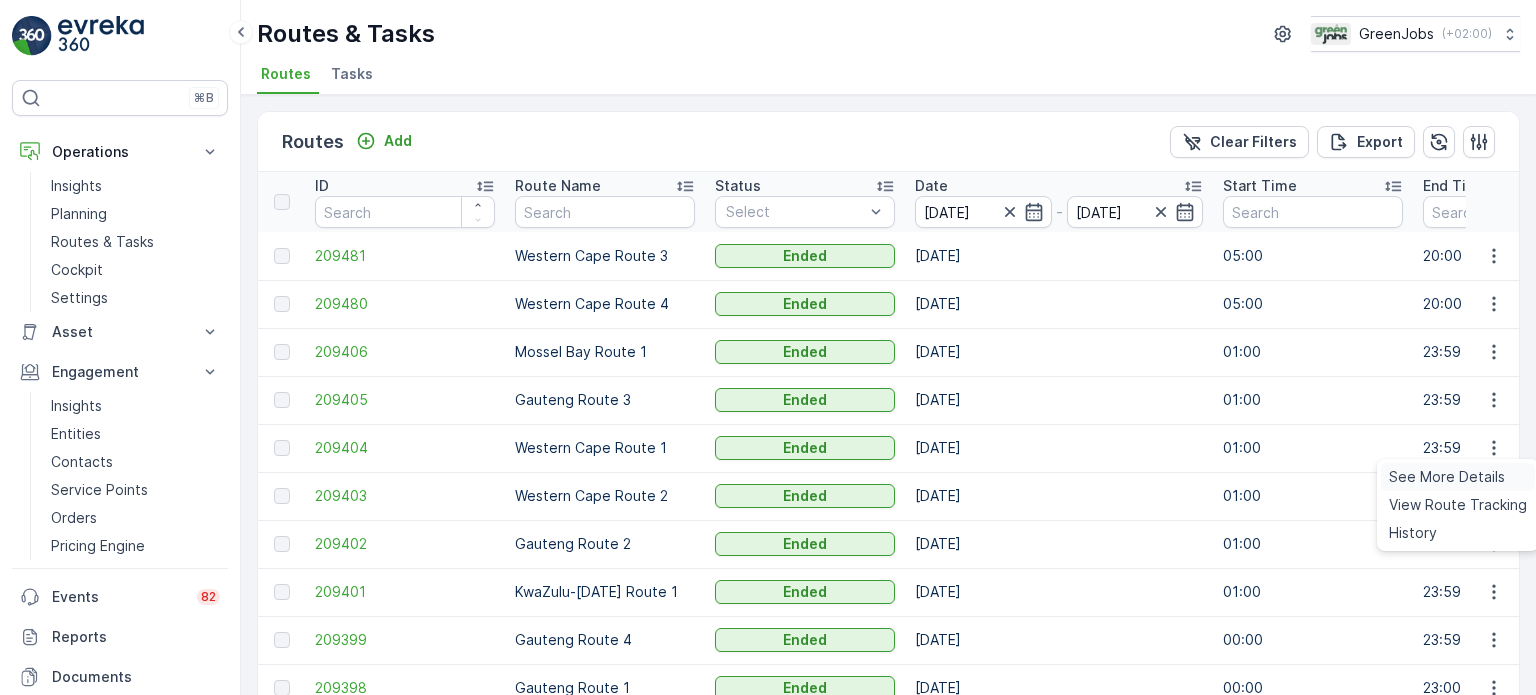click on "See More Details" at bounding box center [1447, 477] 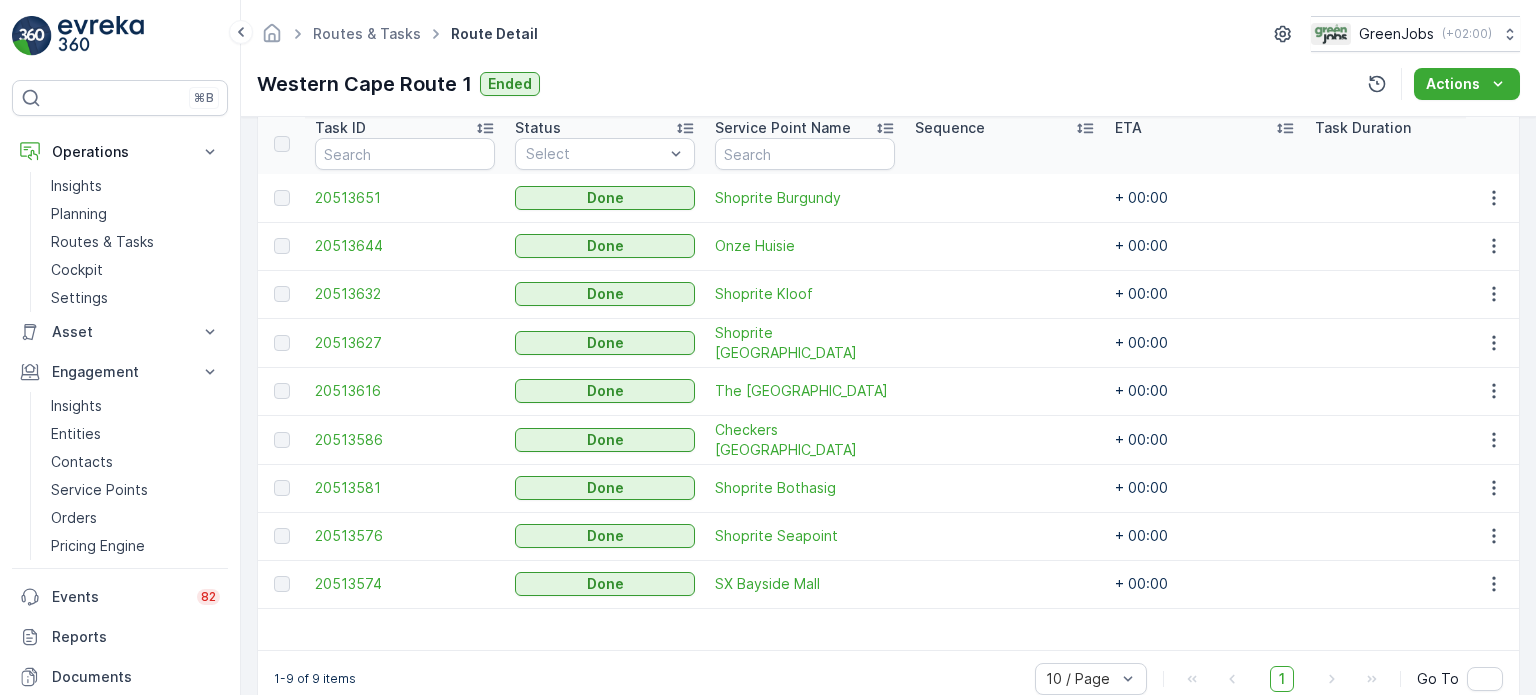 scroll, scrollTop: 592, scrollLeft: 0, axis: vertical 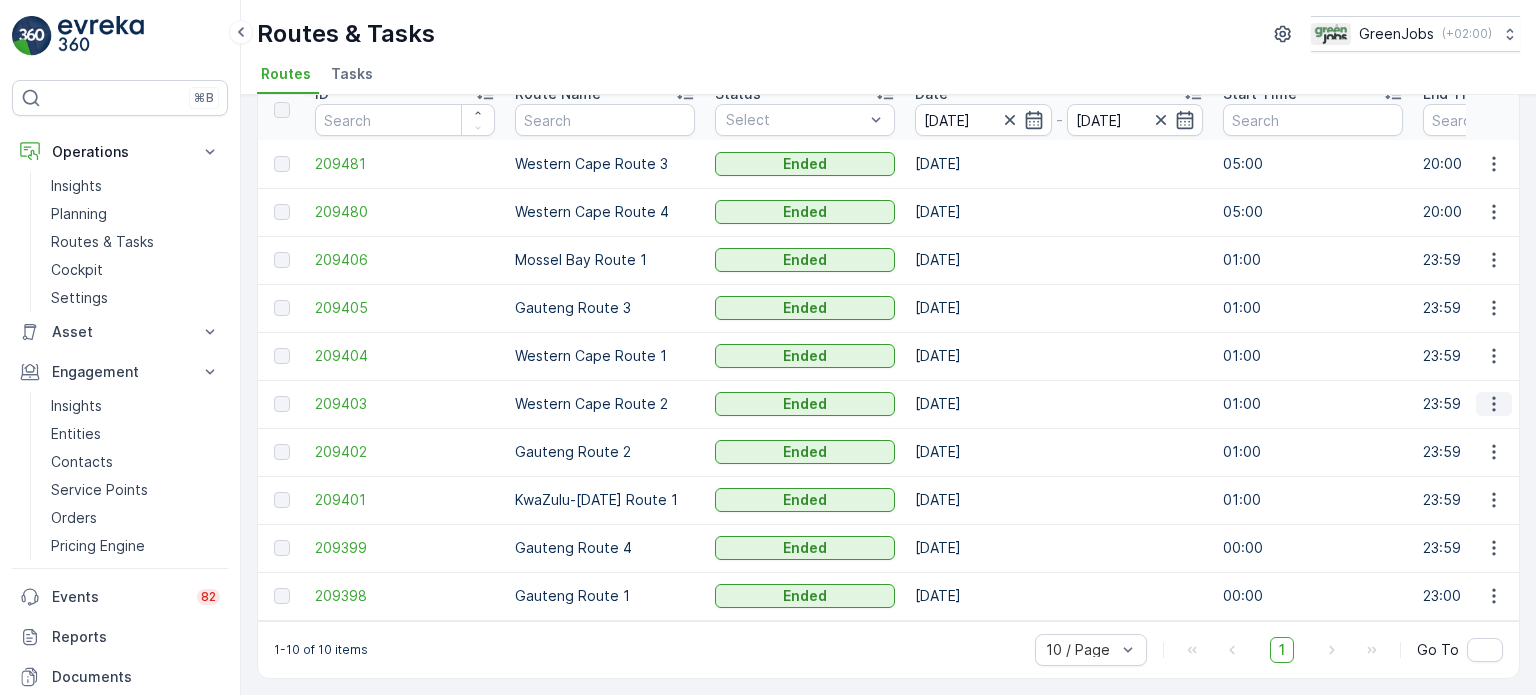 click 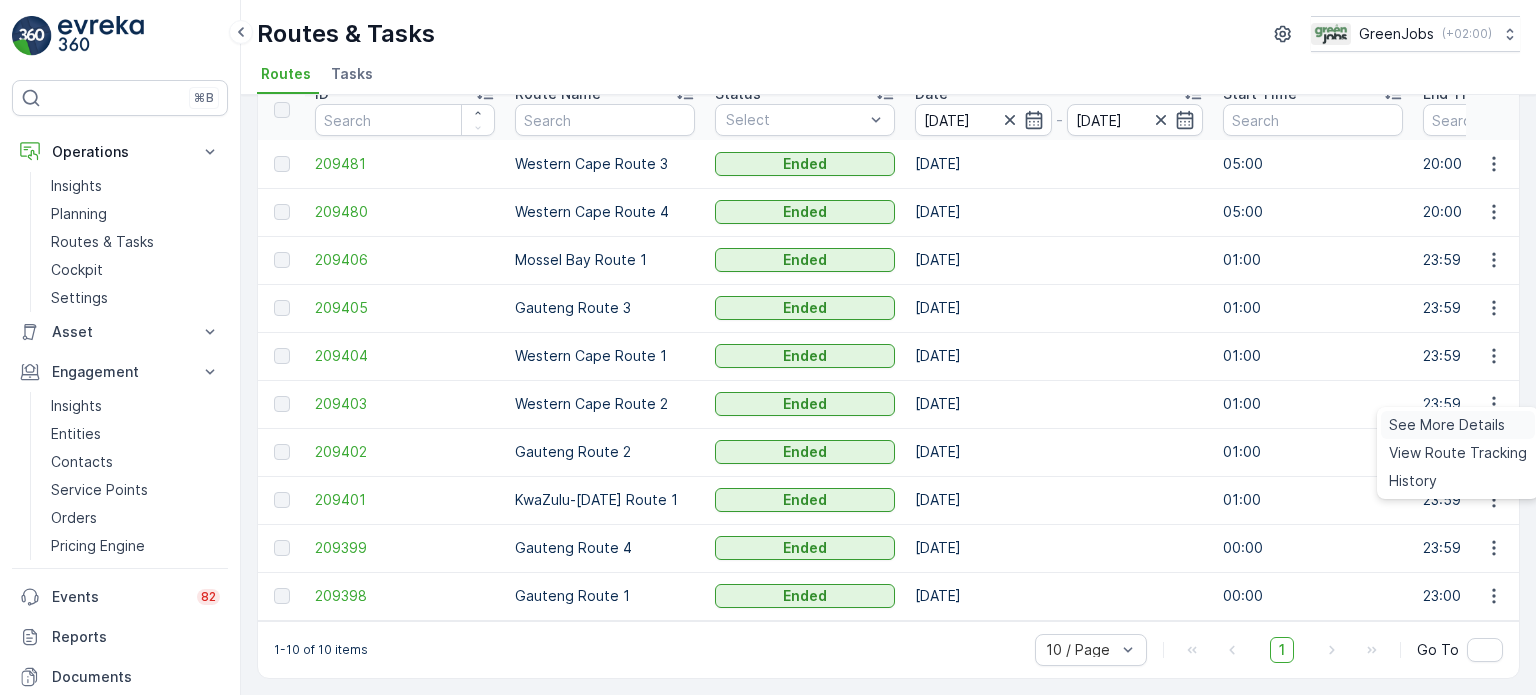 click on "See More Details" at bounding box center (1447, 425) 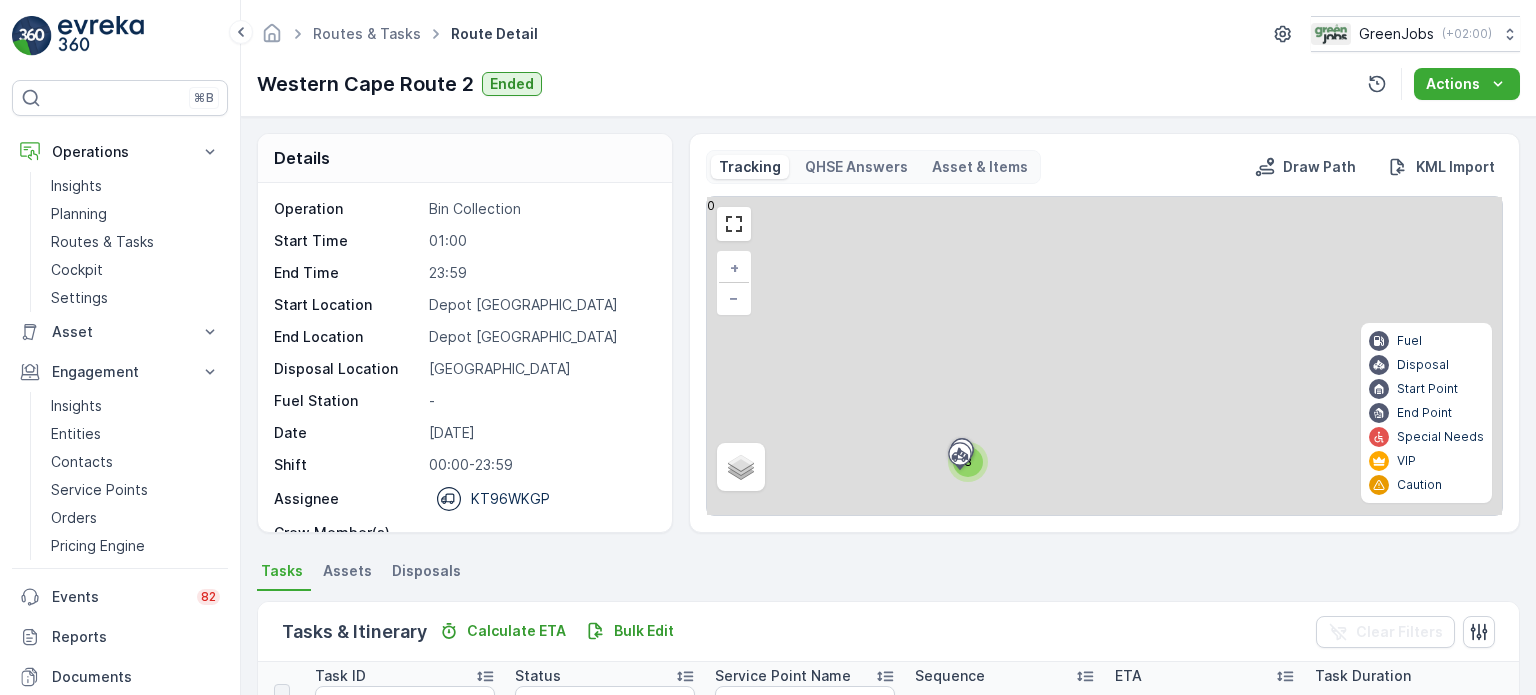 scroll, scrollTop: 26, scrollLeft: 0, axis: vertical 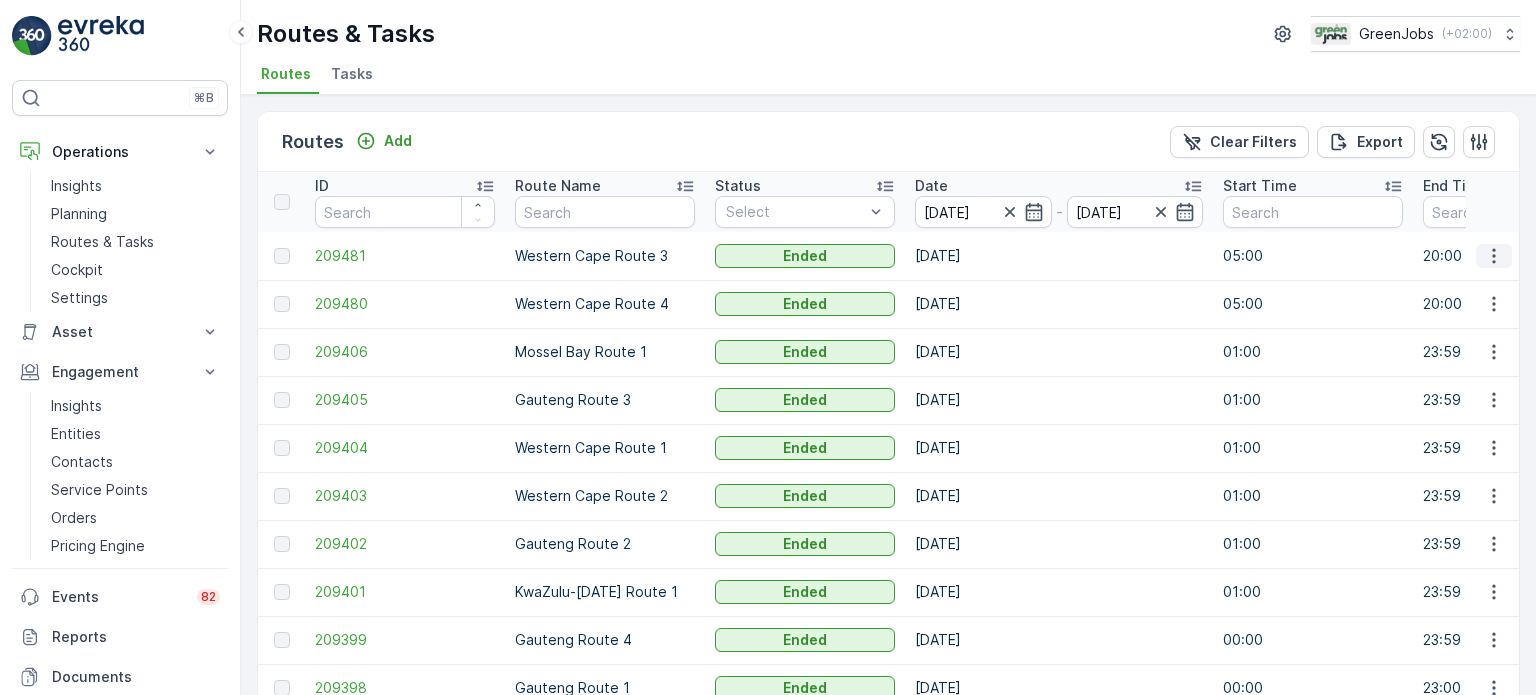 click 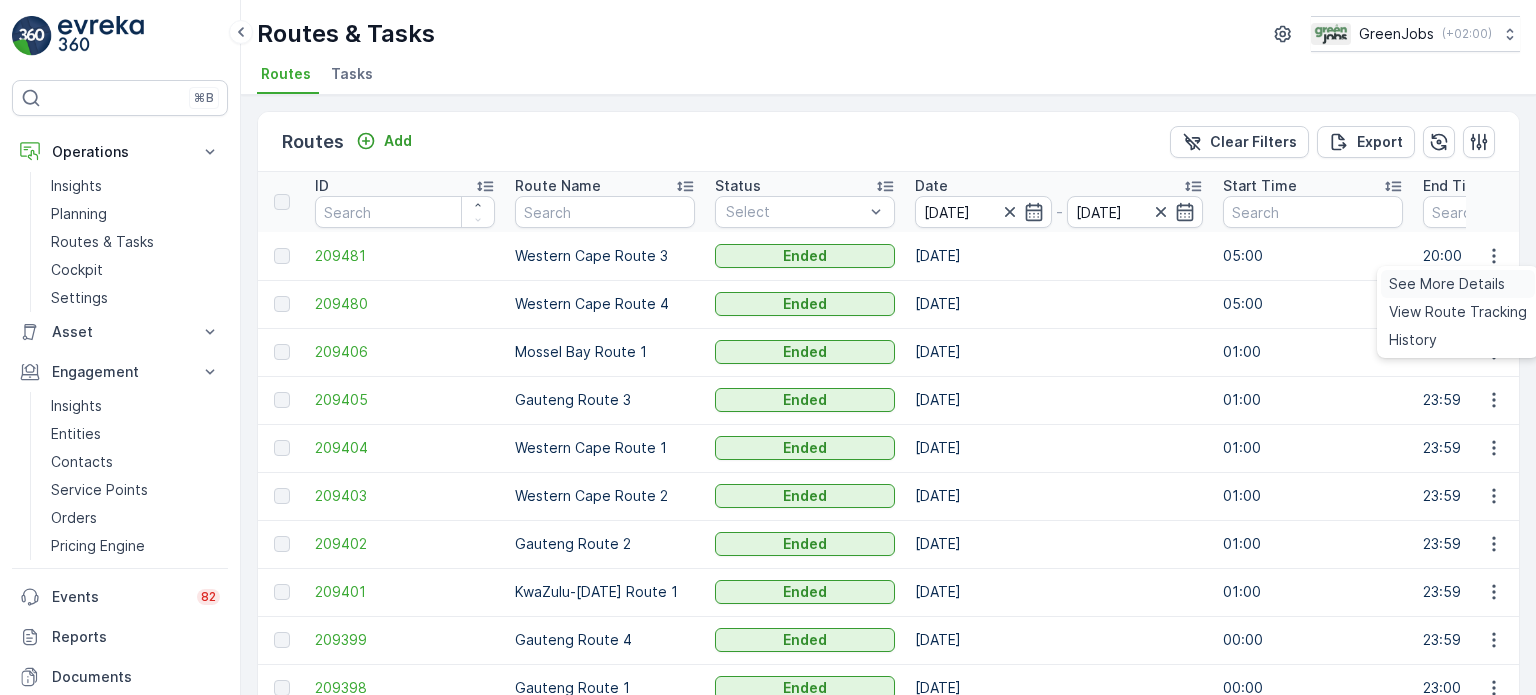 click on "See More Details" at bounding box center (1447, 284) 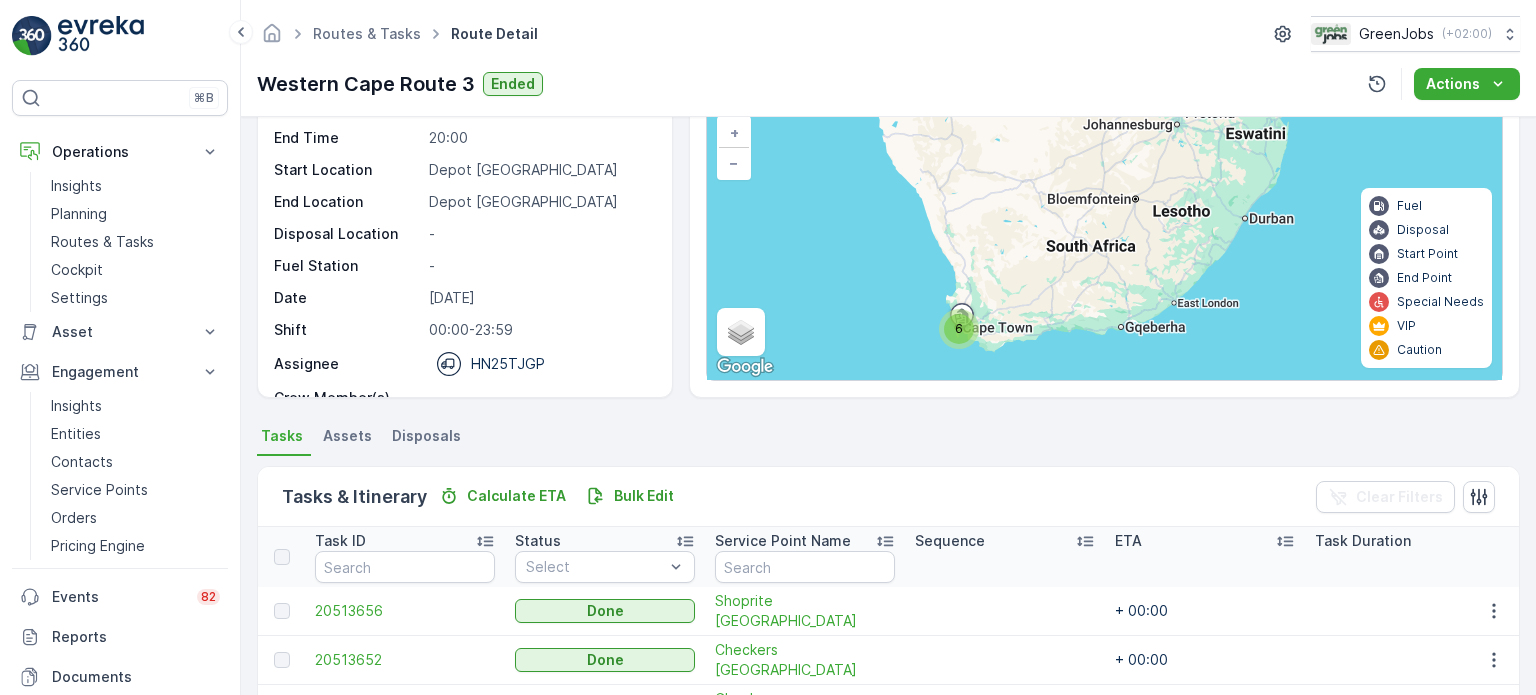 scroll, scrollTop: 400, scrollLeft: 0, axis: vertical 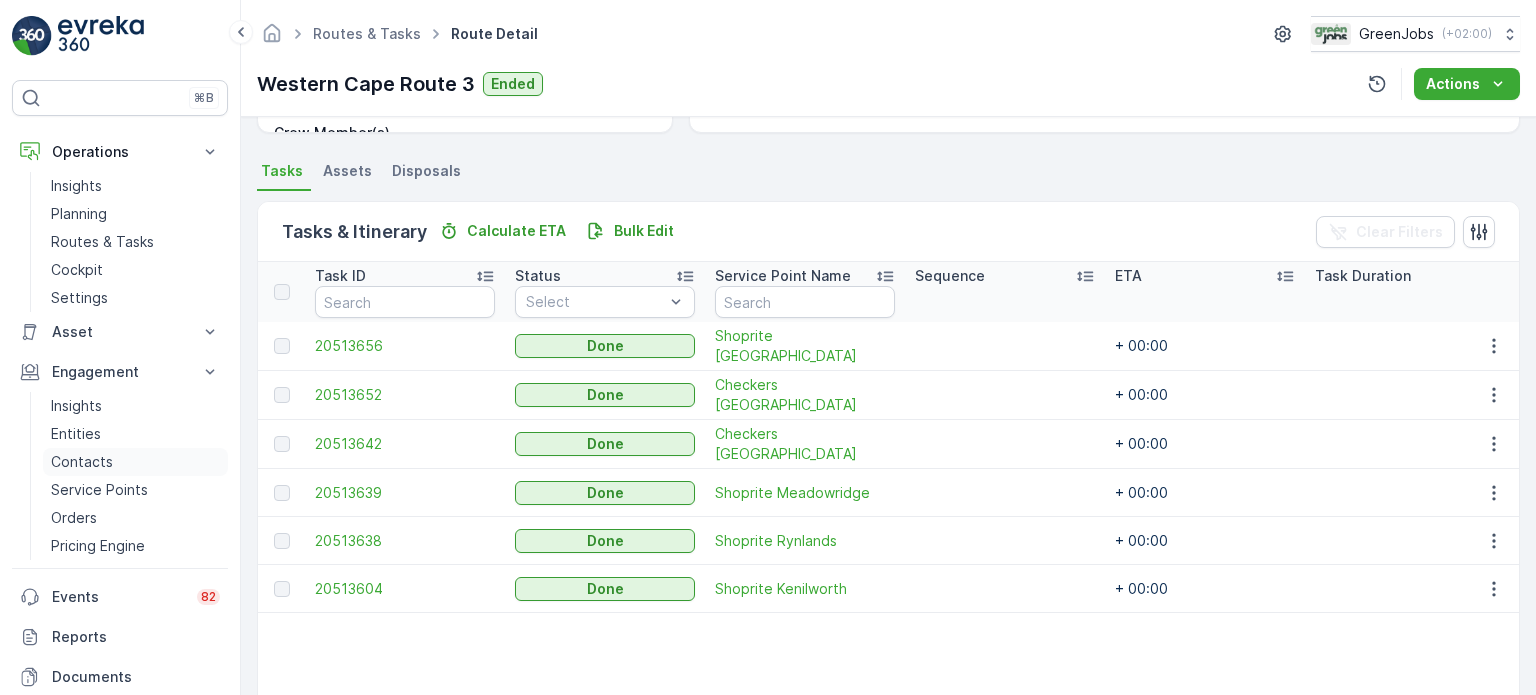 drag, startPoint x: 47, startPoint y: 543, endPoint x: 116, endPoint y: 455, distance: 111.82576 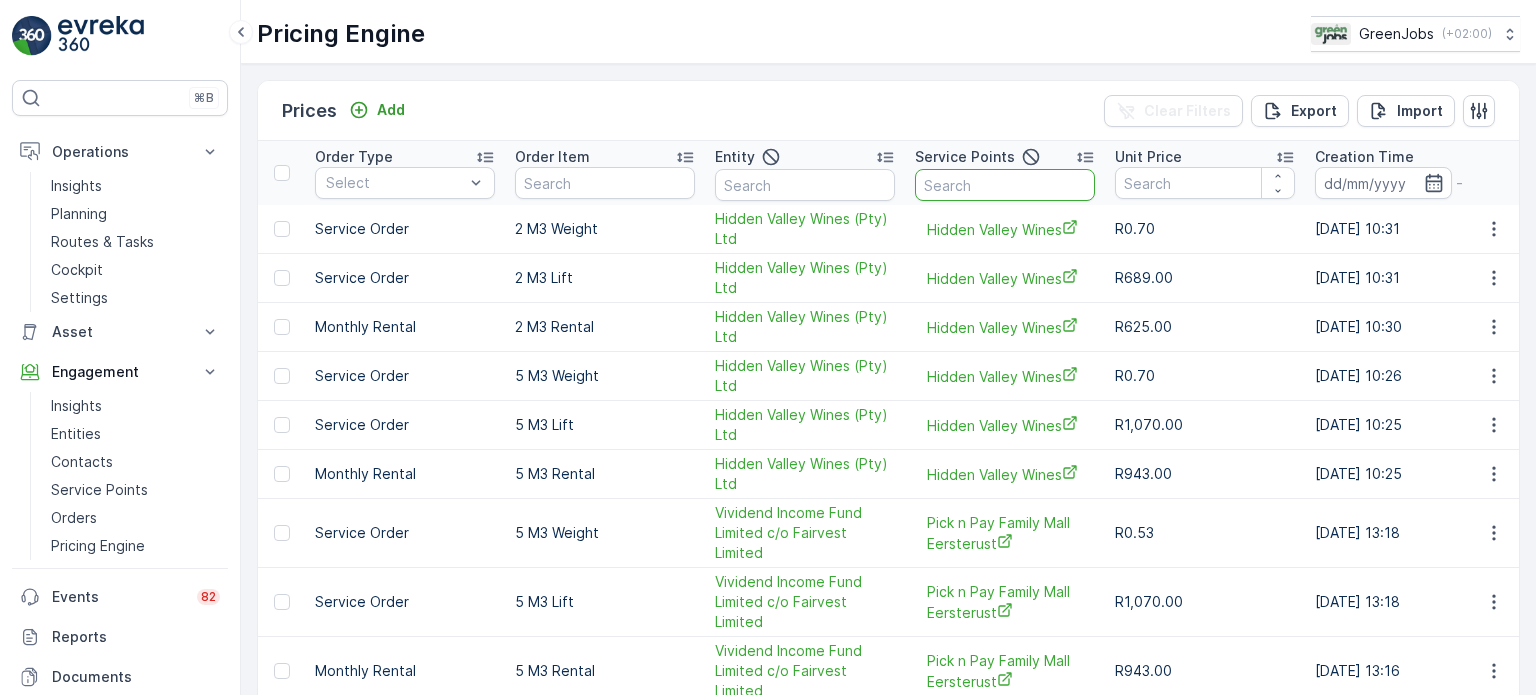 click at bounding box center (1005, 185) 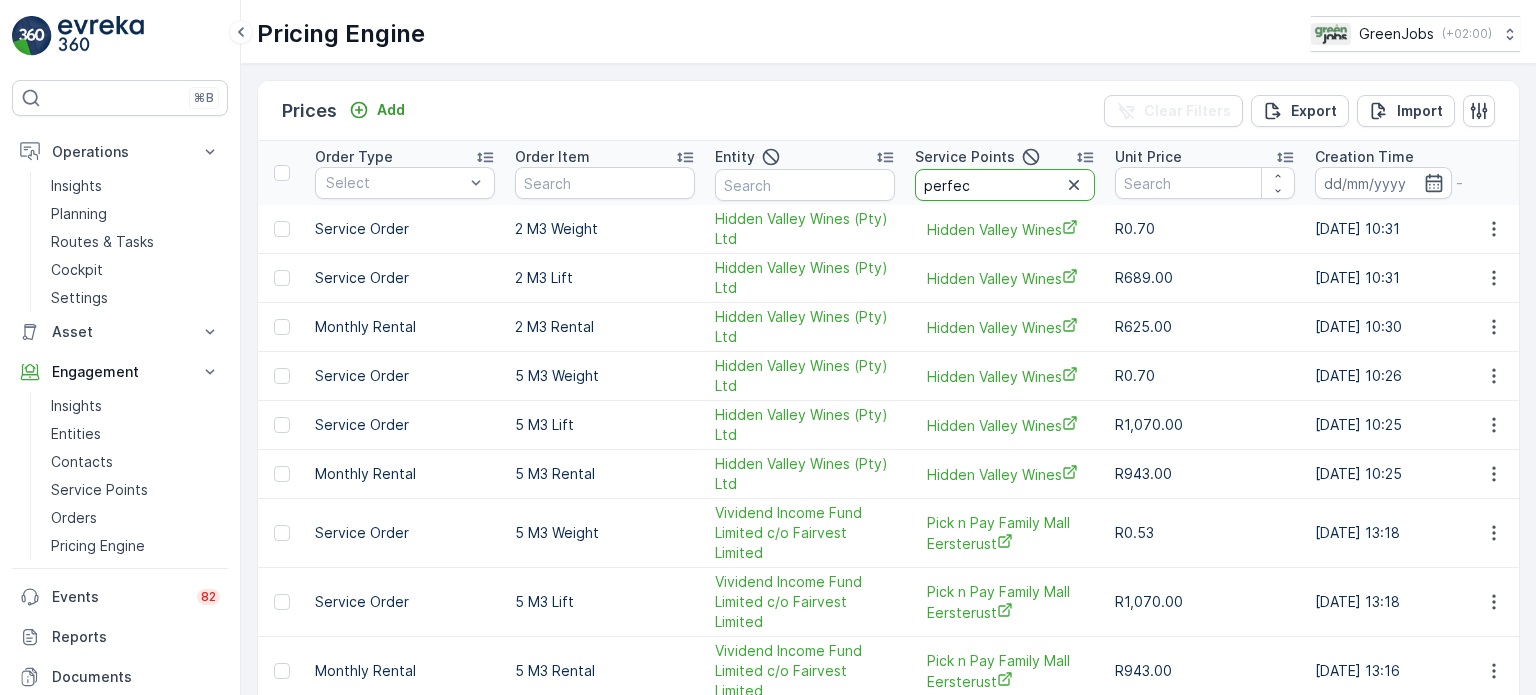 type on "perfect" 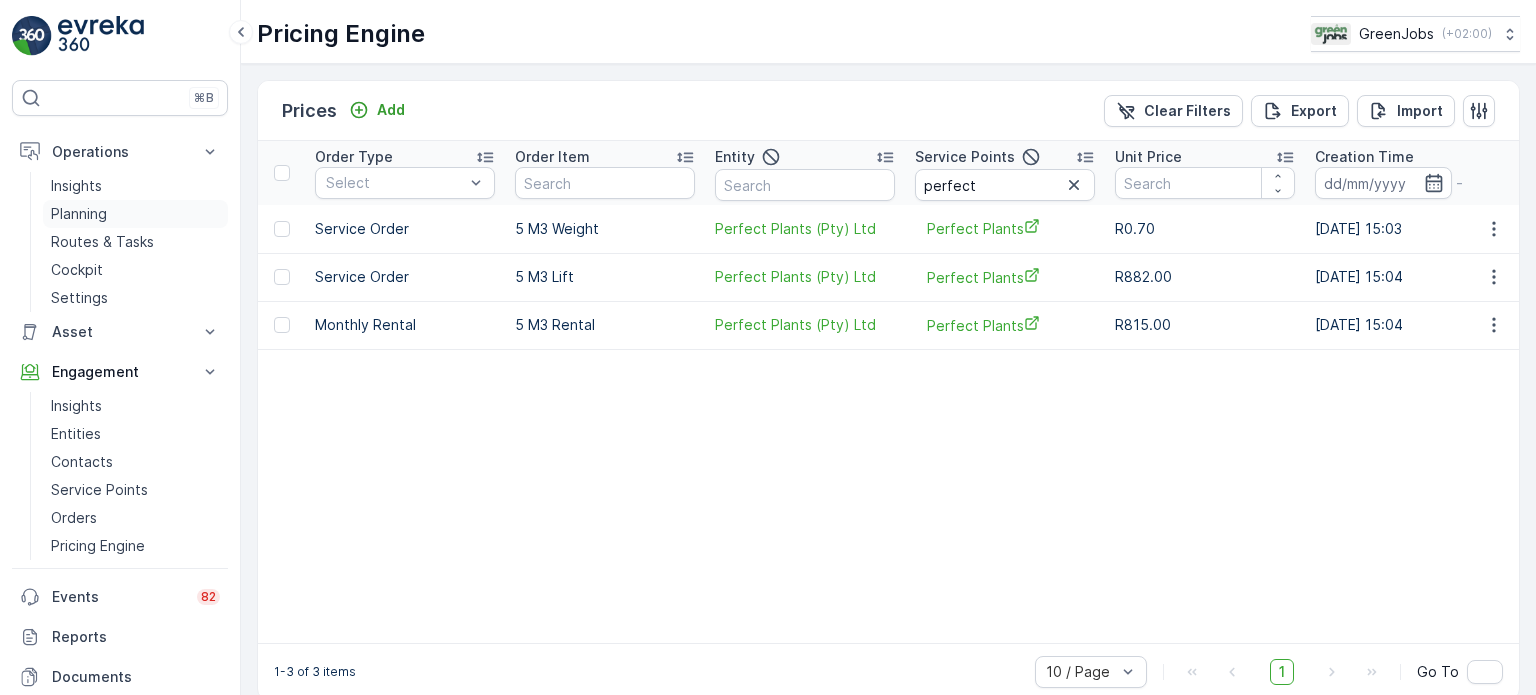 click on "Planning" at bounding box center [79, 214] 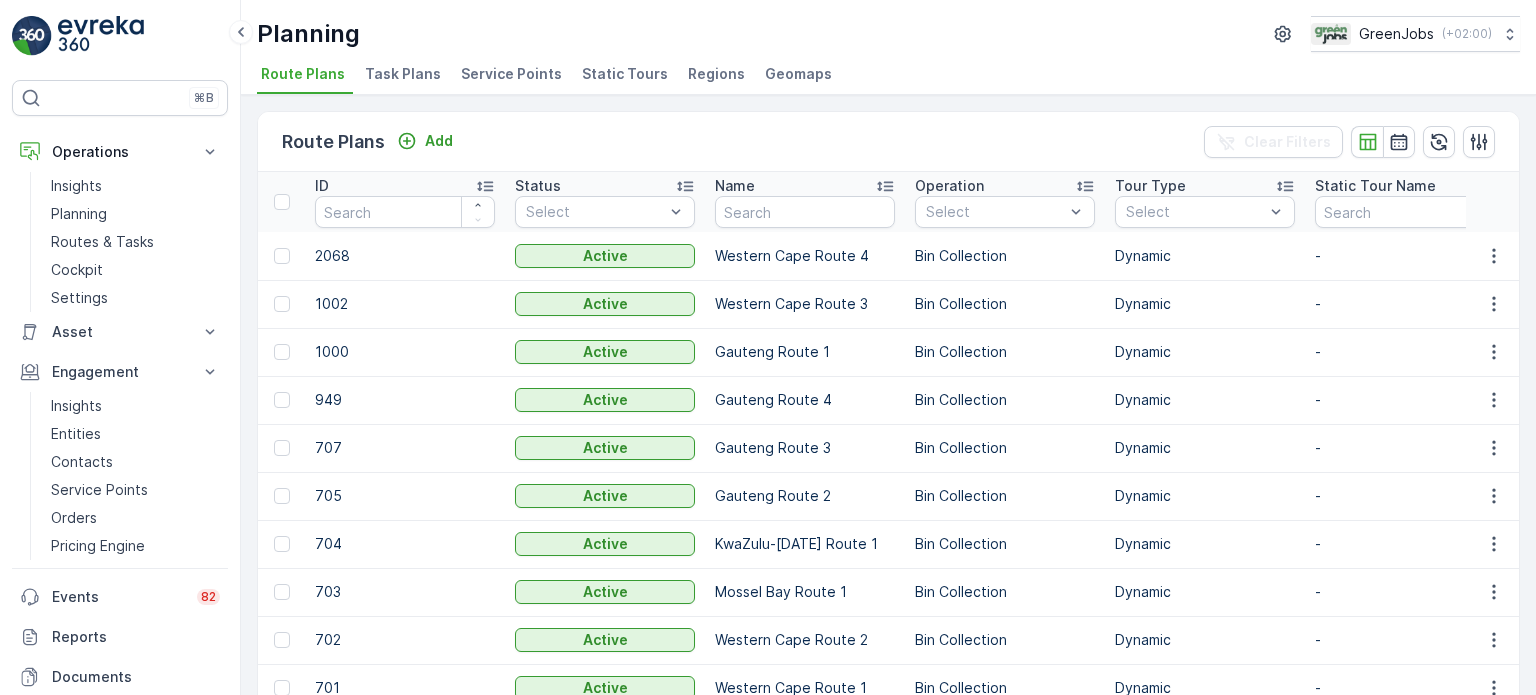 click on "Task Plans" at bounding box center (403, 74) 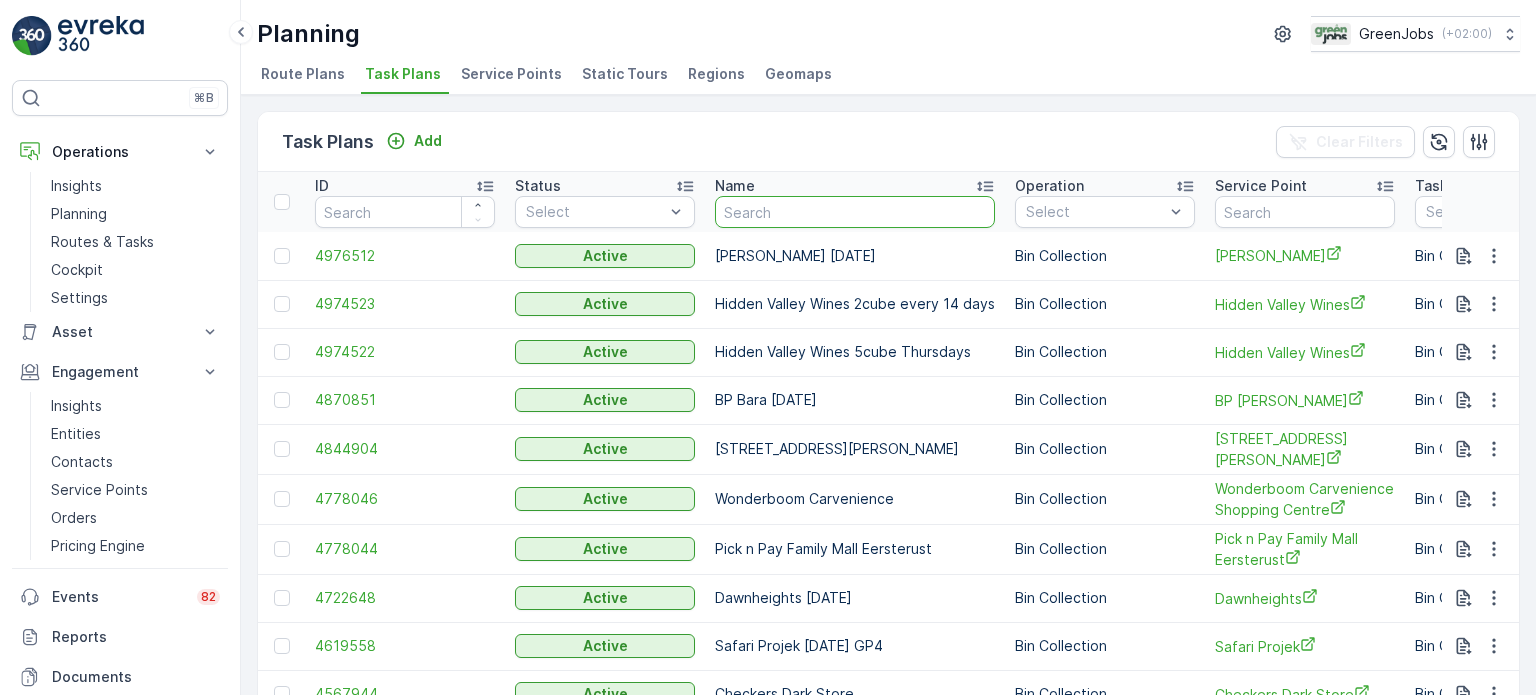click at bounding box center [855, 212] 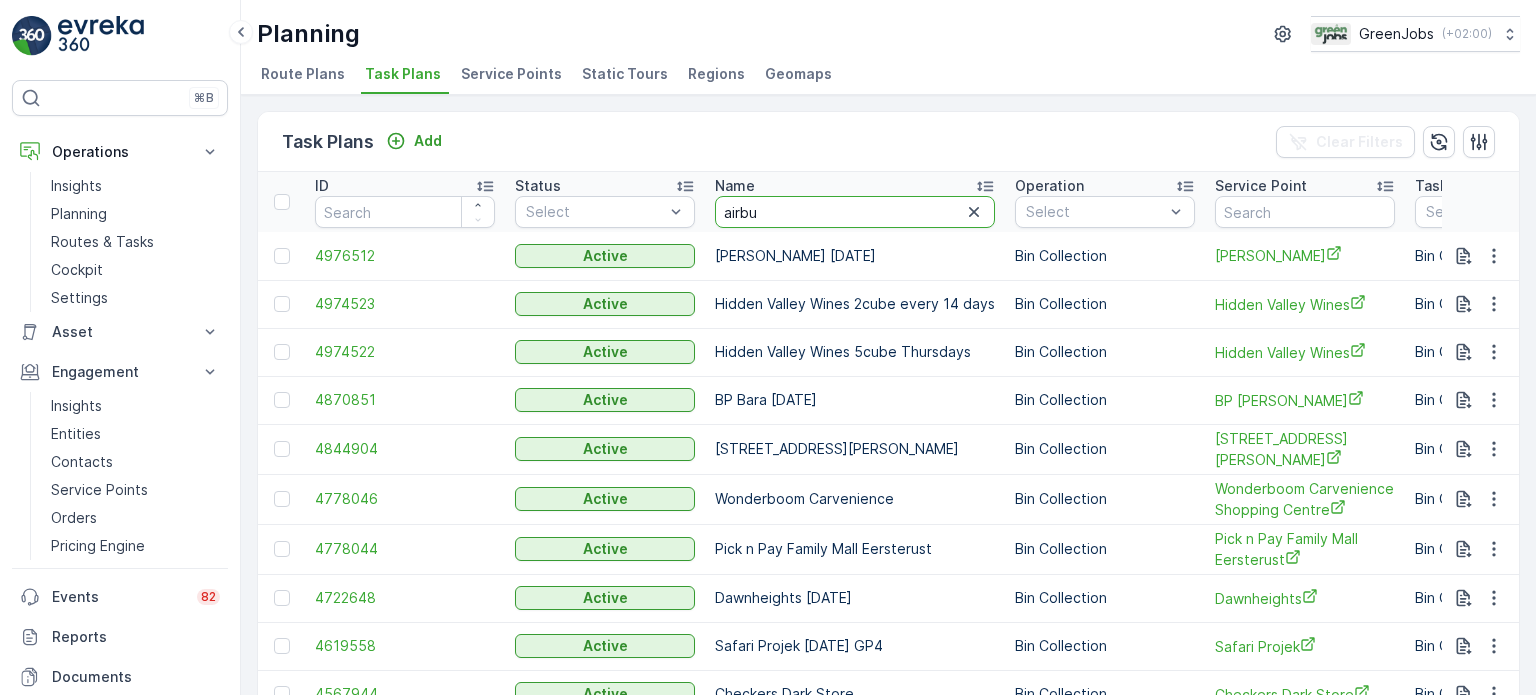 type on "airbus" 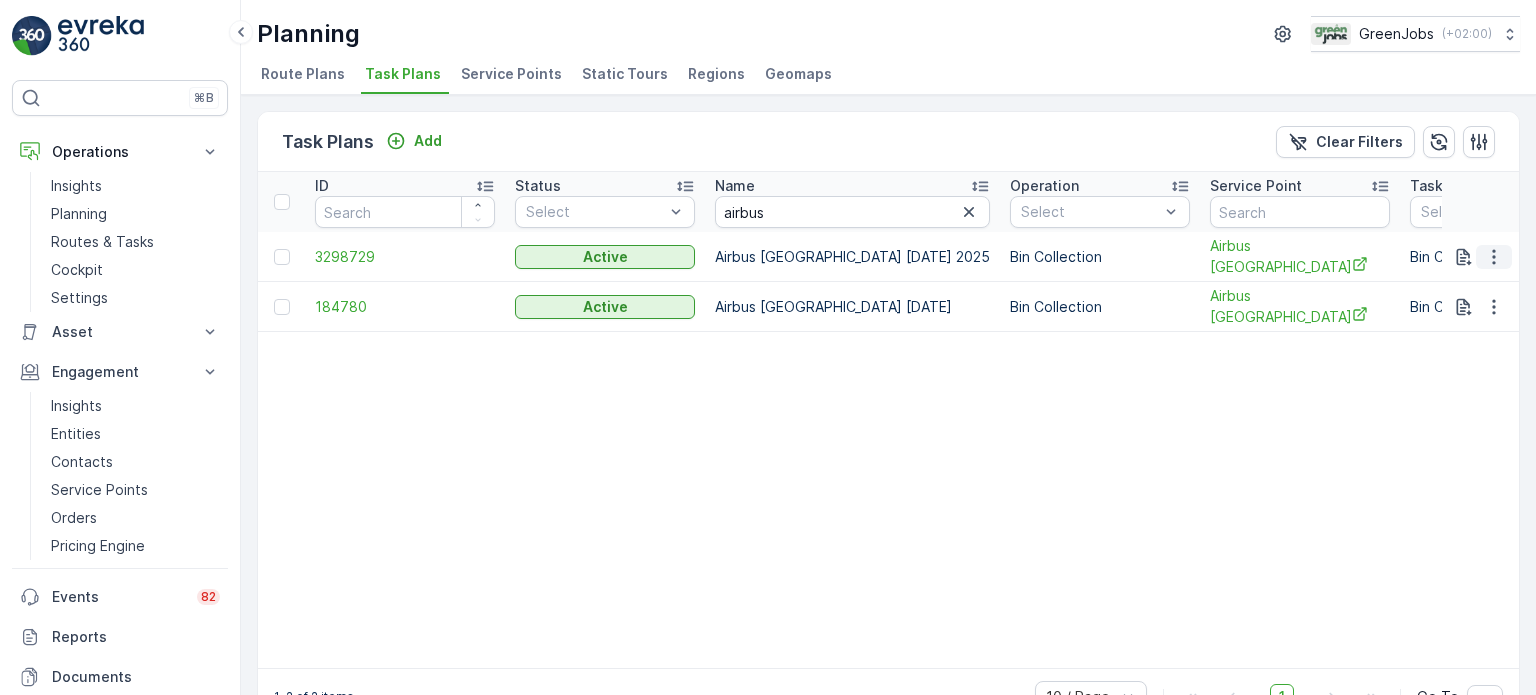 click 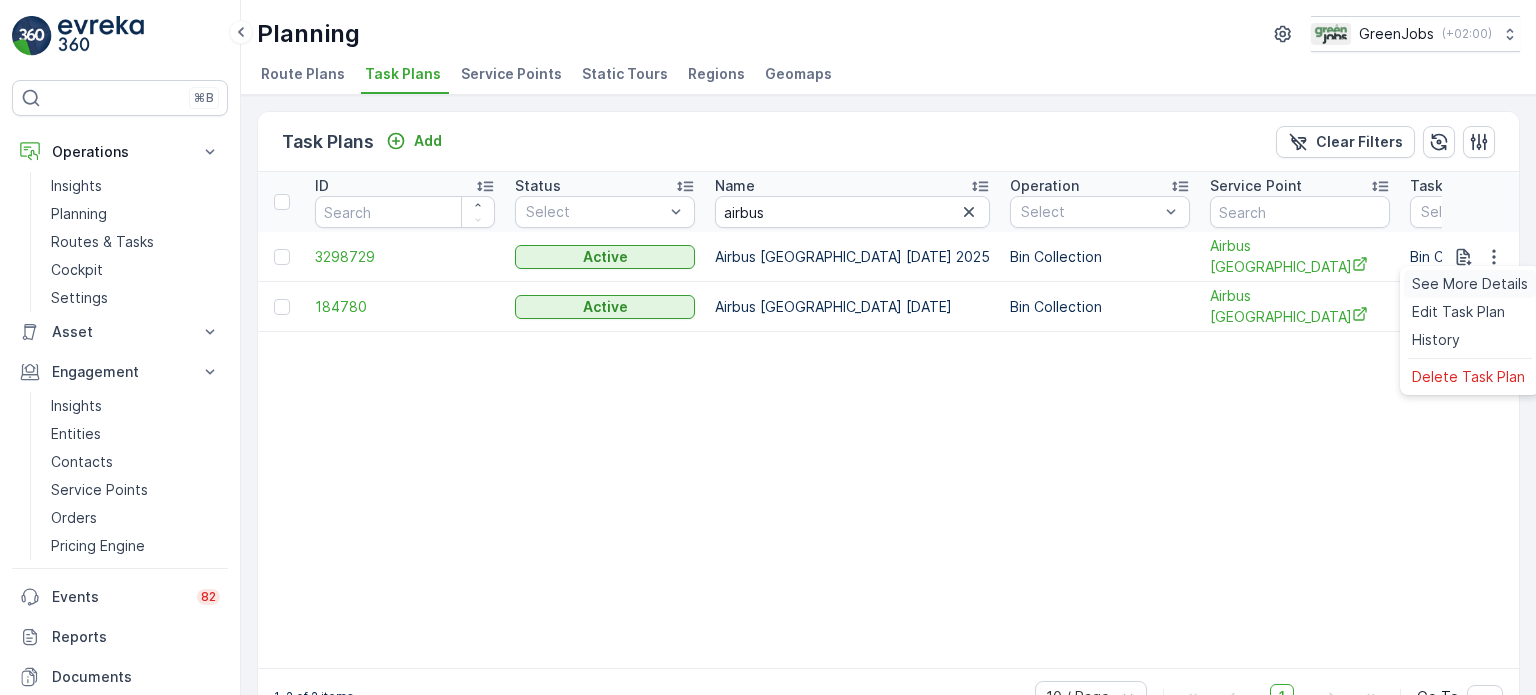 click on "See More Details" at bounding box center [1470, 284] 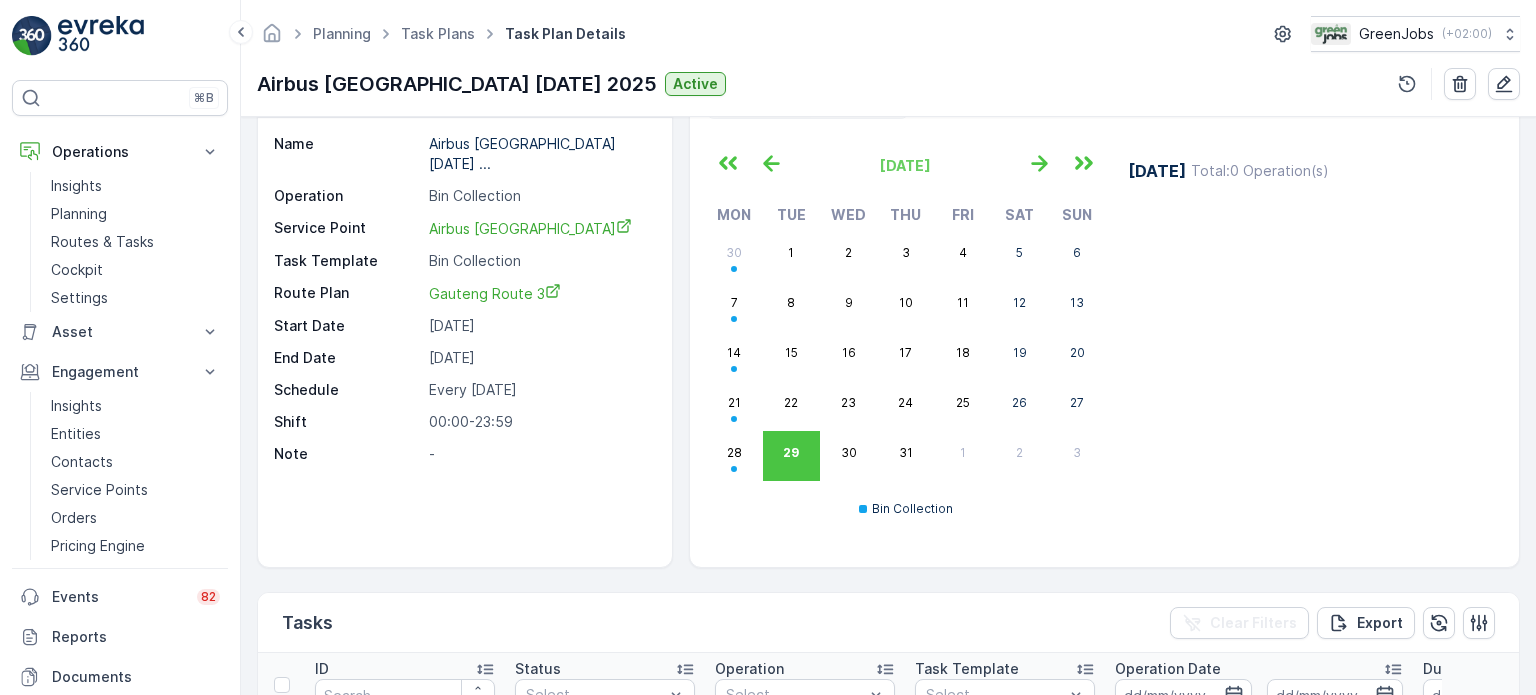 scroll, scrollTop: 100, scrollLeft: 0, axis: vertical 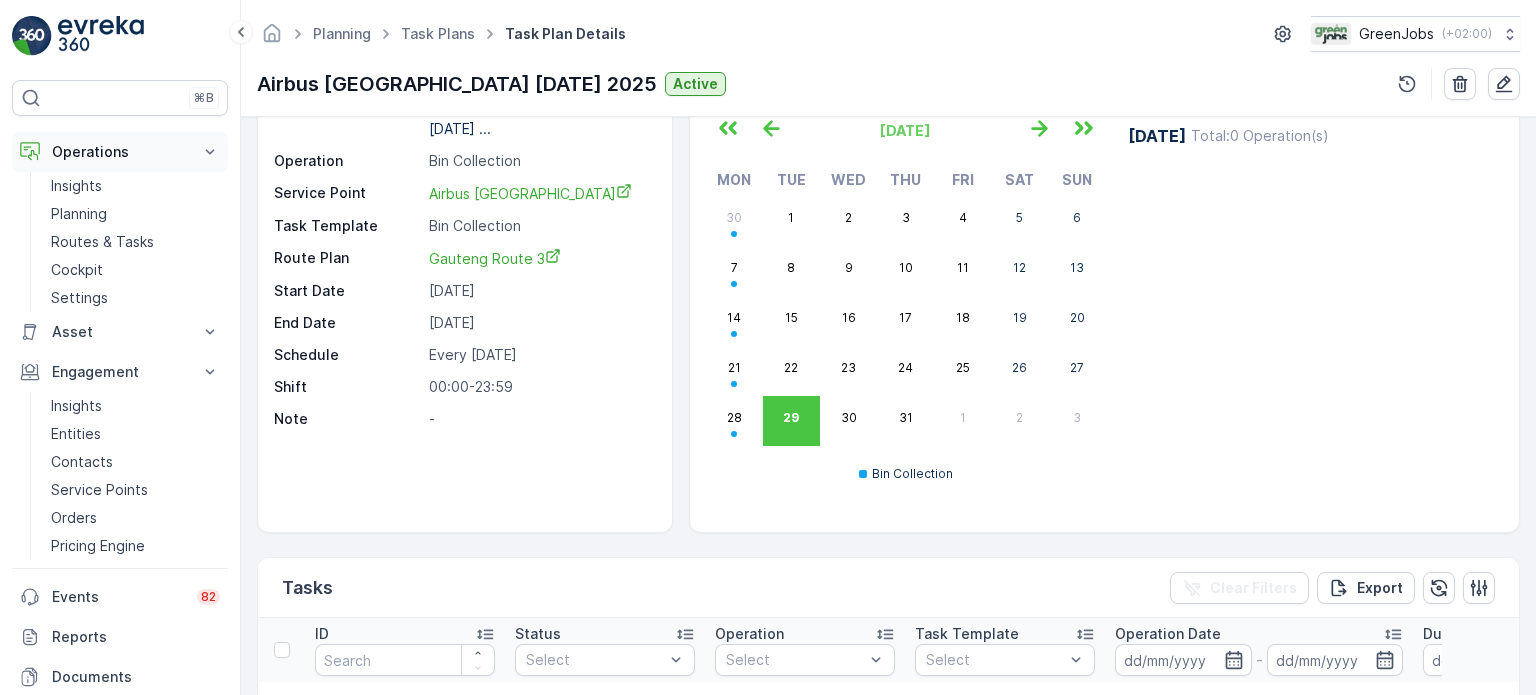click on "Operations" at bounding box center [120, 152] 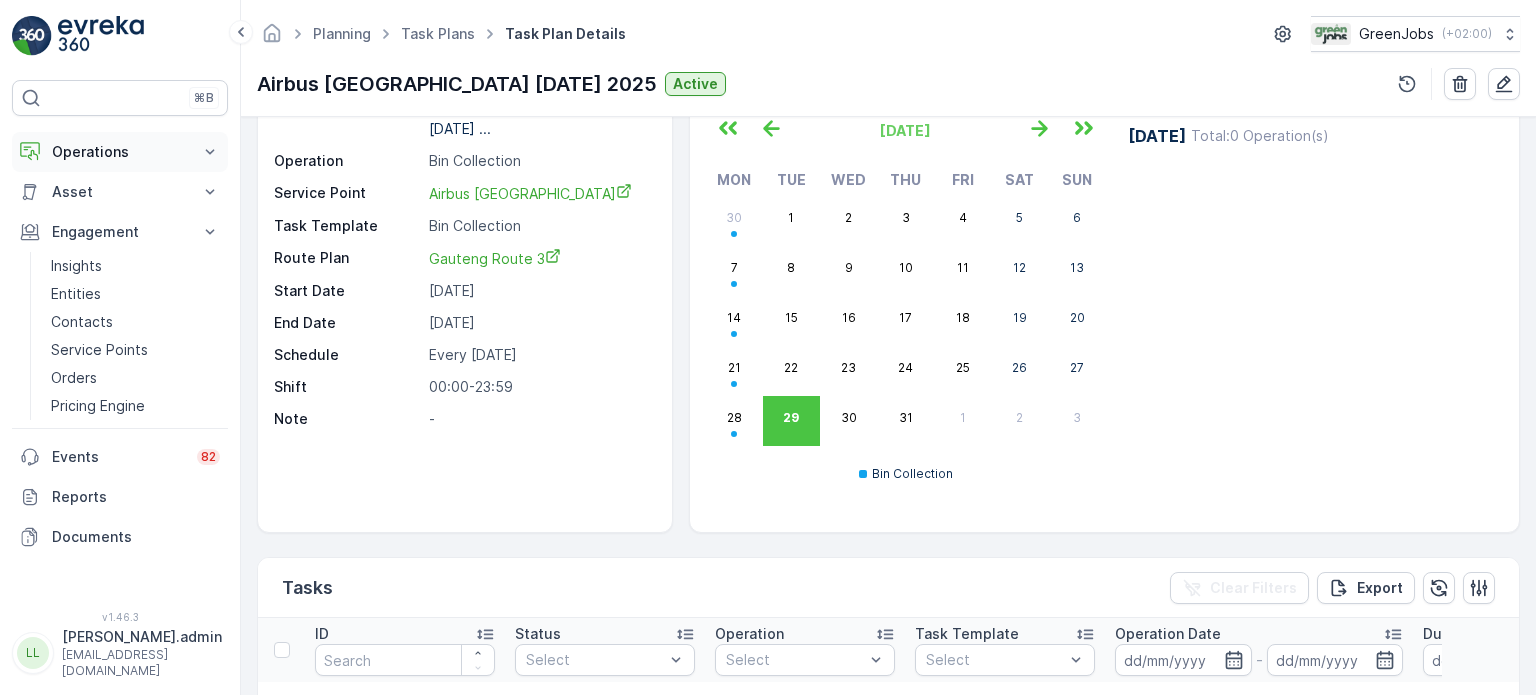 click on "Operations" at bounding box center [120, 152] 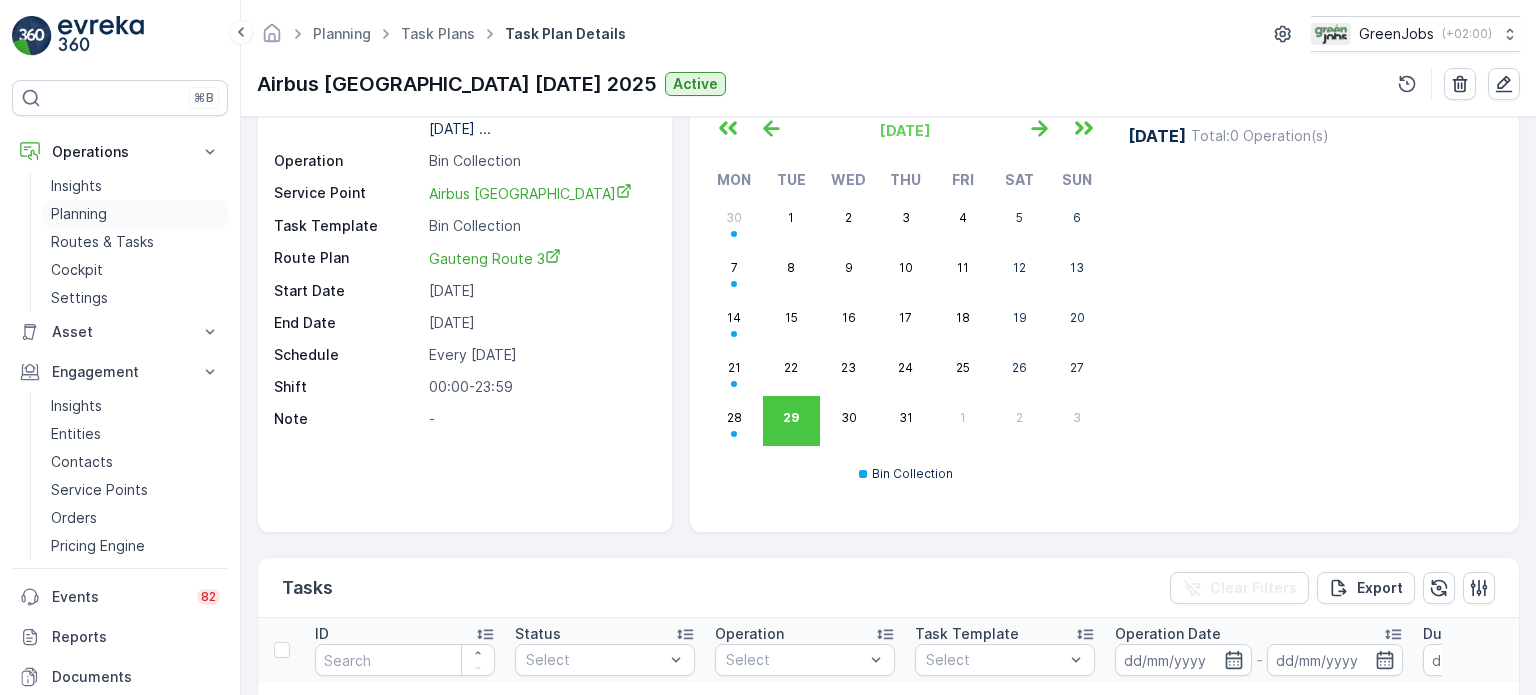 click on "Planning" at bounding box center (79, 214) 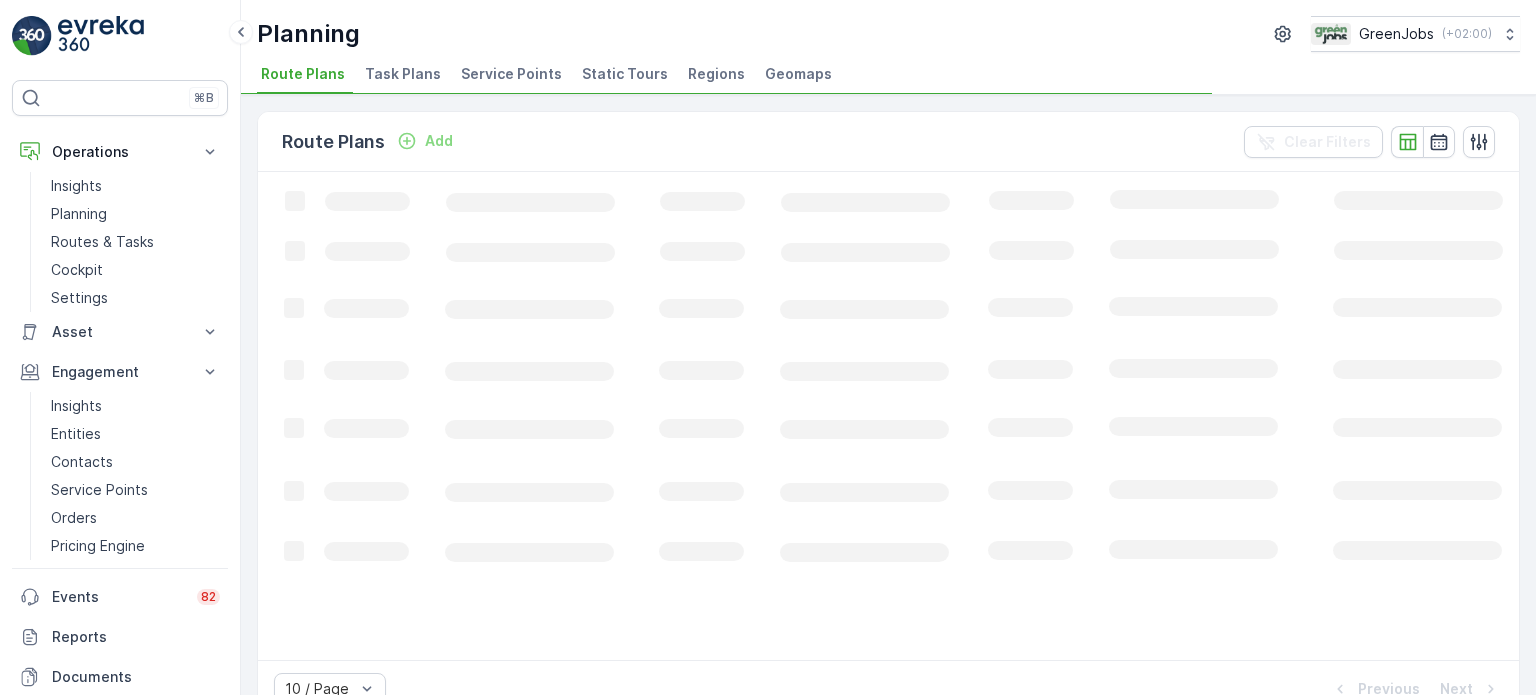 click on "Task Plans" at bounding box center (403, 74) 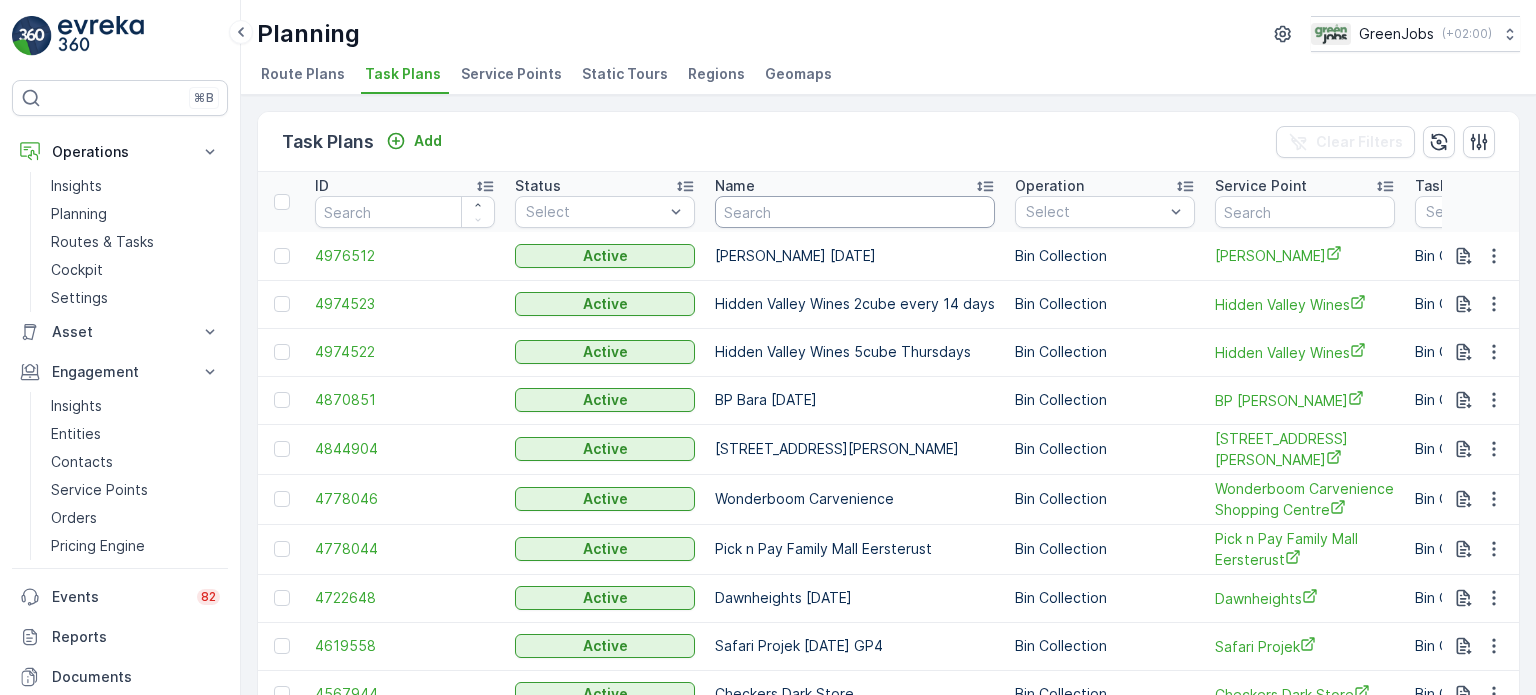 click at bounding box center [855, 212] 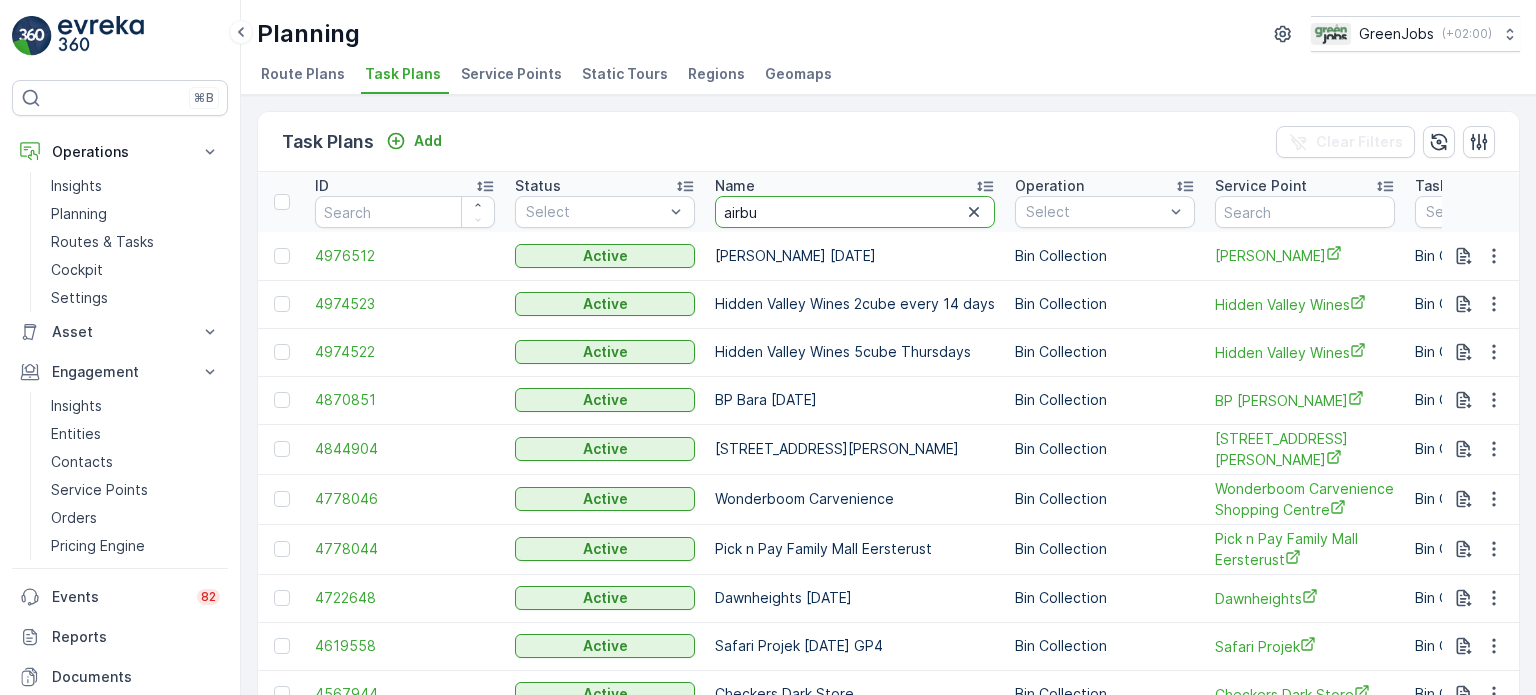 type on "airbus" 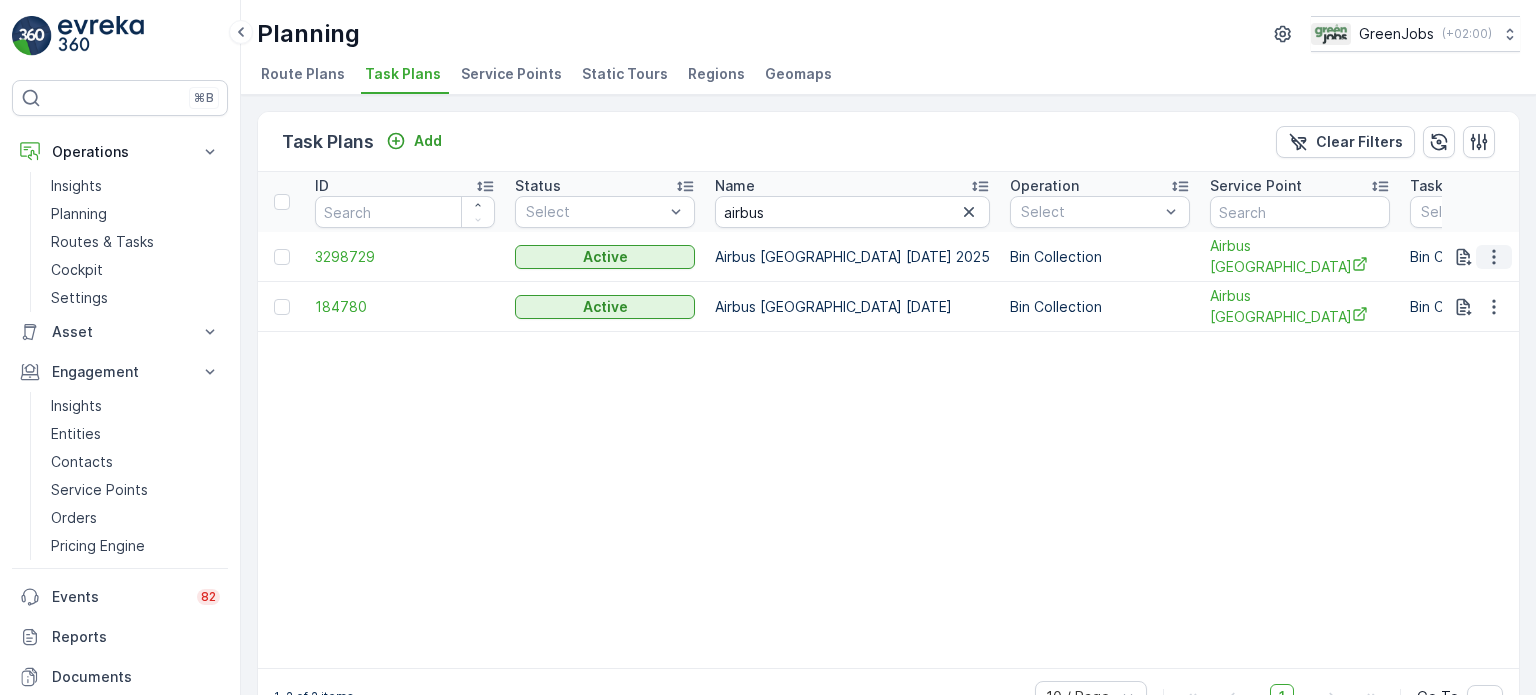 click 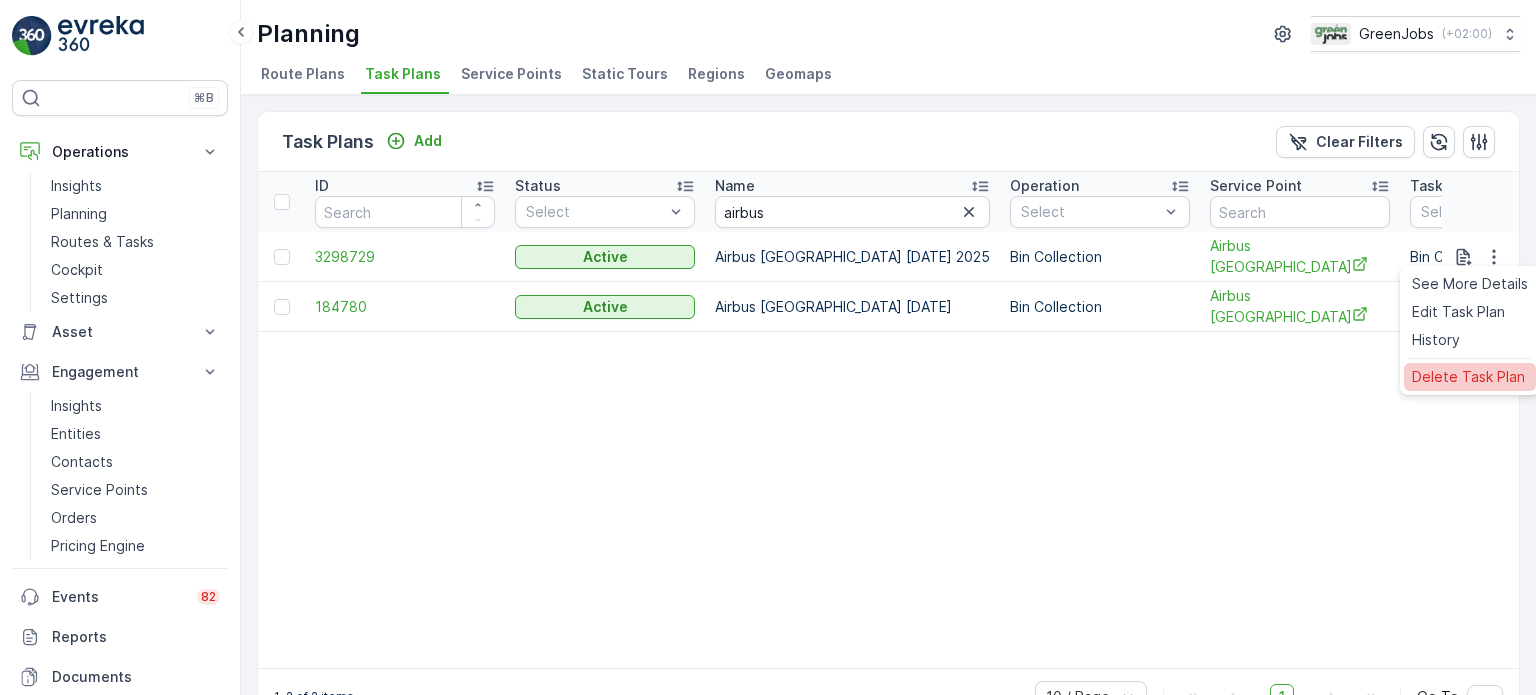 click on "Delete Task Plan" at bounding box center [1468, 377] 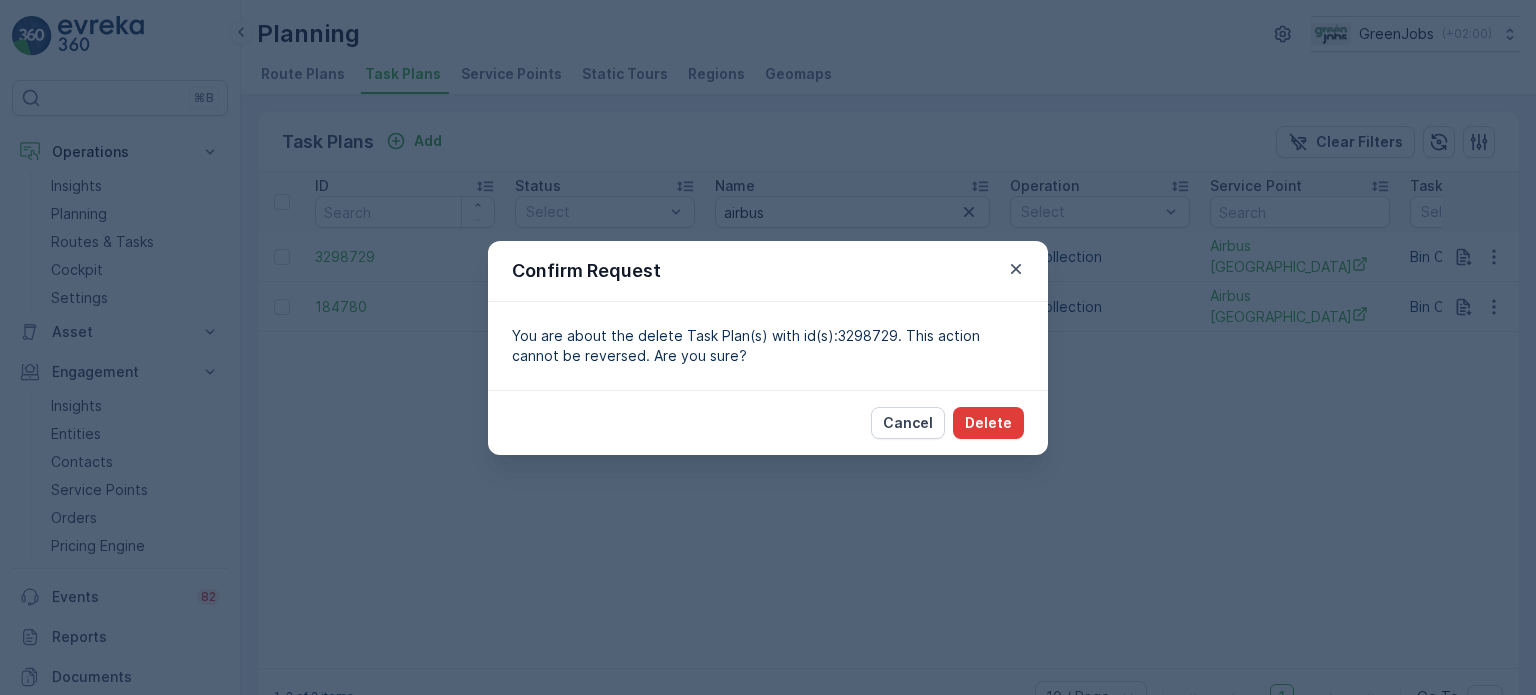 click on "Delete" at bounding box center [988, 423] 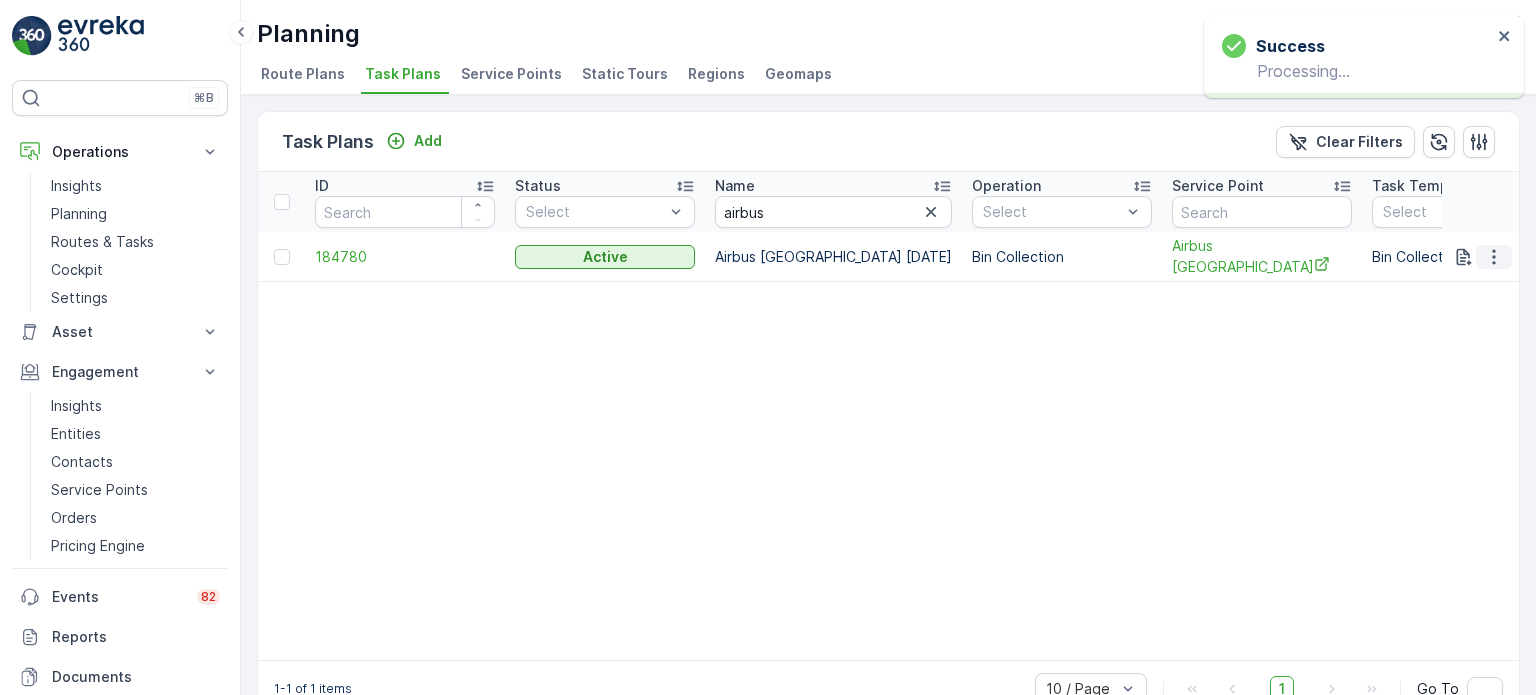 click 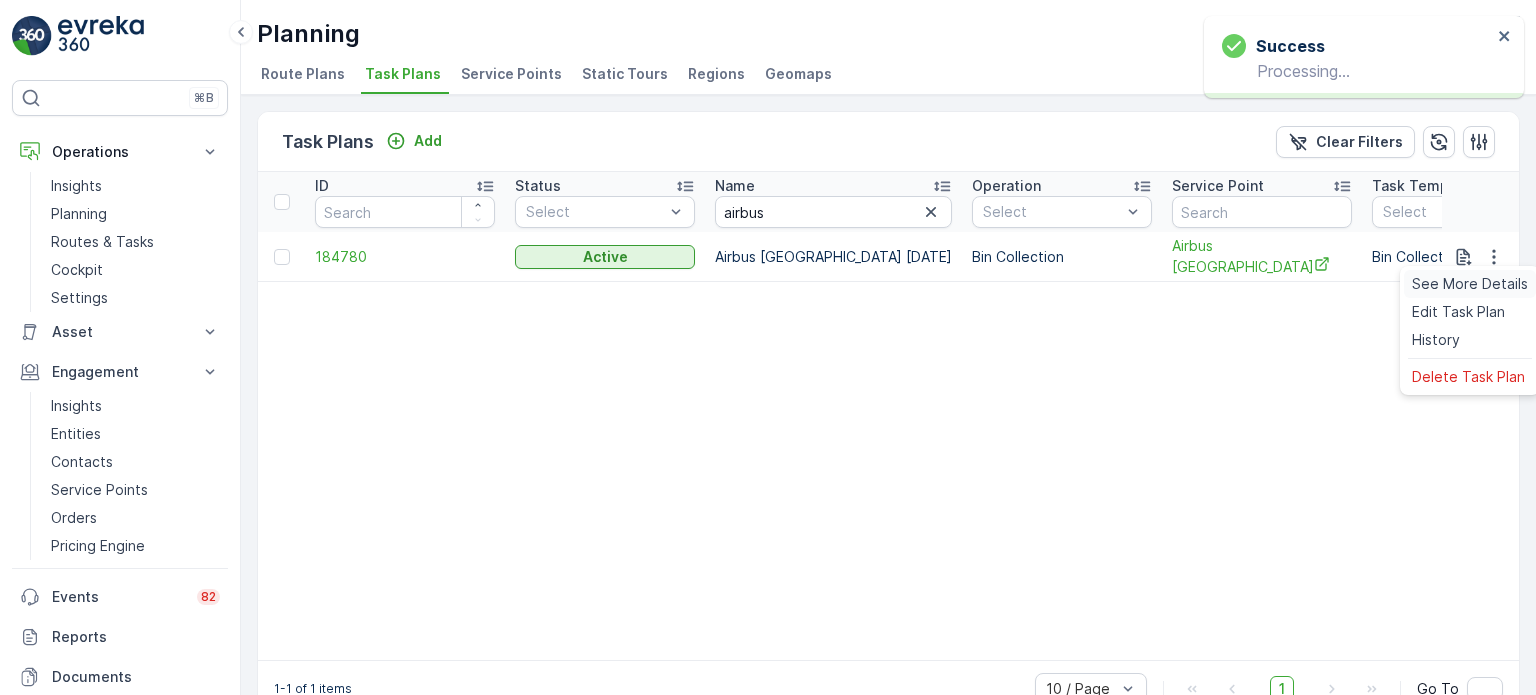 click on "See More Details" at bounding box center [1470, 284] 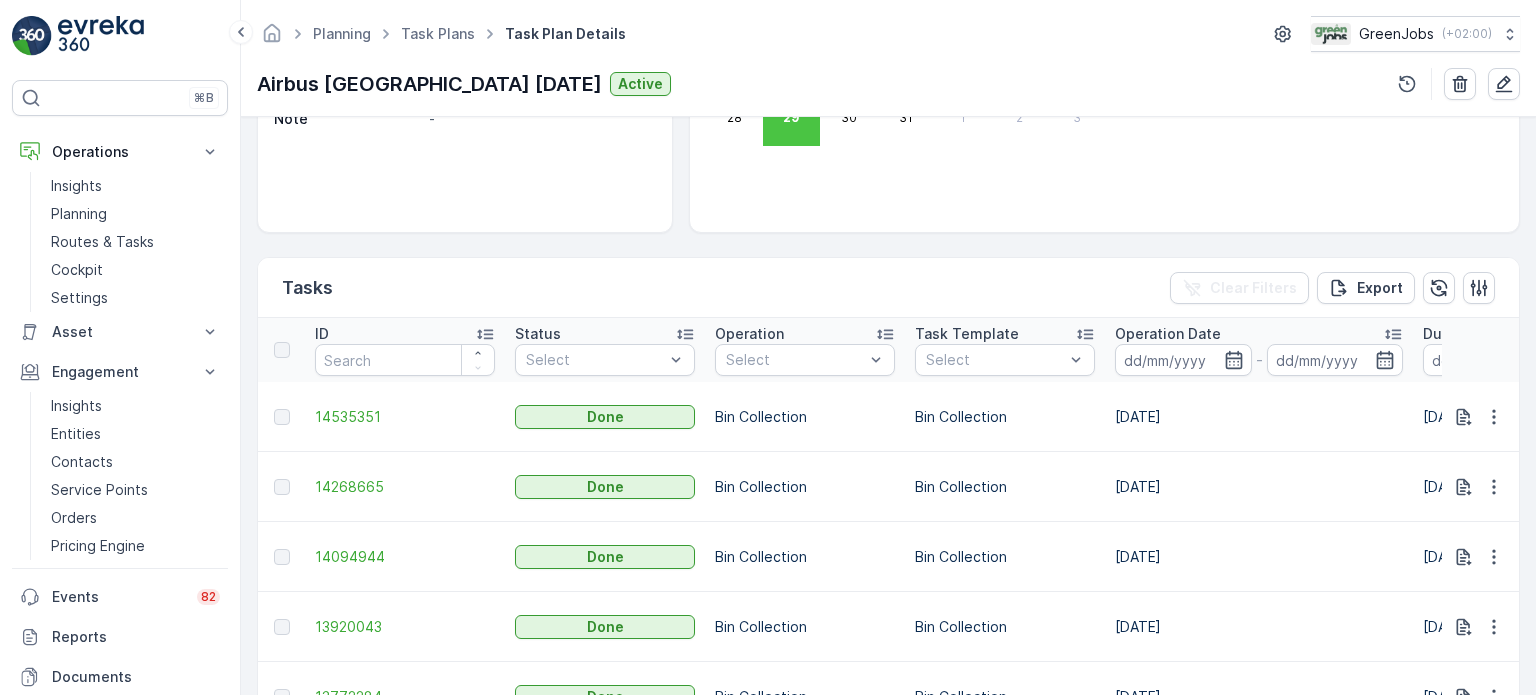 scroll, scrollTop: 0, scrollLeft: 0, axis: both 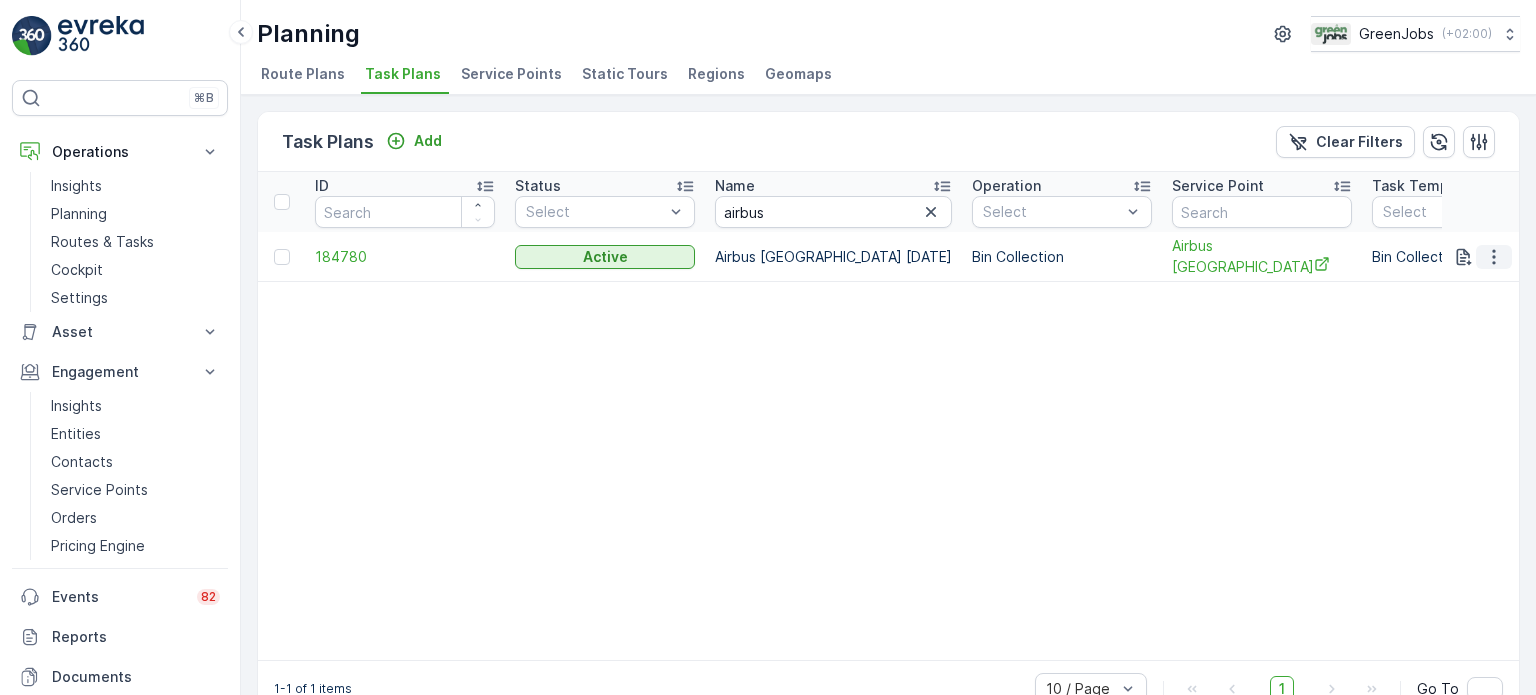 click 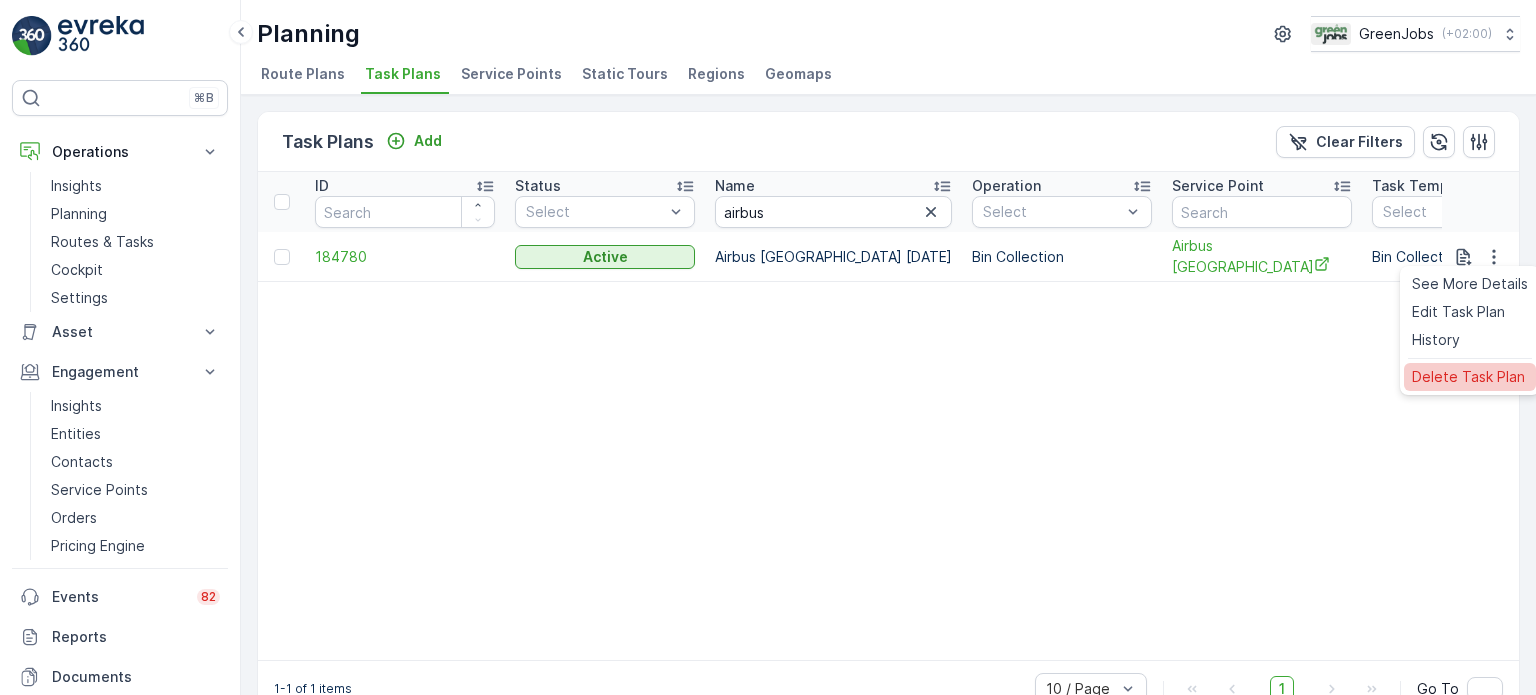 click on "Delete Task Plan" at bounding box center [1468, 377] 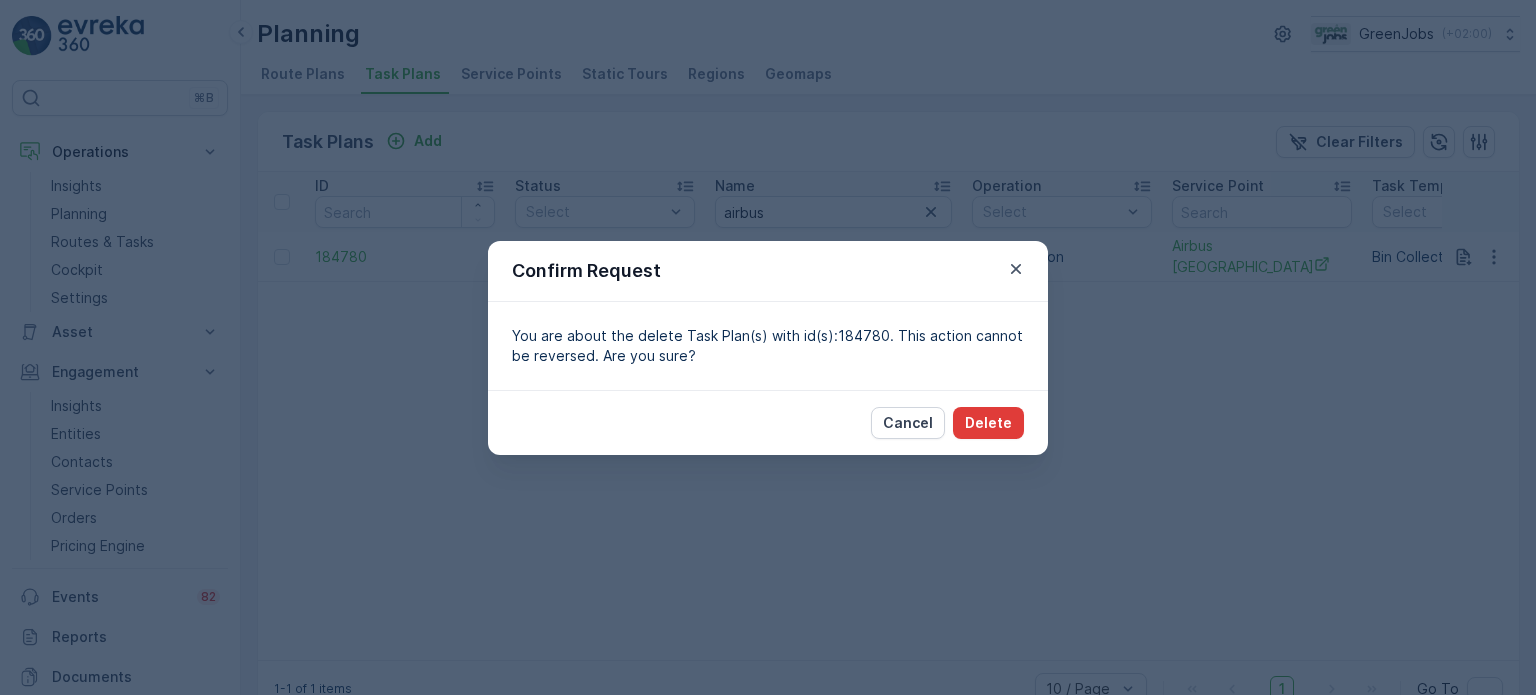click on "Delete" at bounding box center [988, 423] 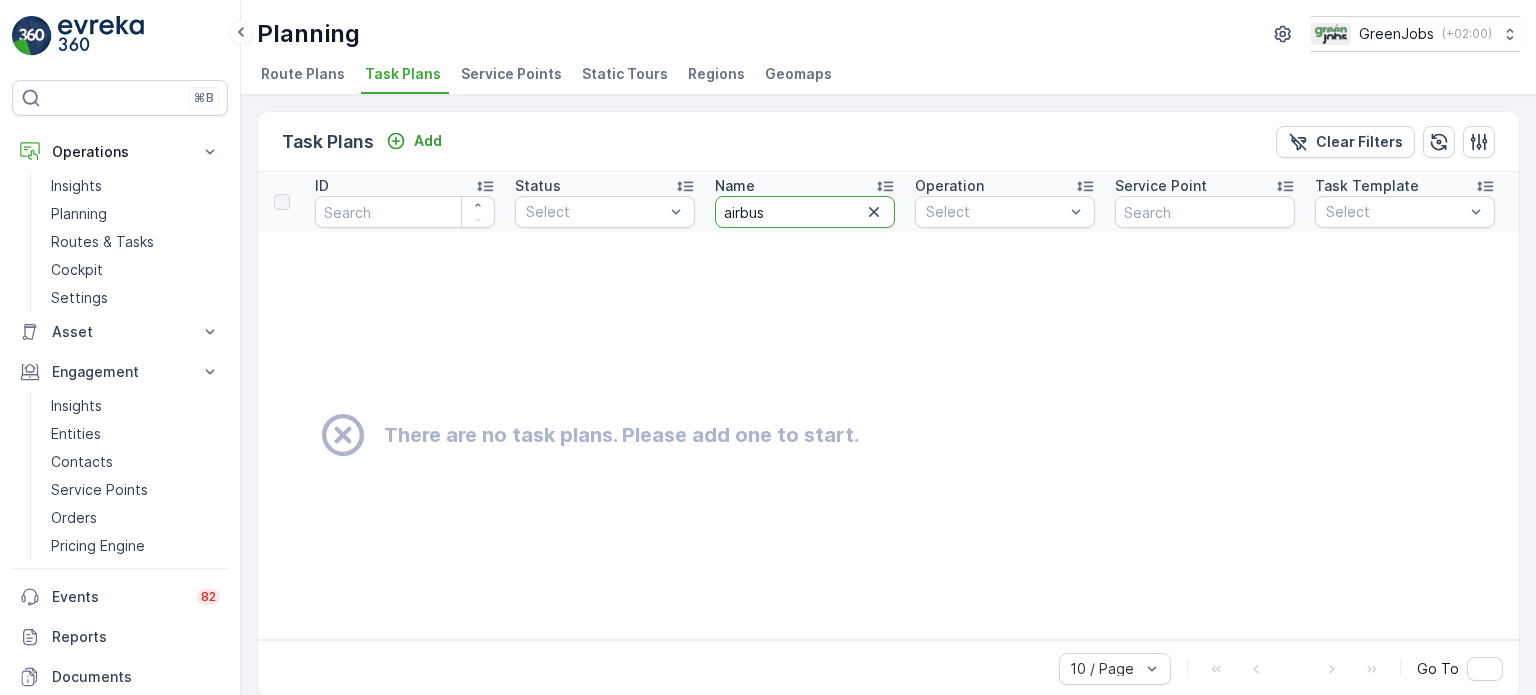 click on "airbus" at bounding box center (805, 212) 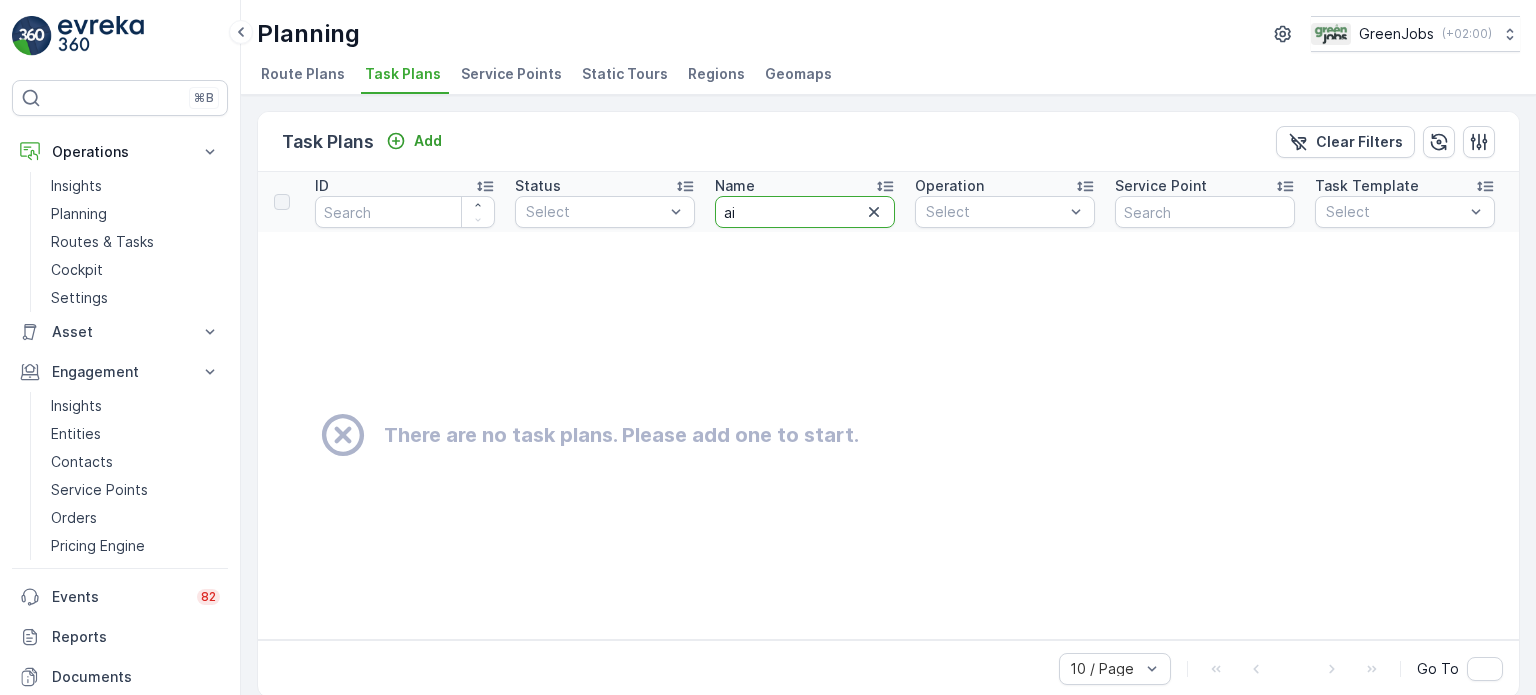 type on "a" 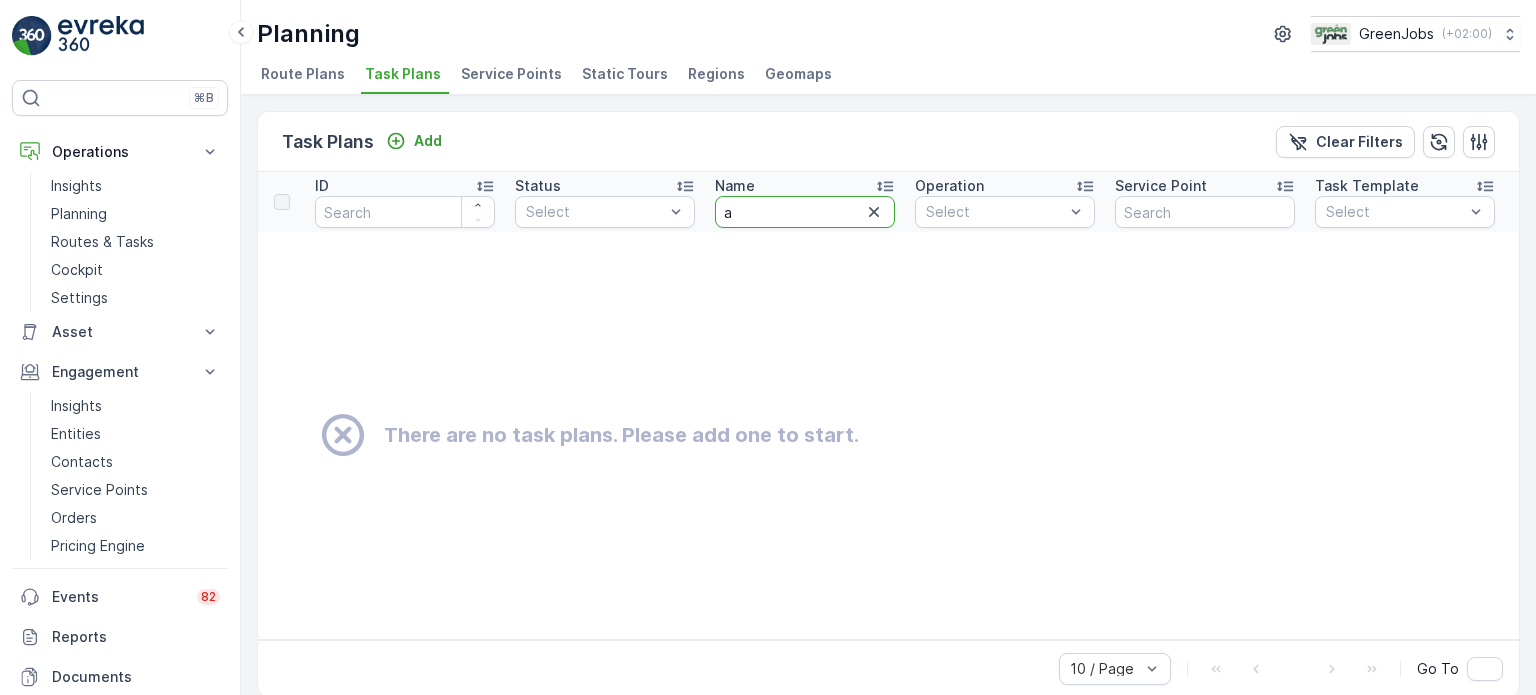 type 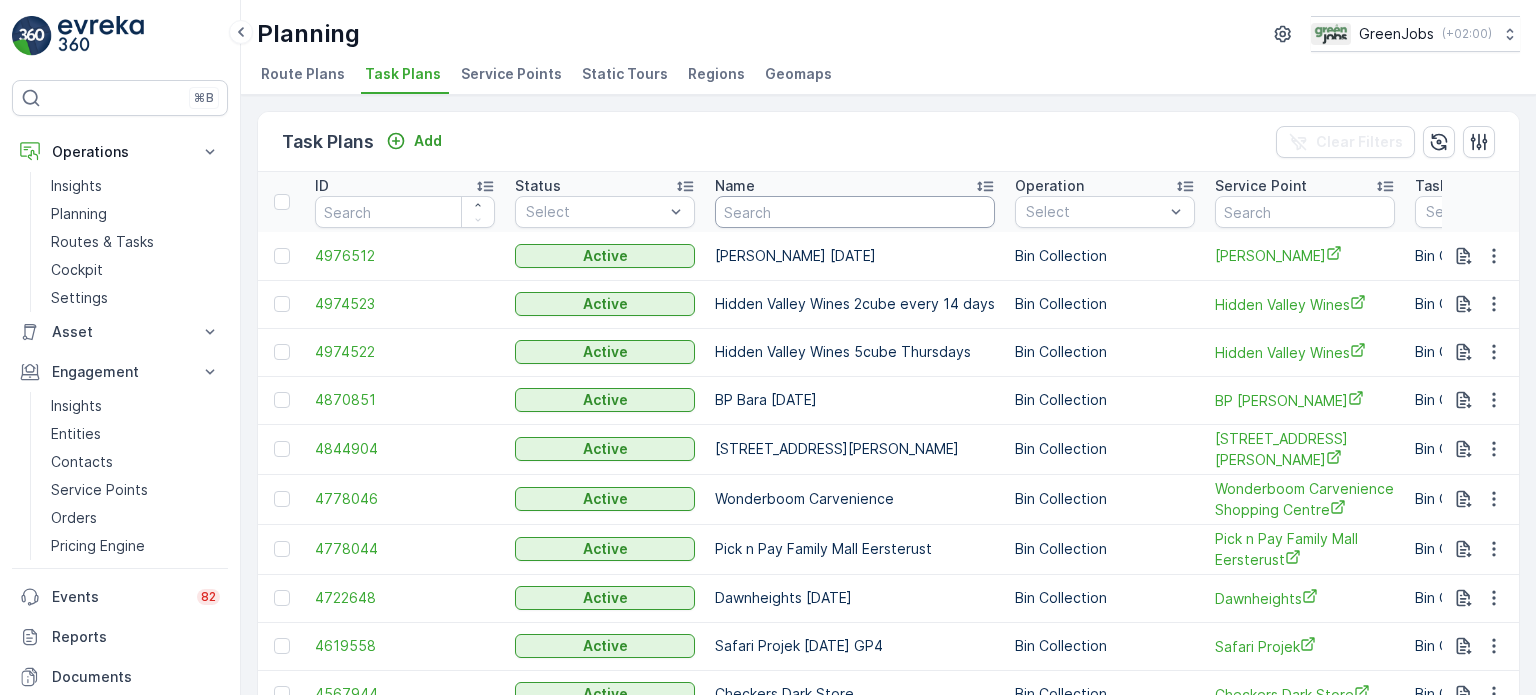 click at bounding box center [855, 212] 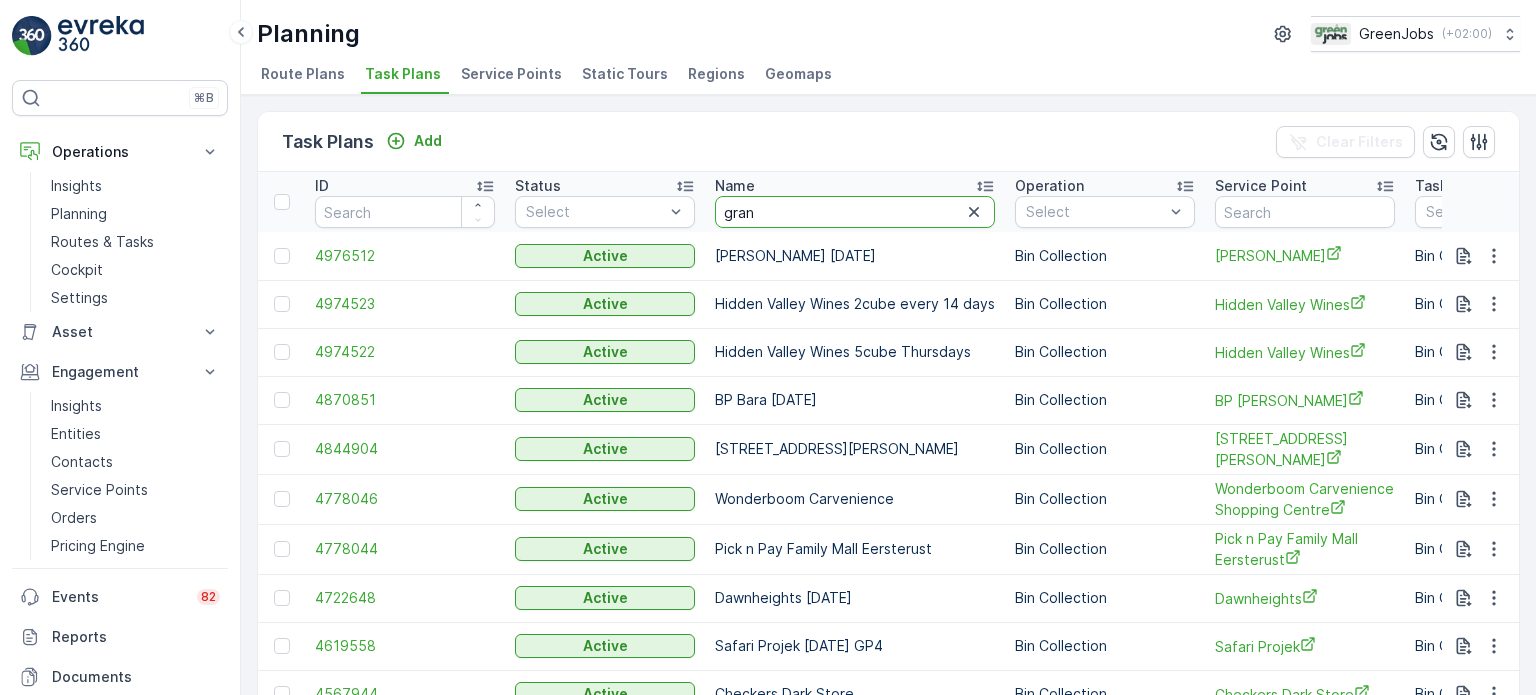 type on "grand" 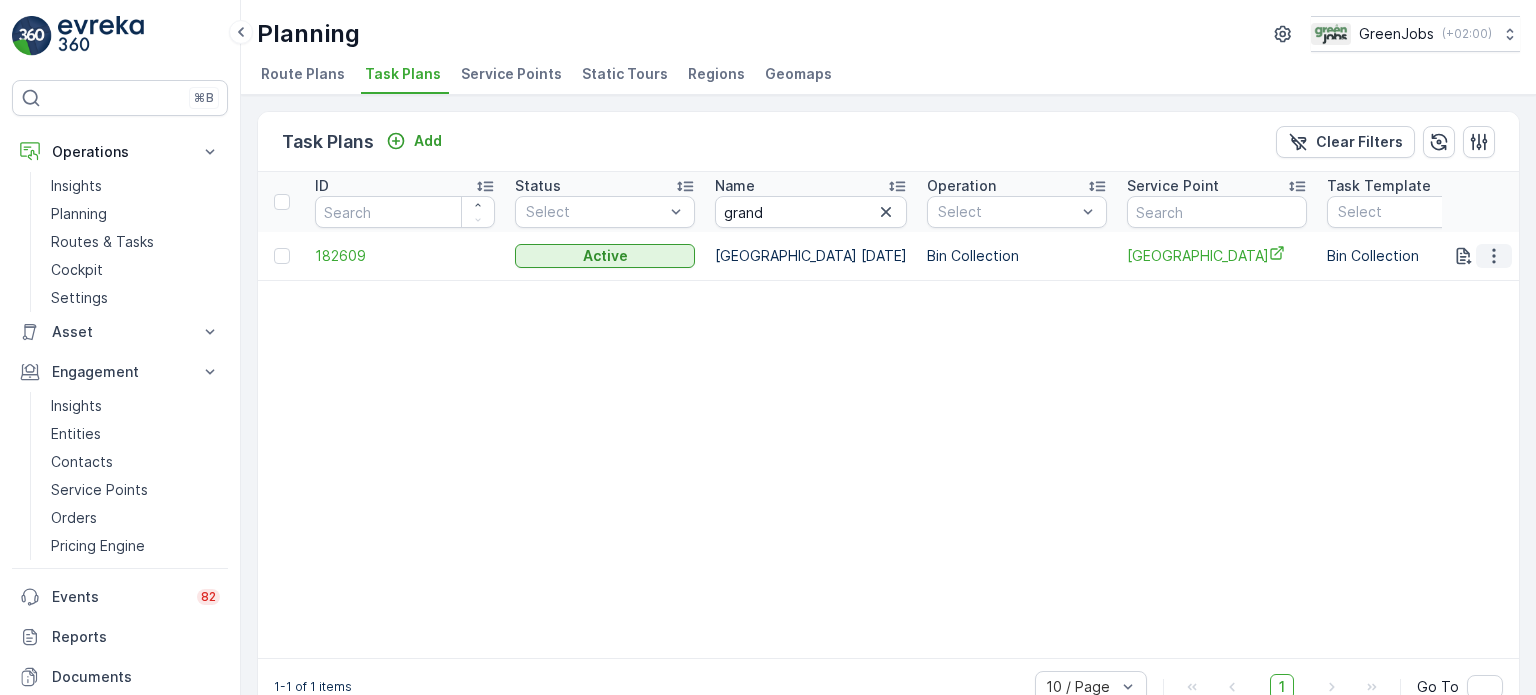 click 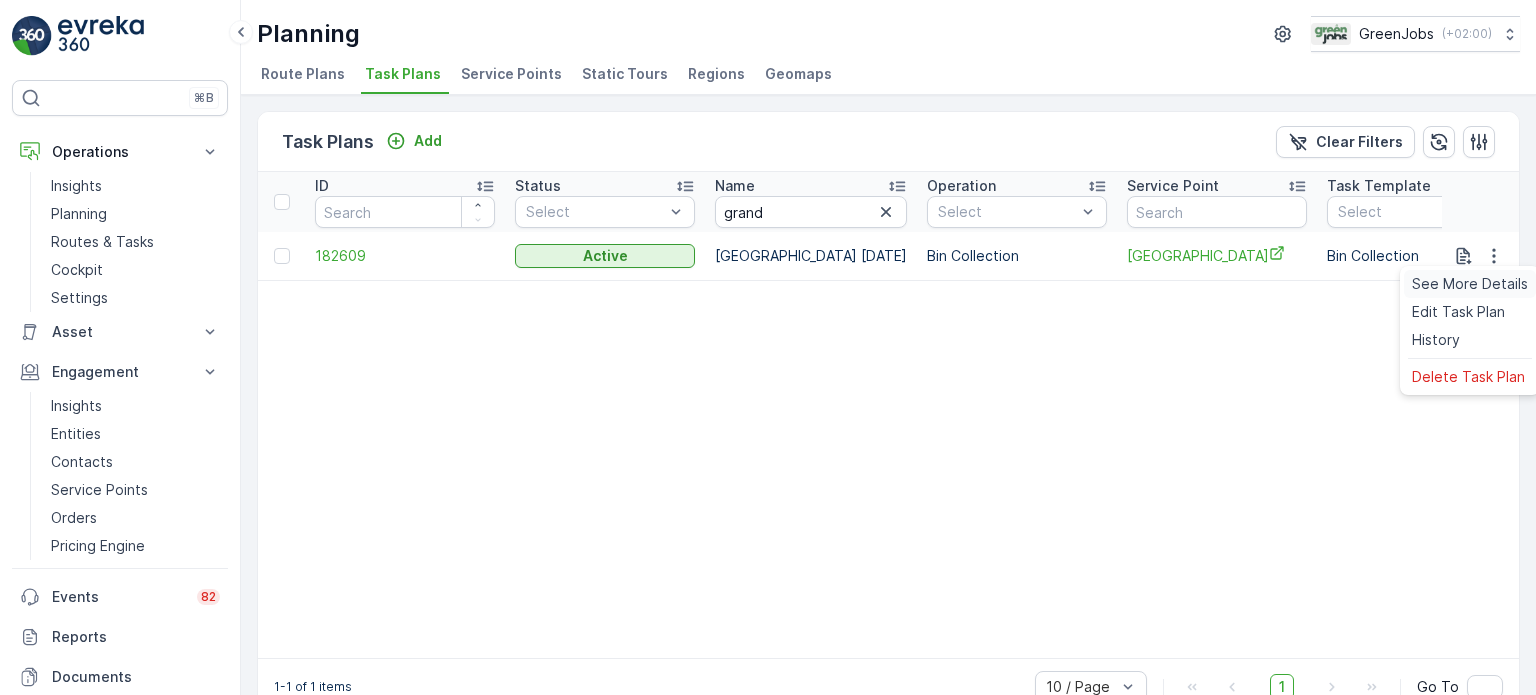 click on "See More Details" at bounding box center [1470, 284] 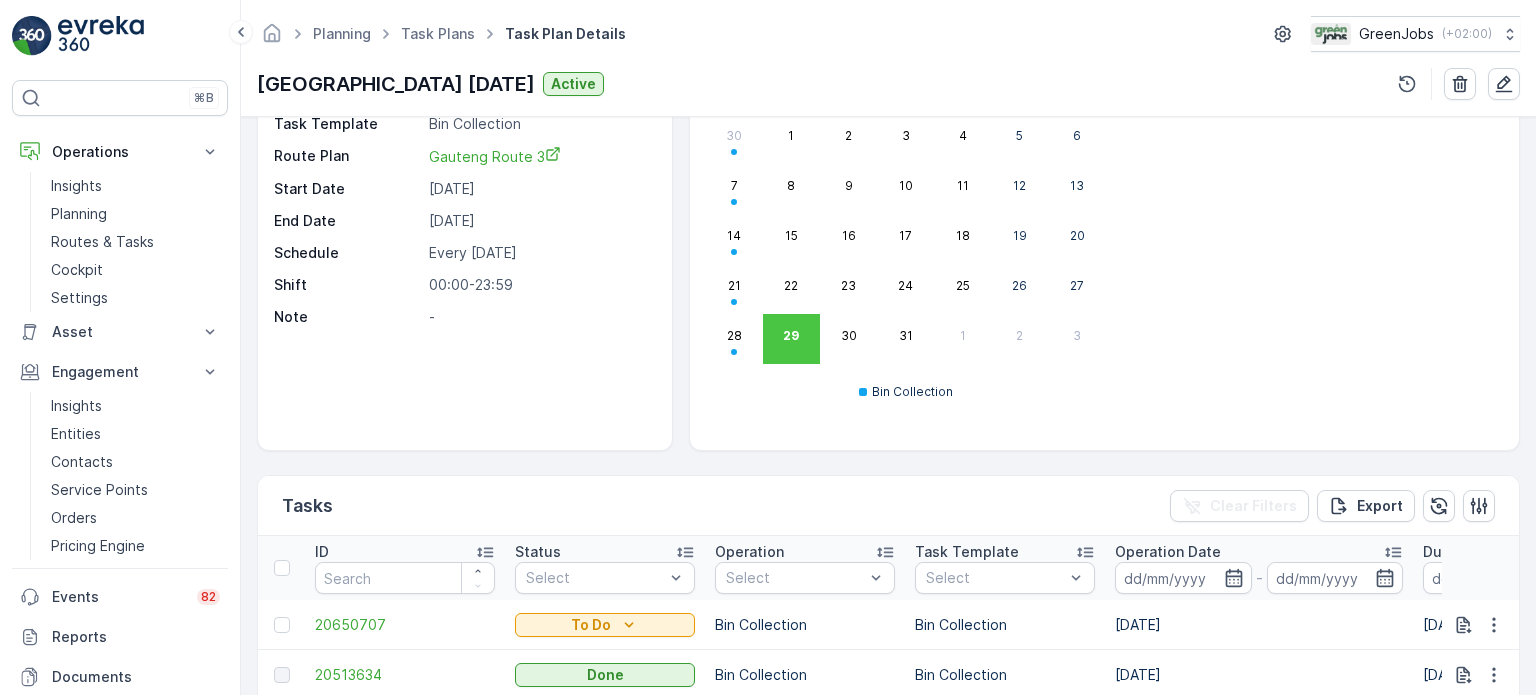 scroll, scrollTop: 200, scrollLeft: 0, axis: vertical 